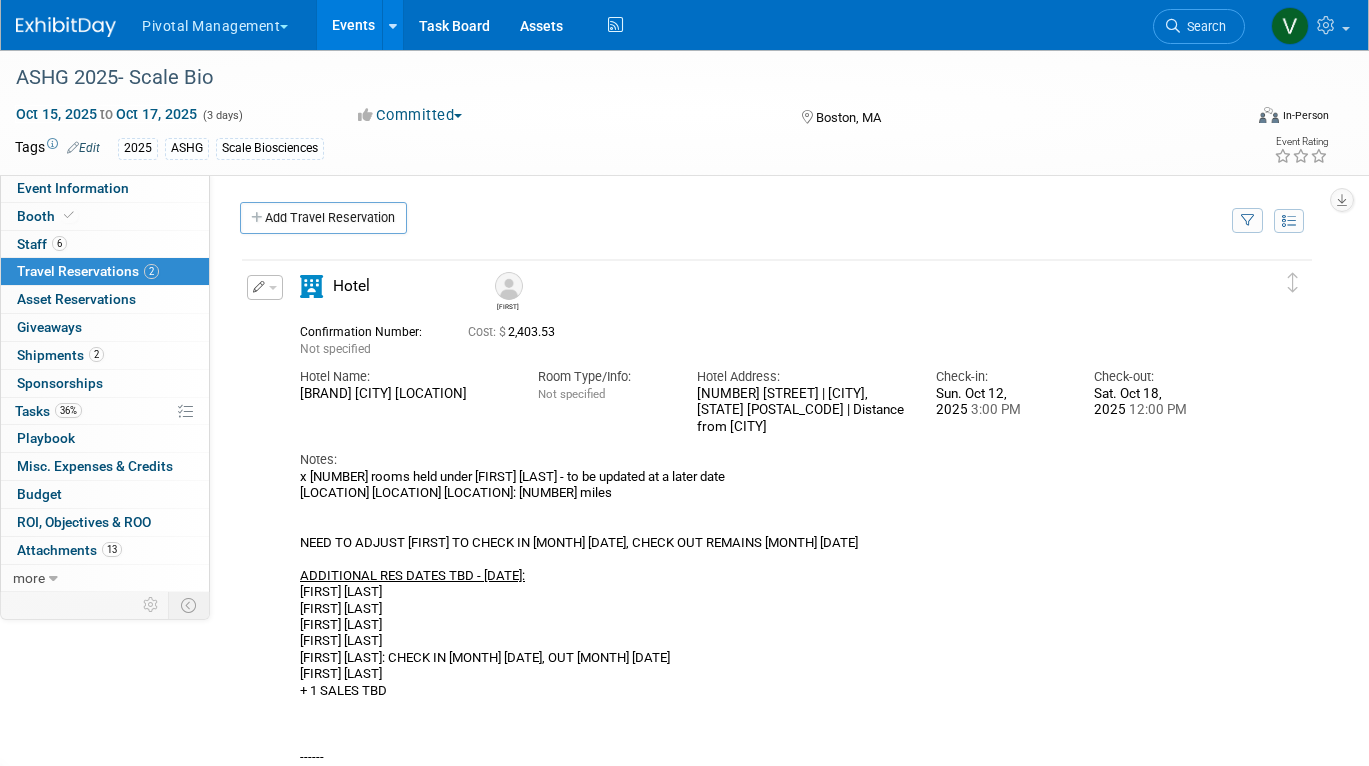 click on "Events" at bounding box center [353, 25] 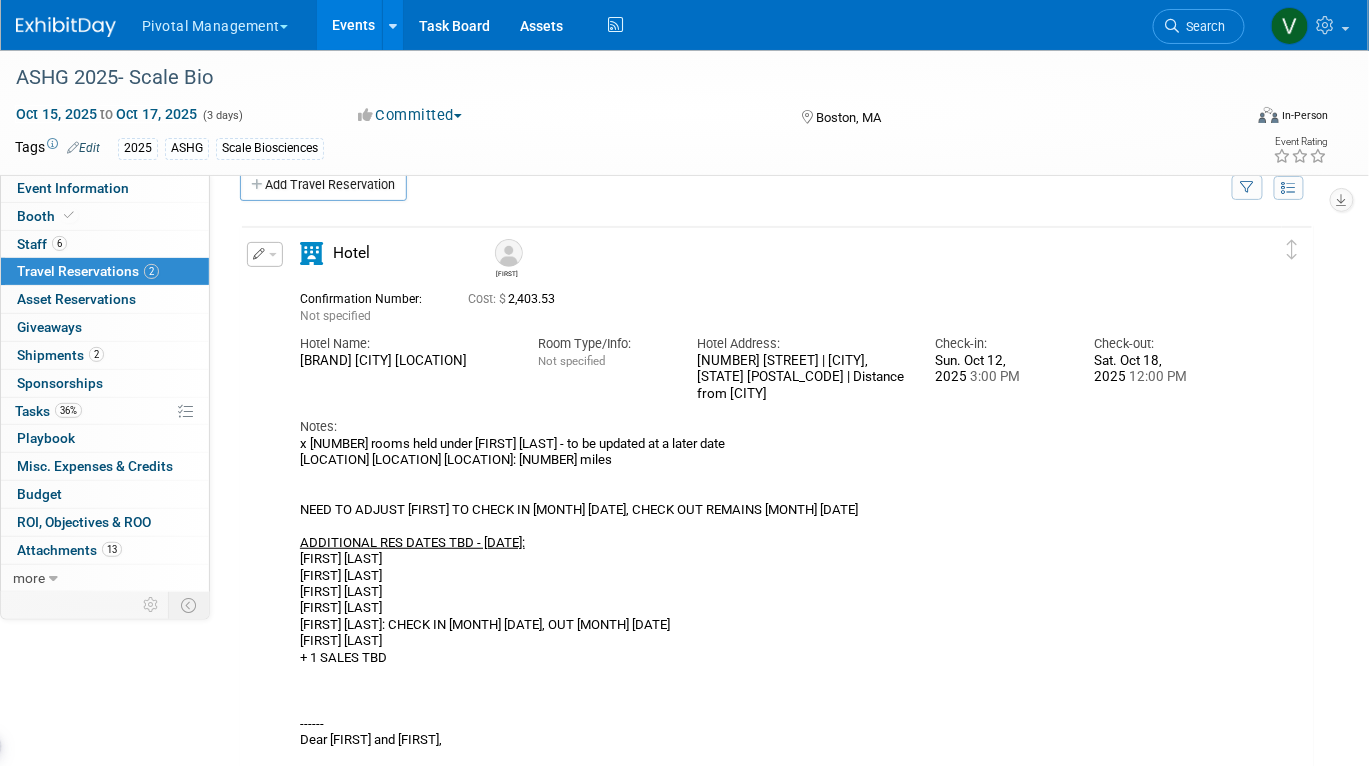 scroll, scrollTop: 0, scrollLeft: 0, axis: both 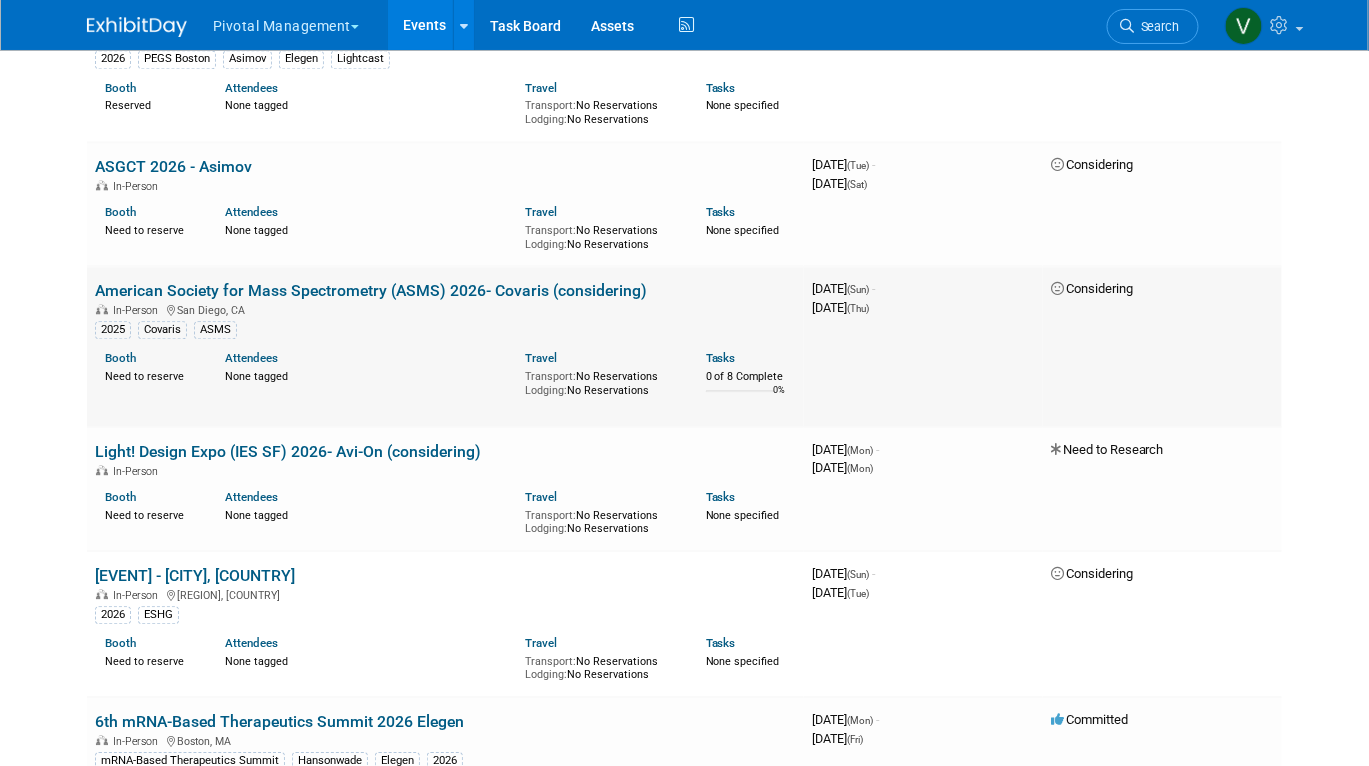 click on "American Society for Mass Spectrometry (ASMS) 2026- Covaris (considering)" at bounding box center (371, 290) 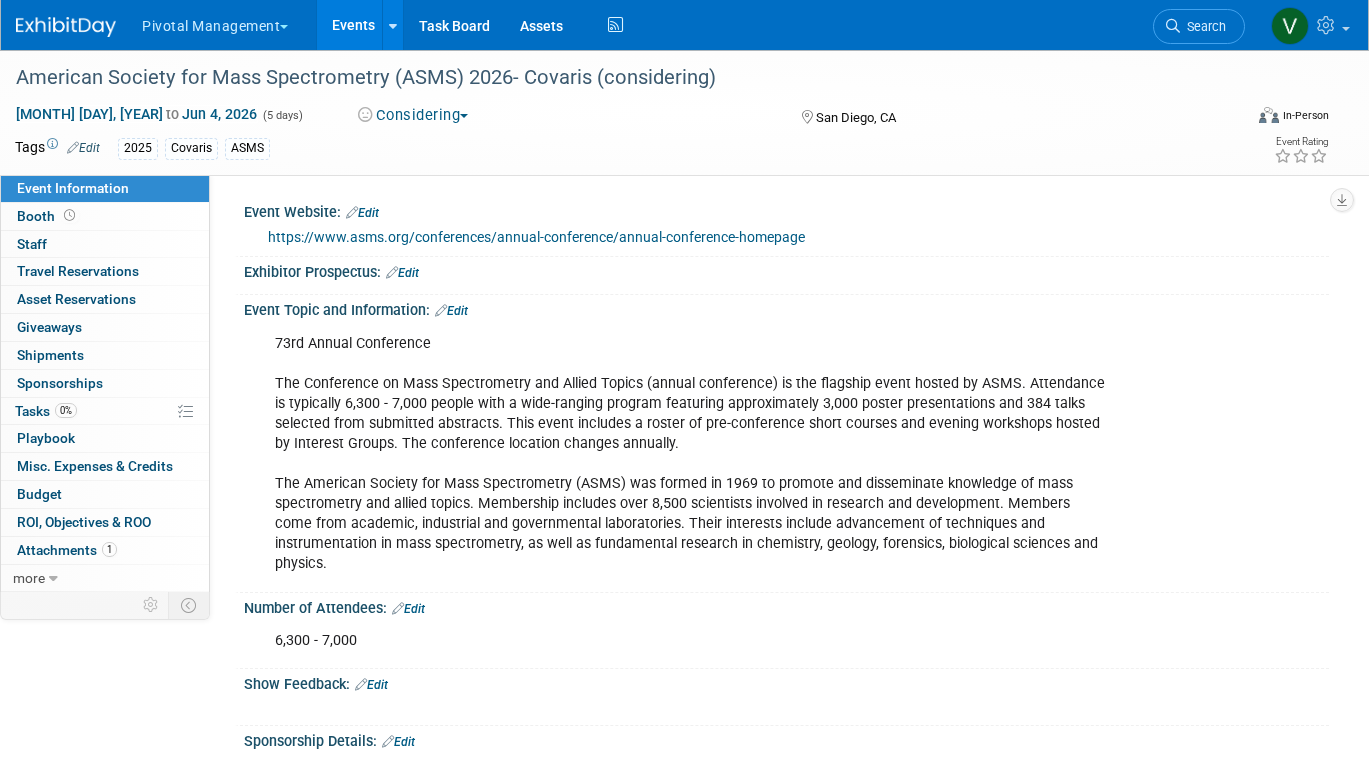 scroll, scrollTop: 0, scrollLeft: 0, axis: both 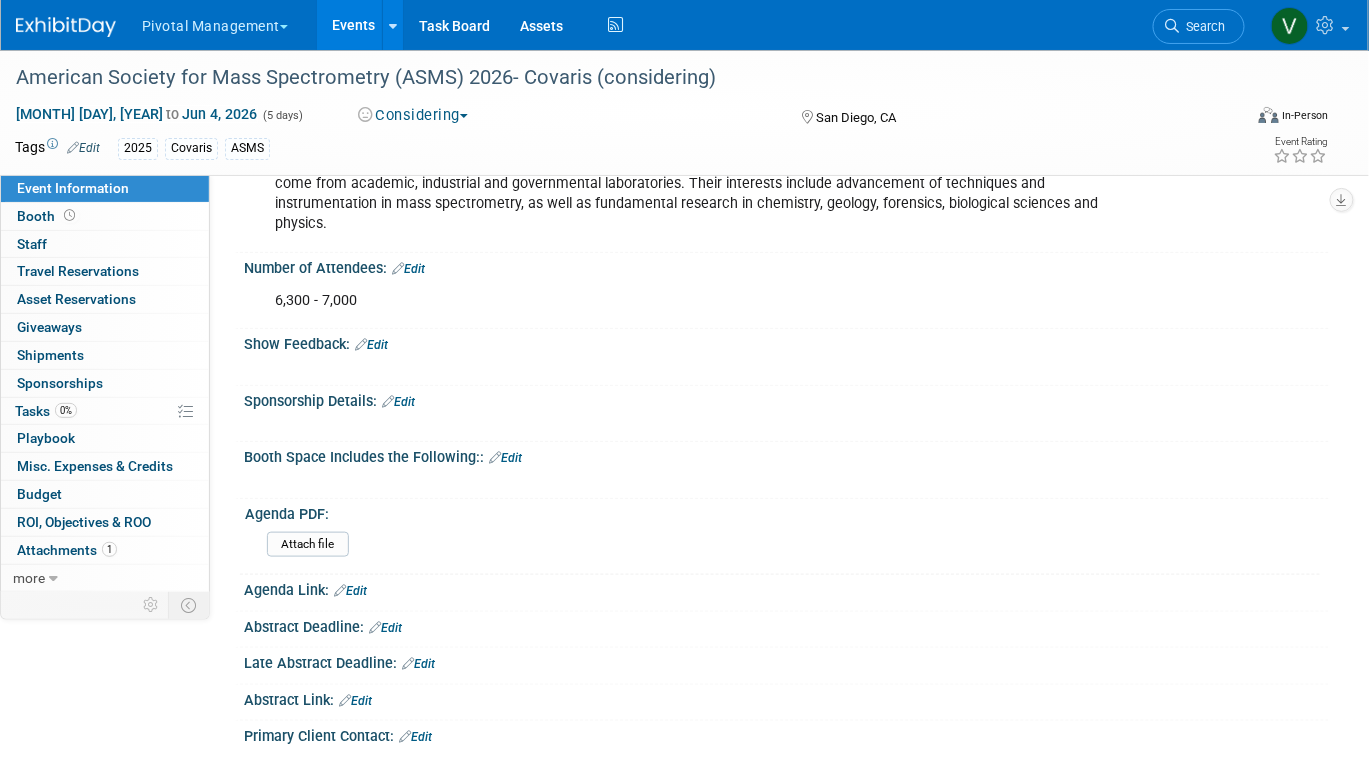 click on "Edit" at bounding box center [398, 402] 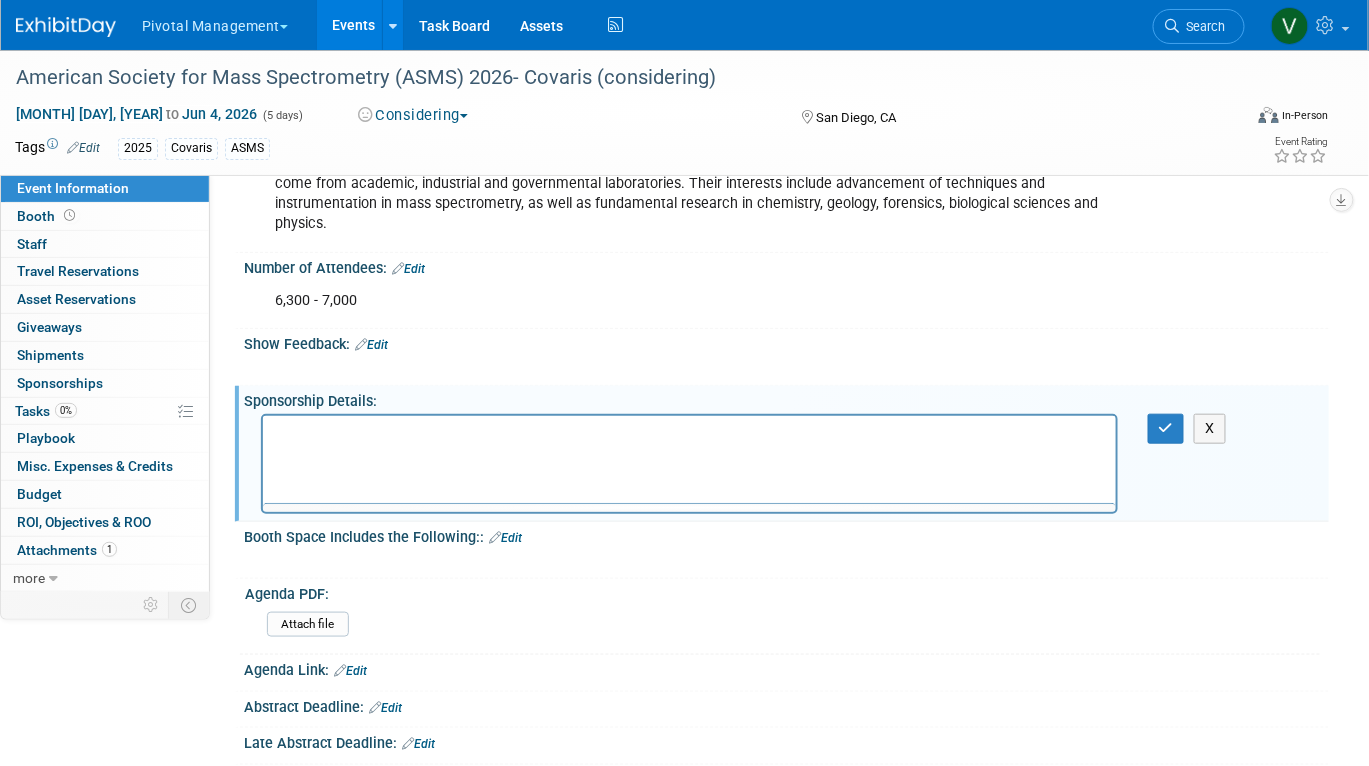 scroll, scrollTop: 0, scrollLeft: 0, axis: both 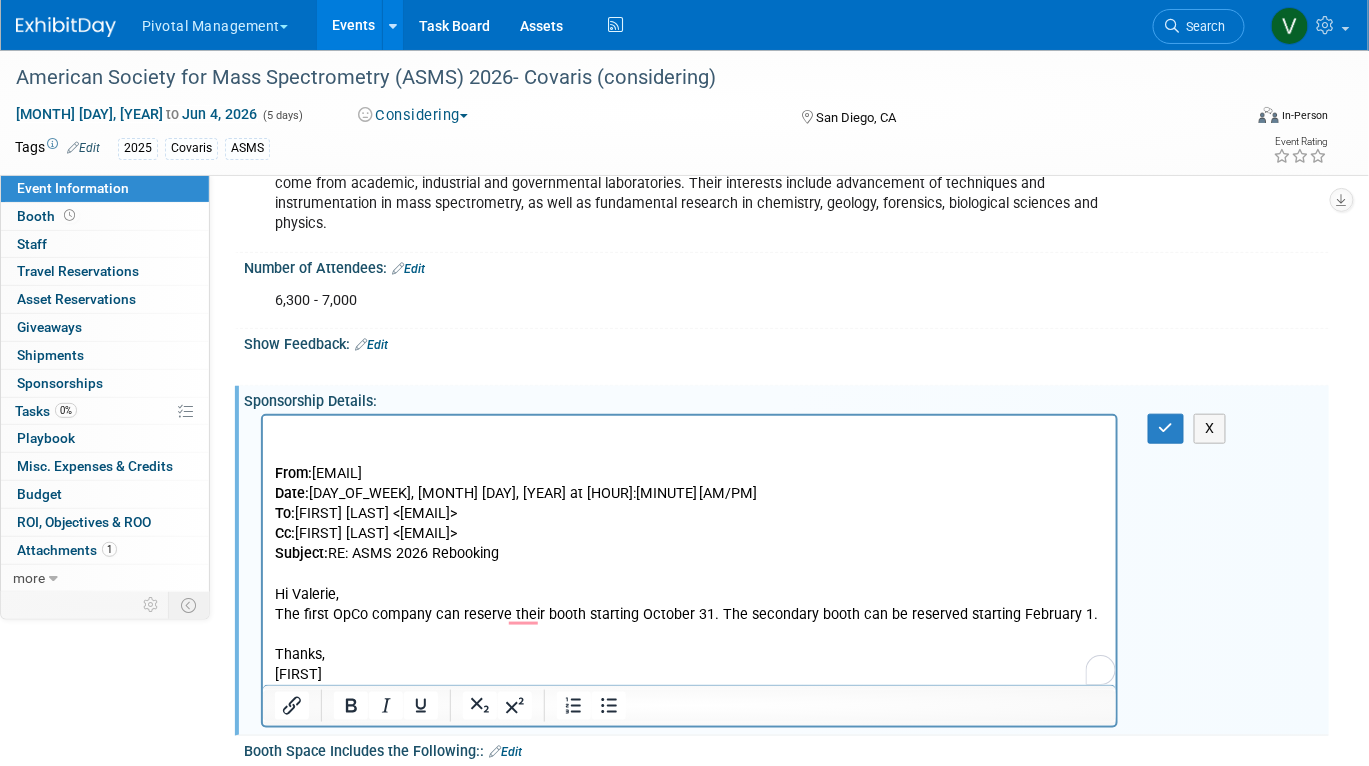 click at bounding box center [689, 433] 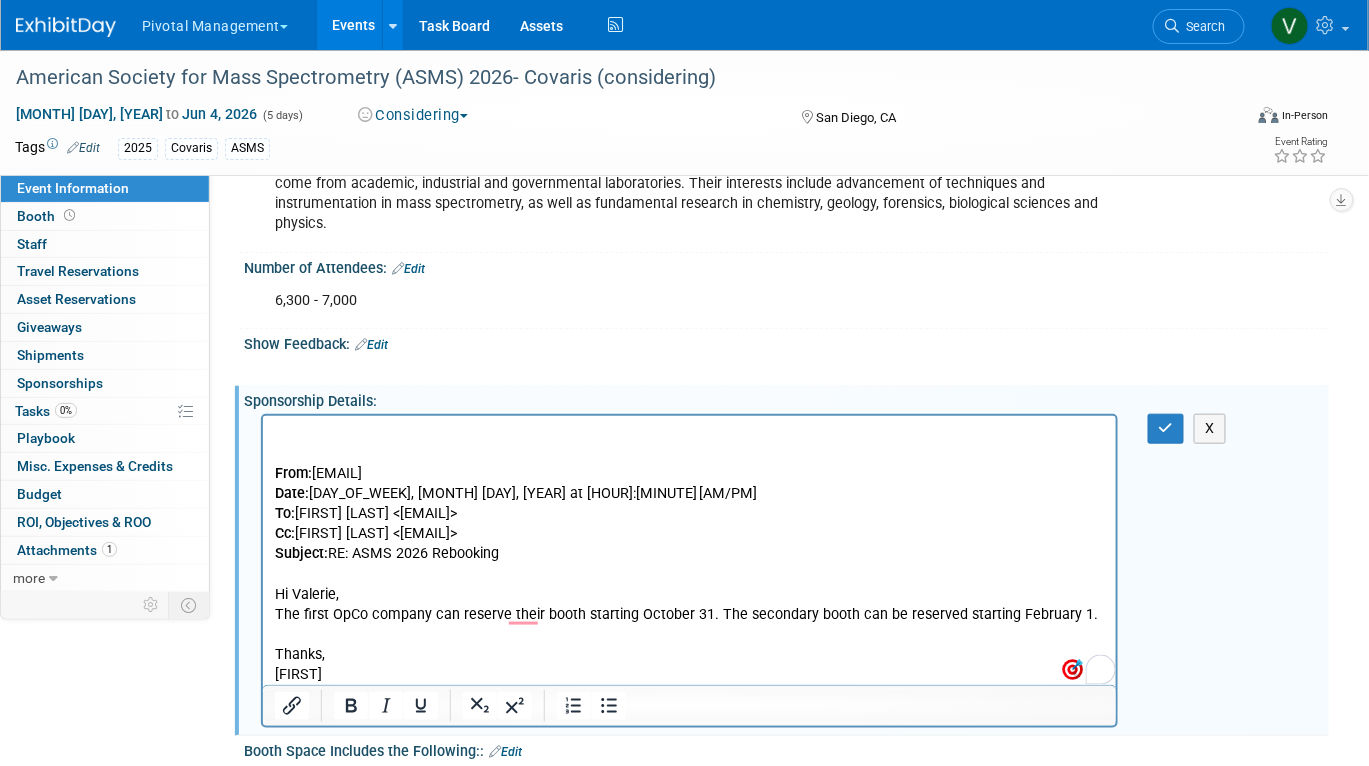 type 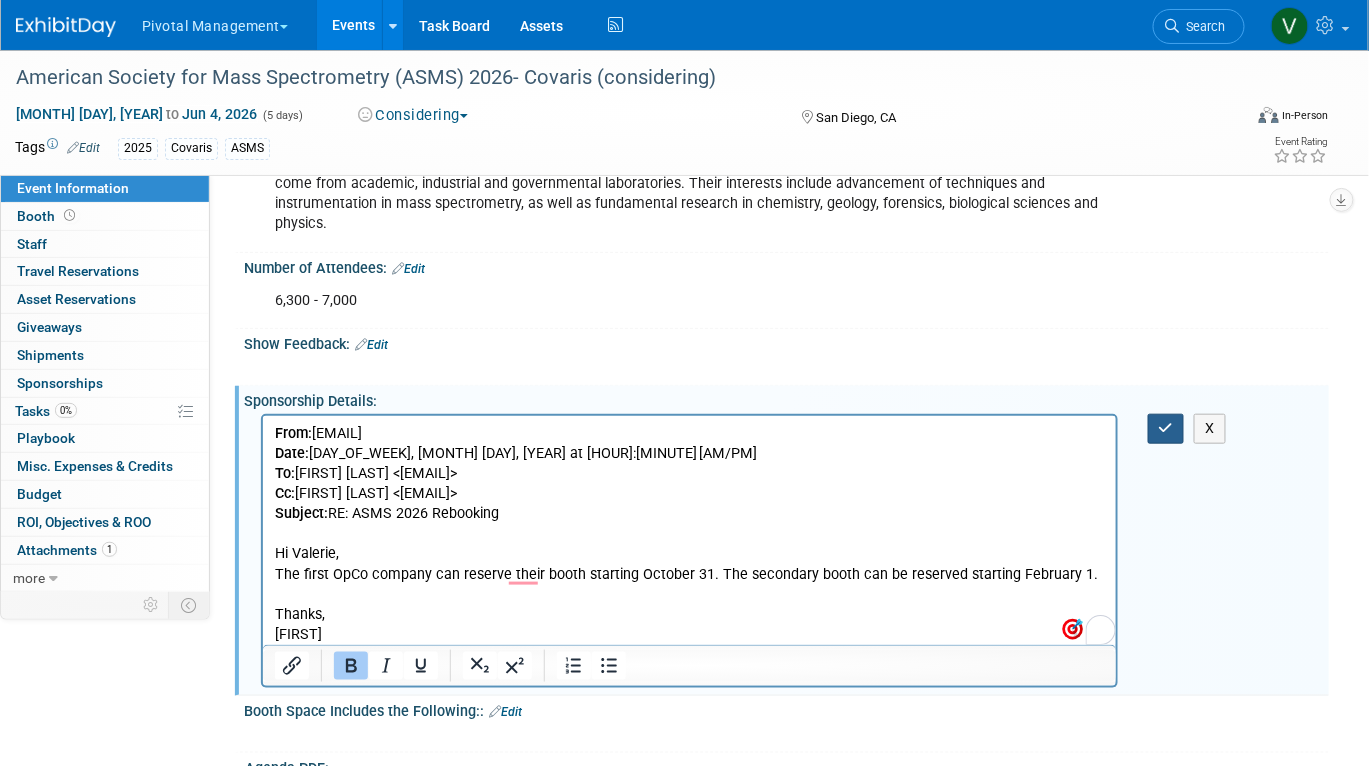 click at bounding box center (1166, 428) 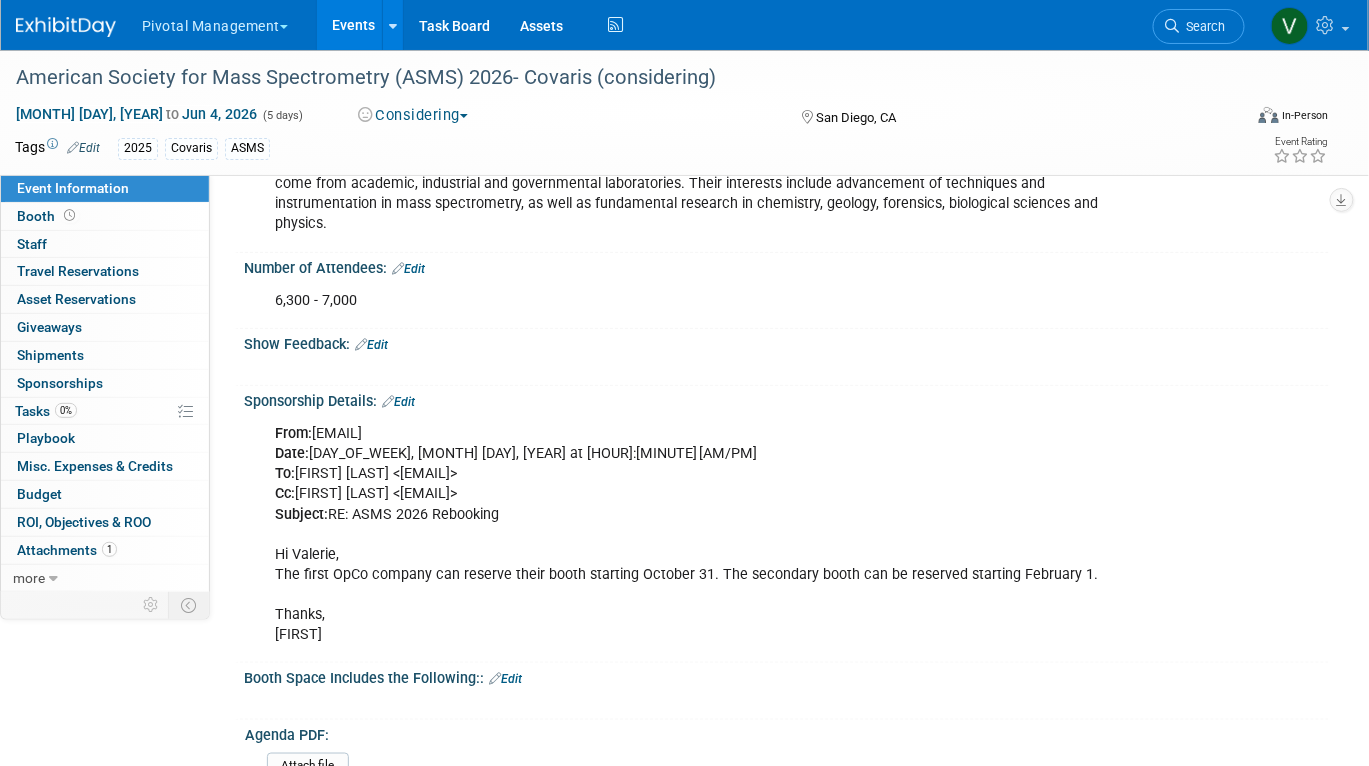 click on "Events" at bounding box center (353, 25) 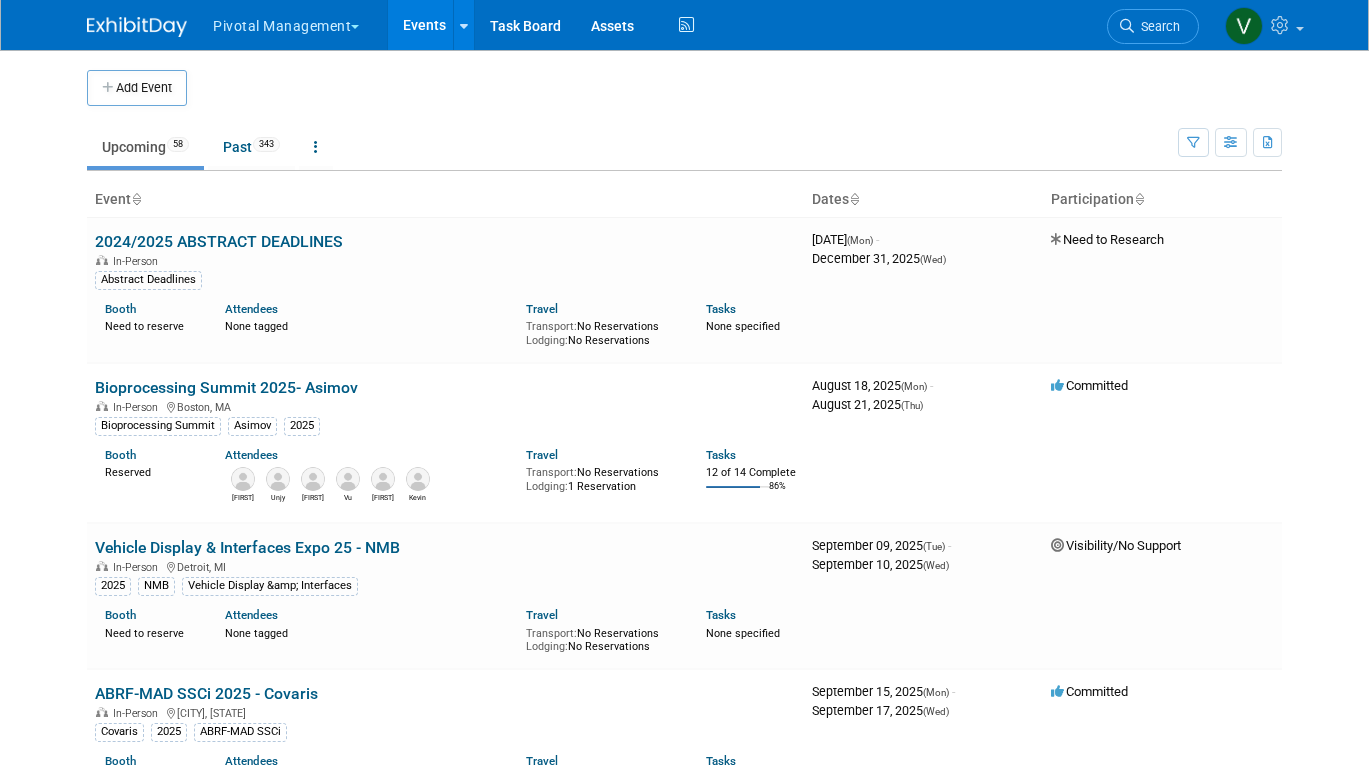 scroll, scrollTop: 0, scrollLeft: 0, axis: both 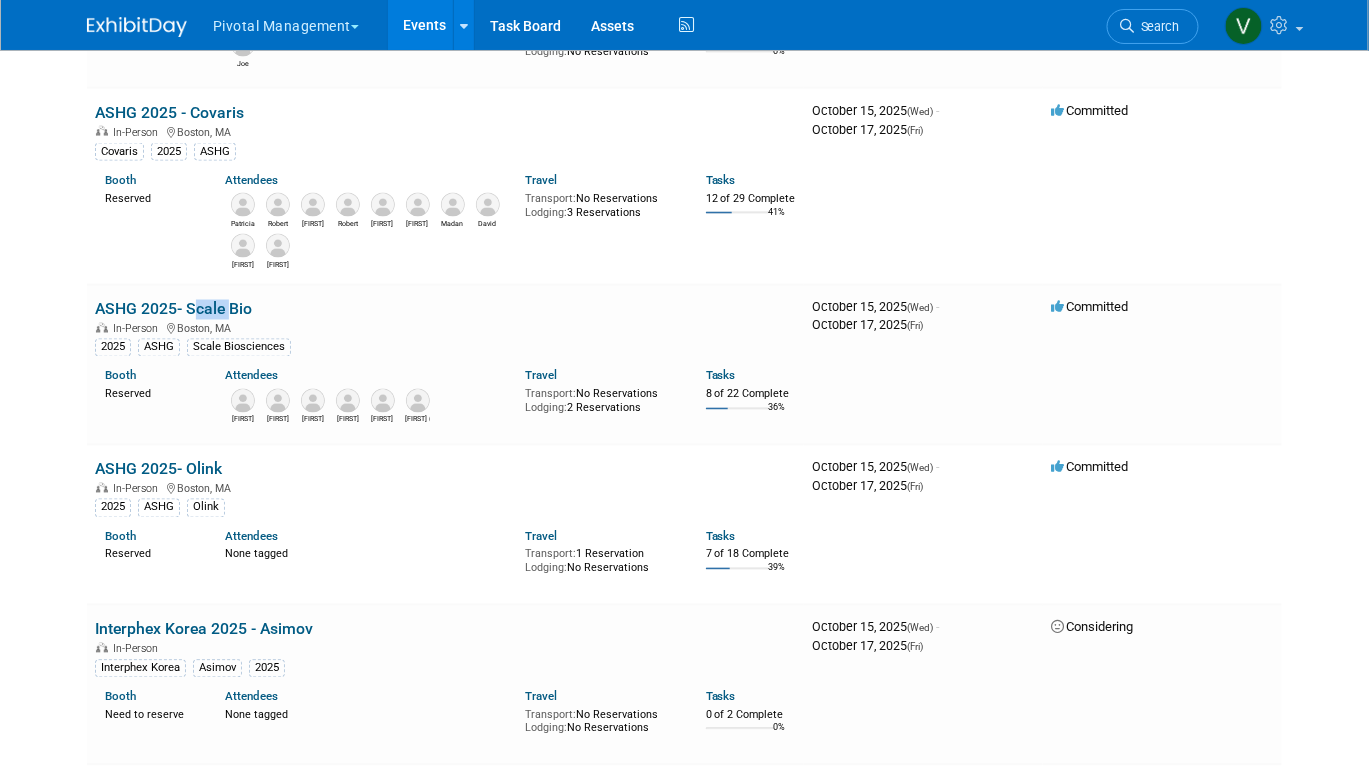 click on "Events" at bounding box center [424, 25] 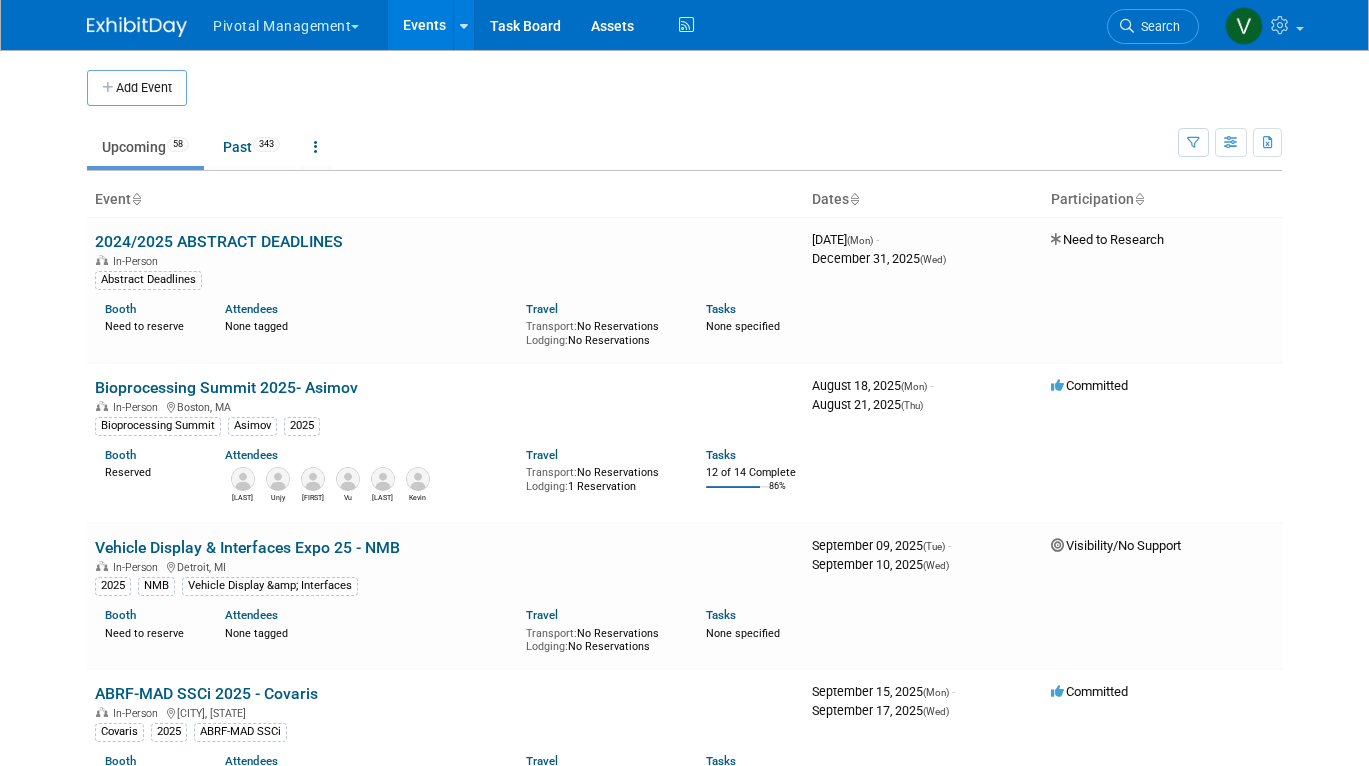 scroll, scrollTop: 0, scrollLeft: 0, axis: both 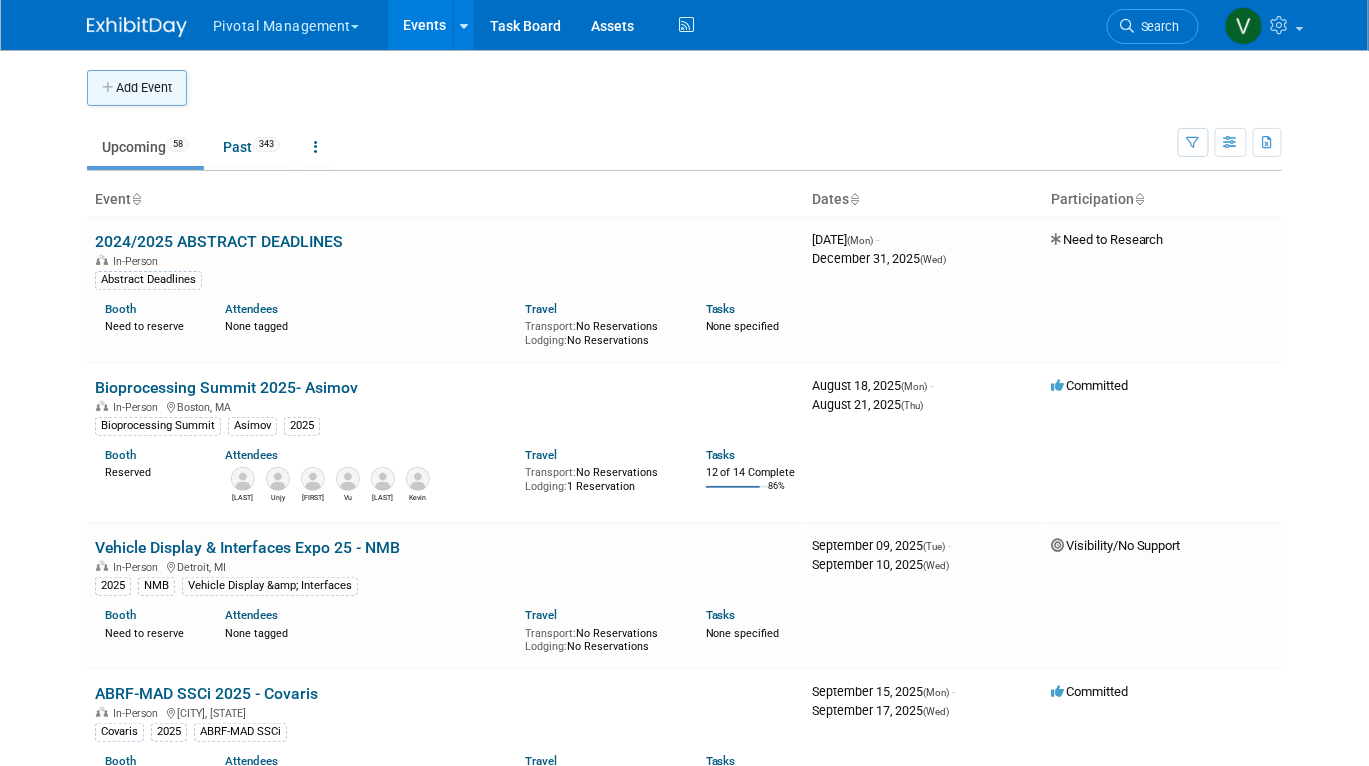 click on "Add Event" at bounding box center [137, 88] 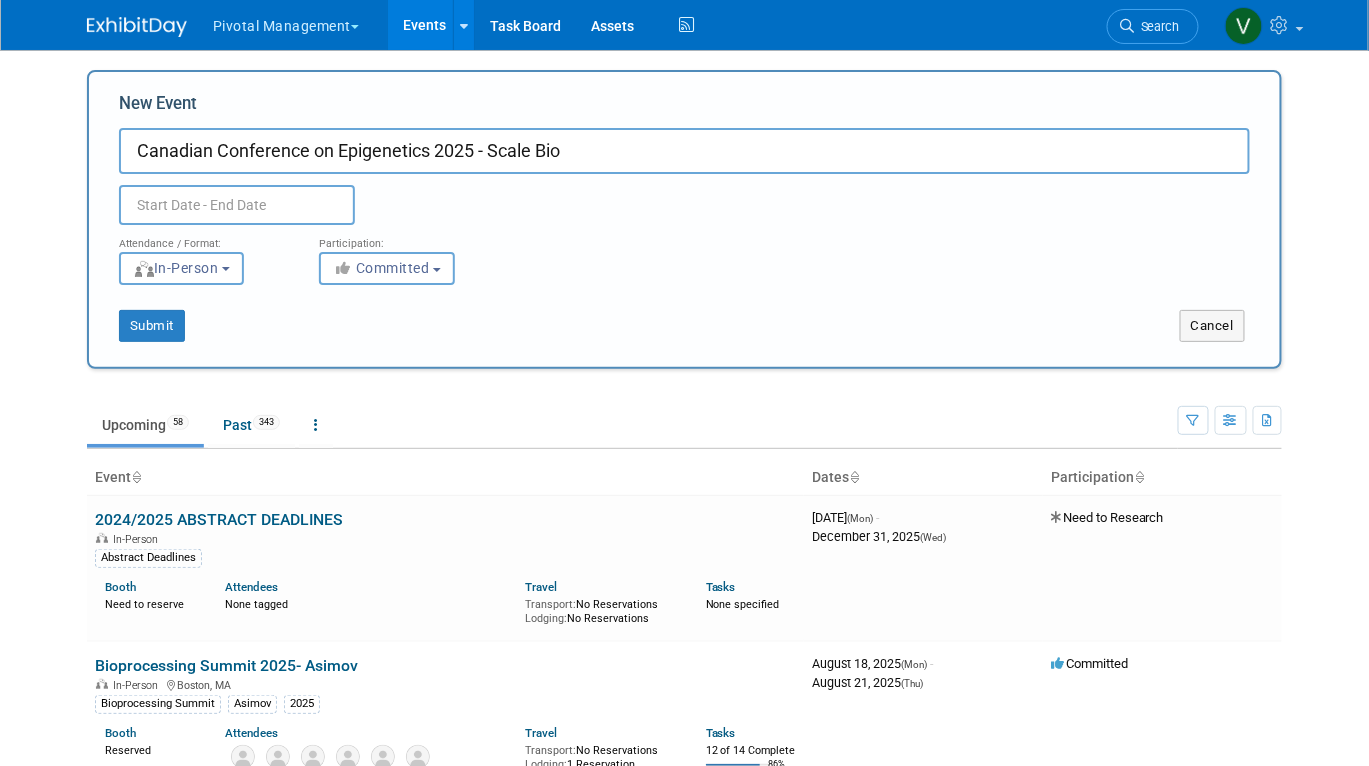 type on "Canadian Conference on Epigenetics 2025 - Scale Bio" 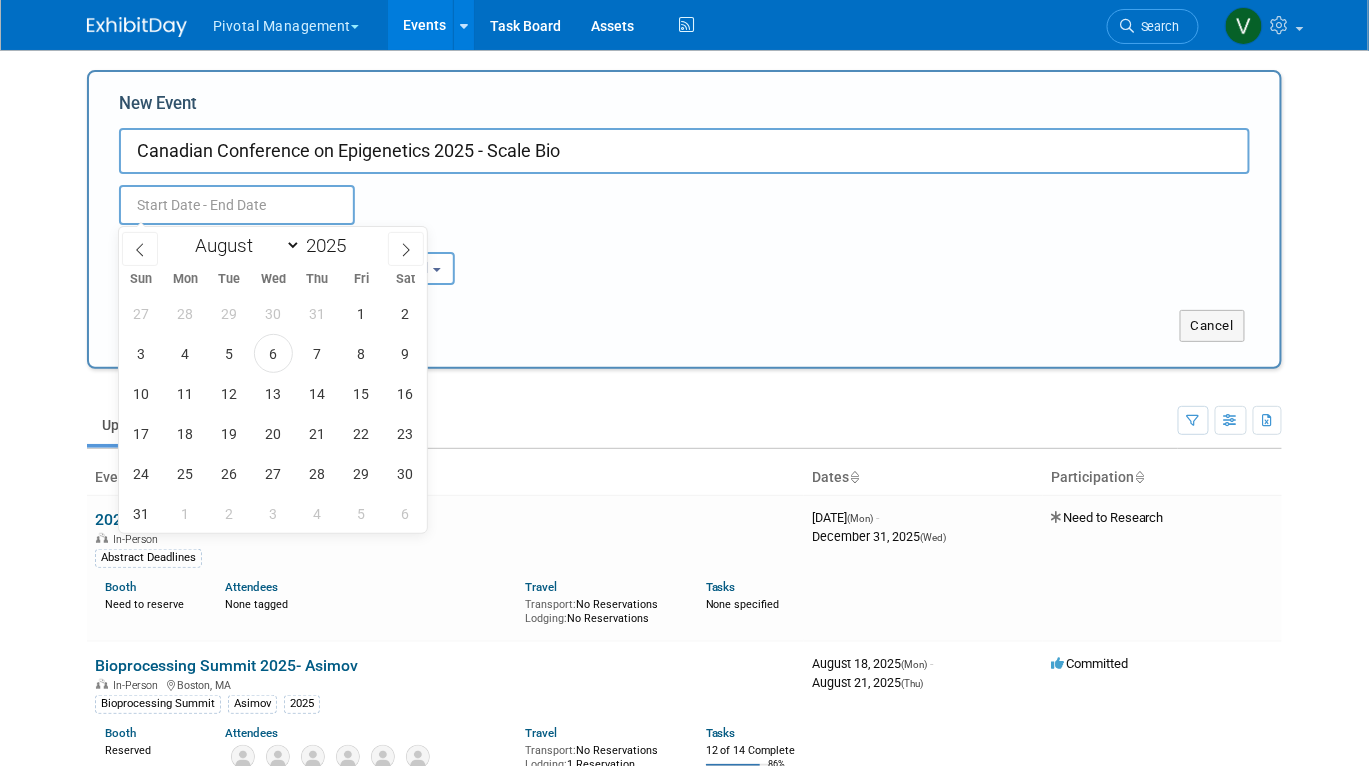 click at bounding box center (237, 205) 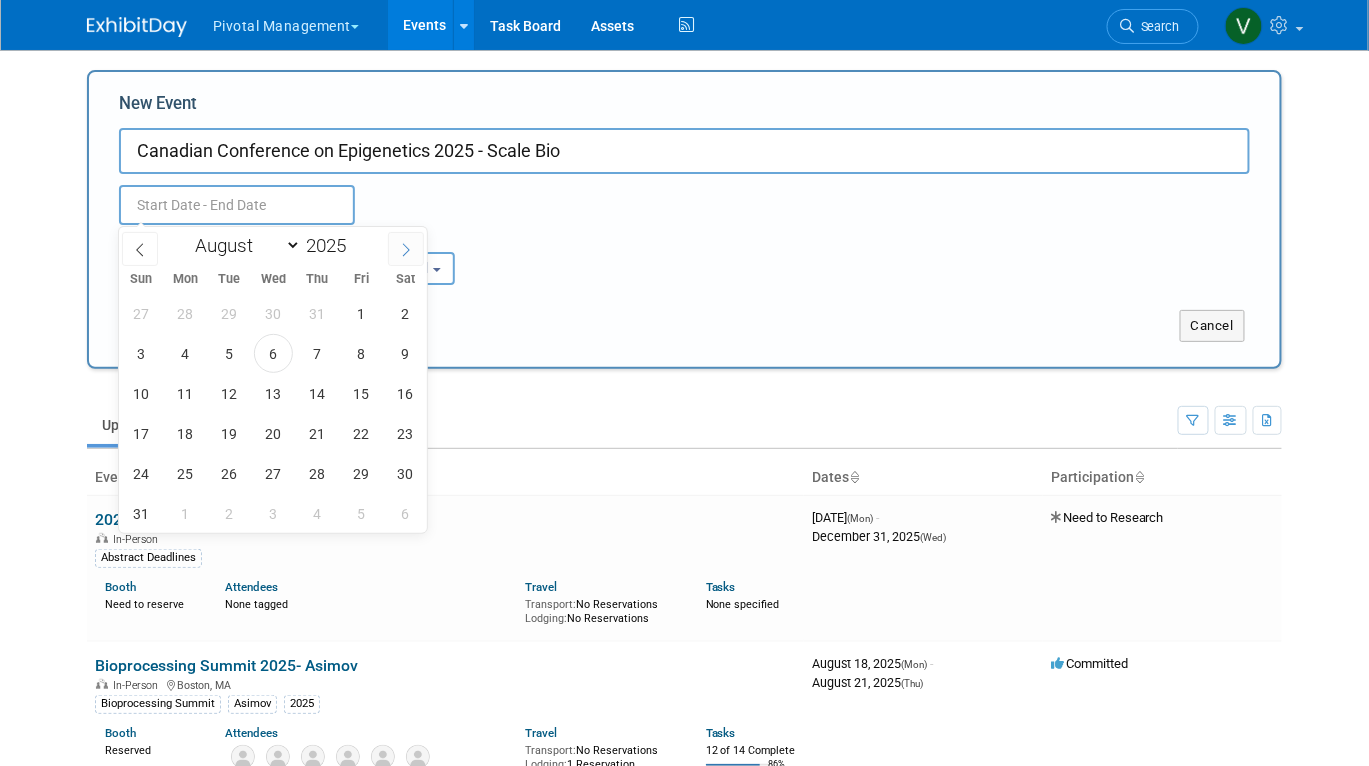 click 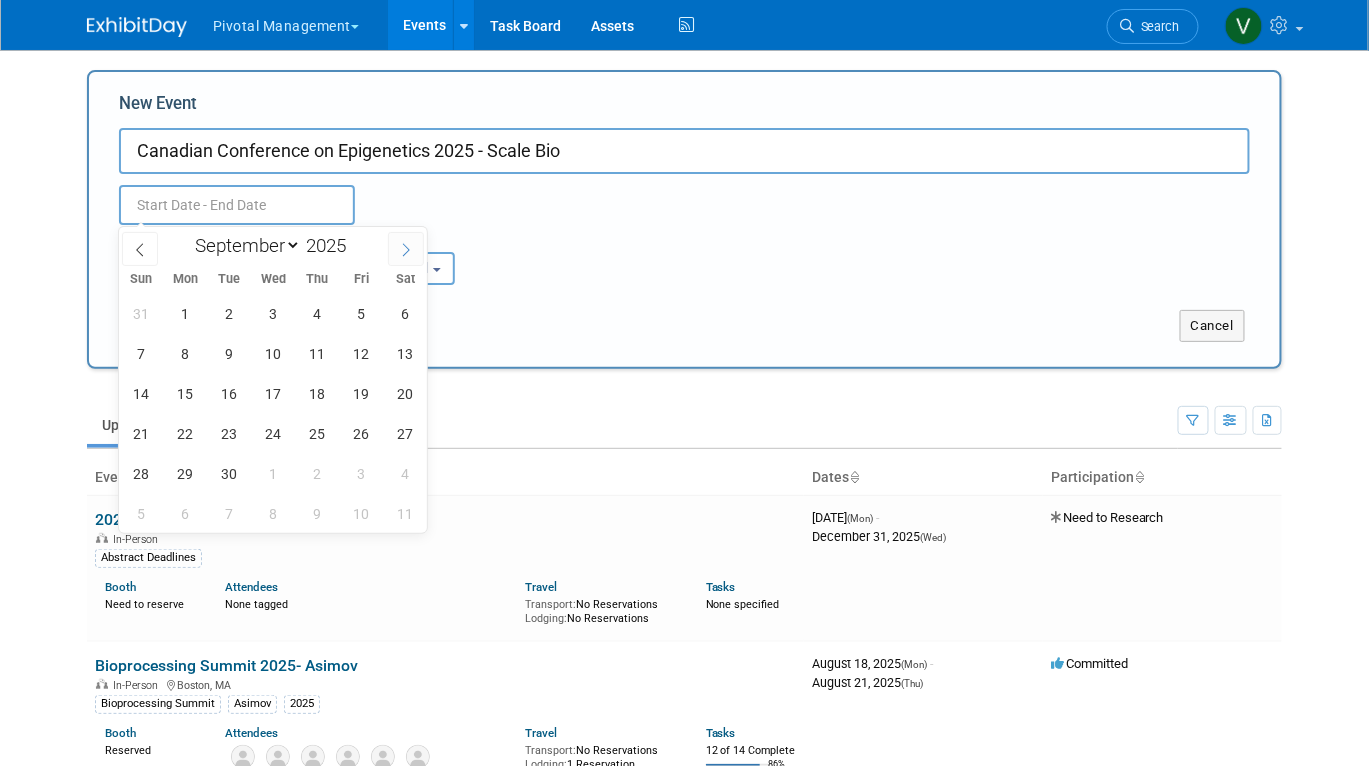 click 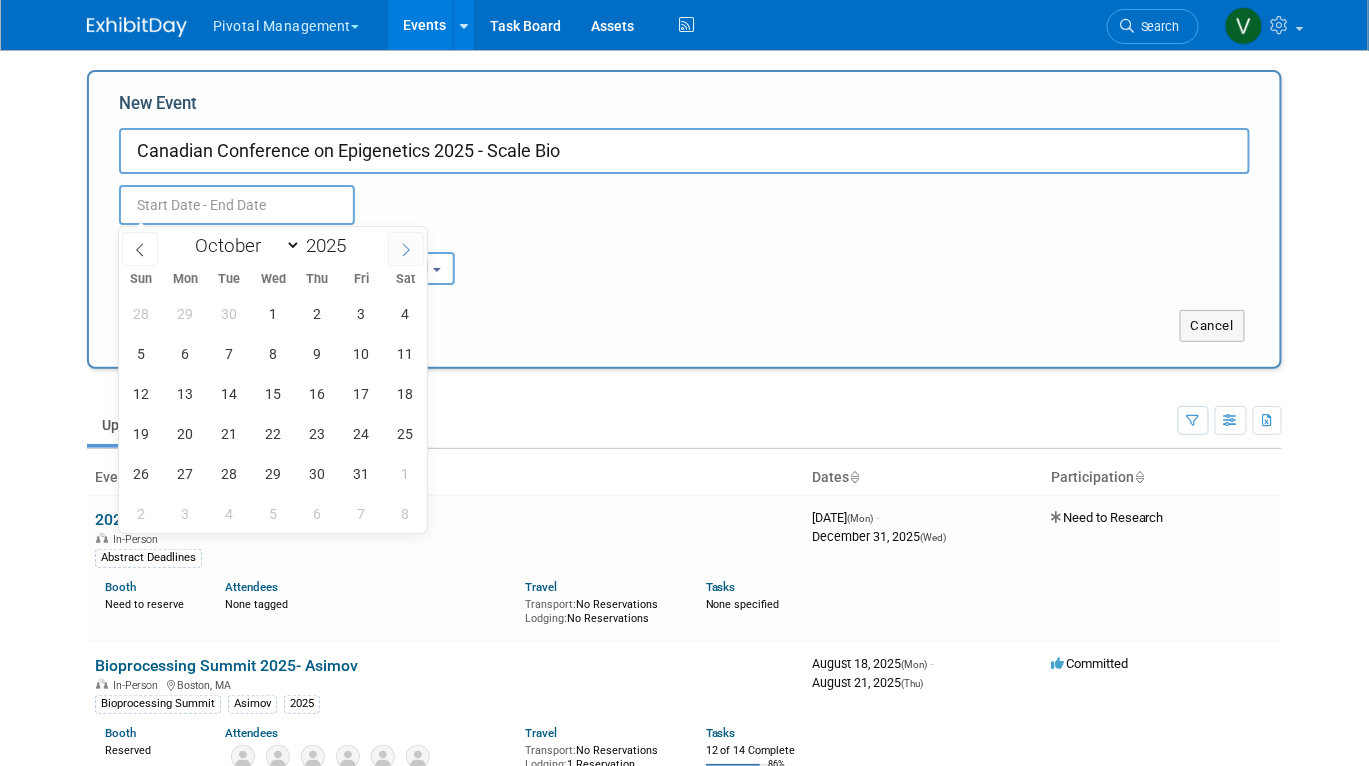 click 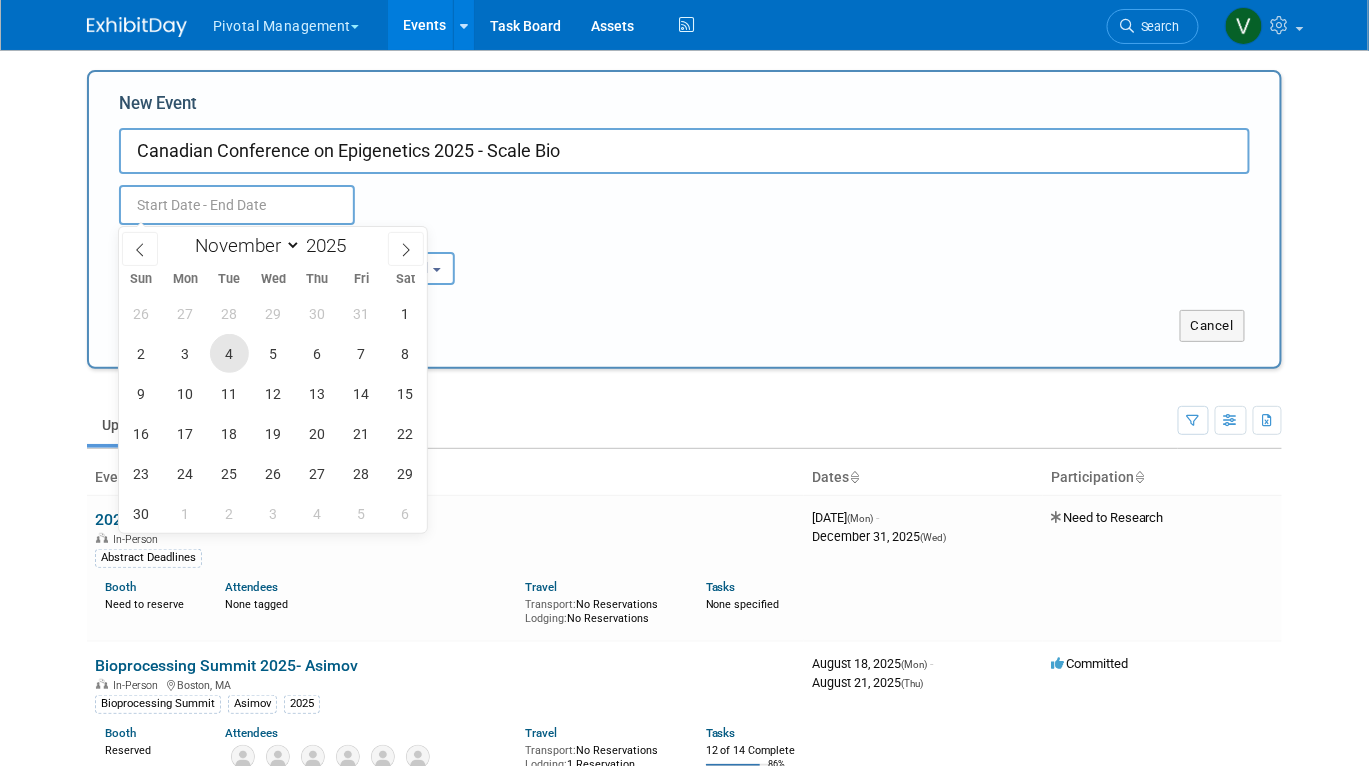 click on "4" at bounding box center (229, 353) 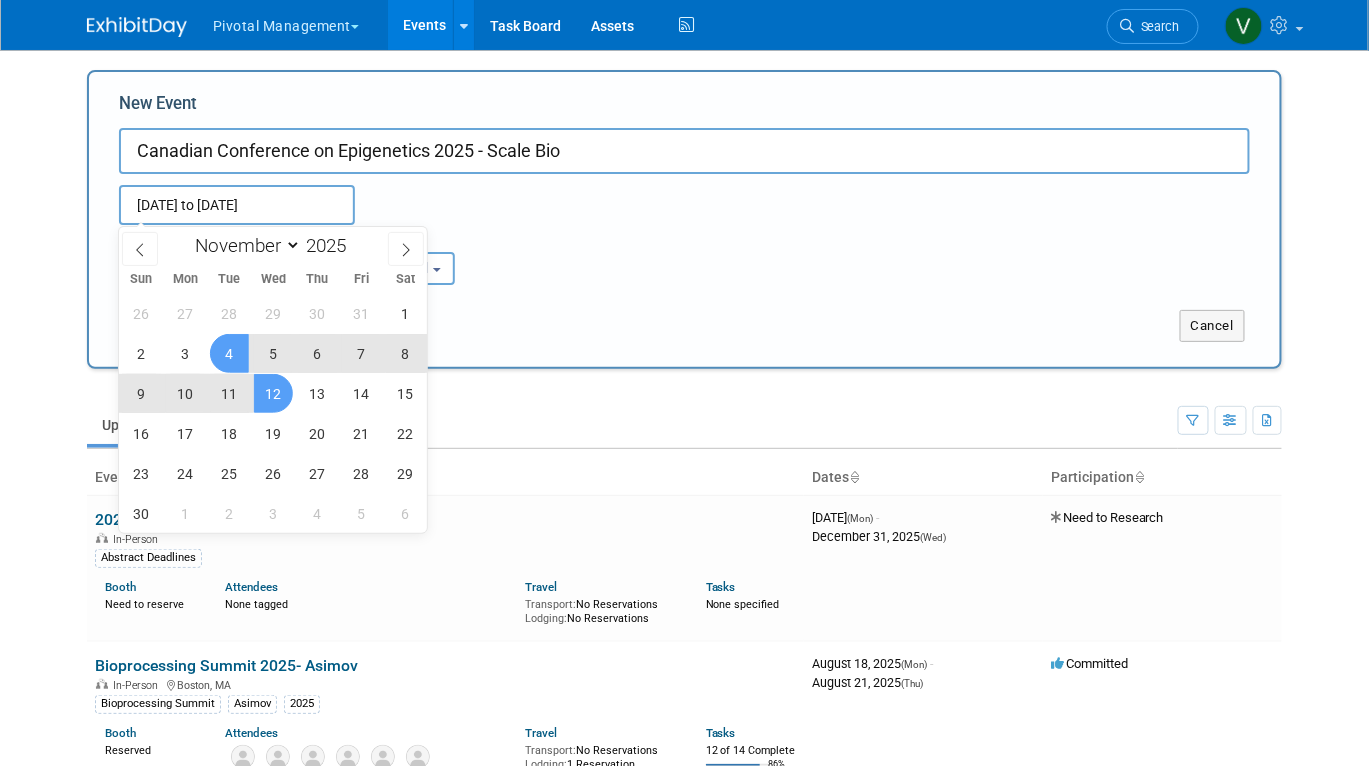 click on "12" at bounding box center (273, 393) 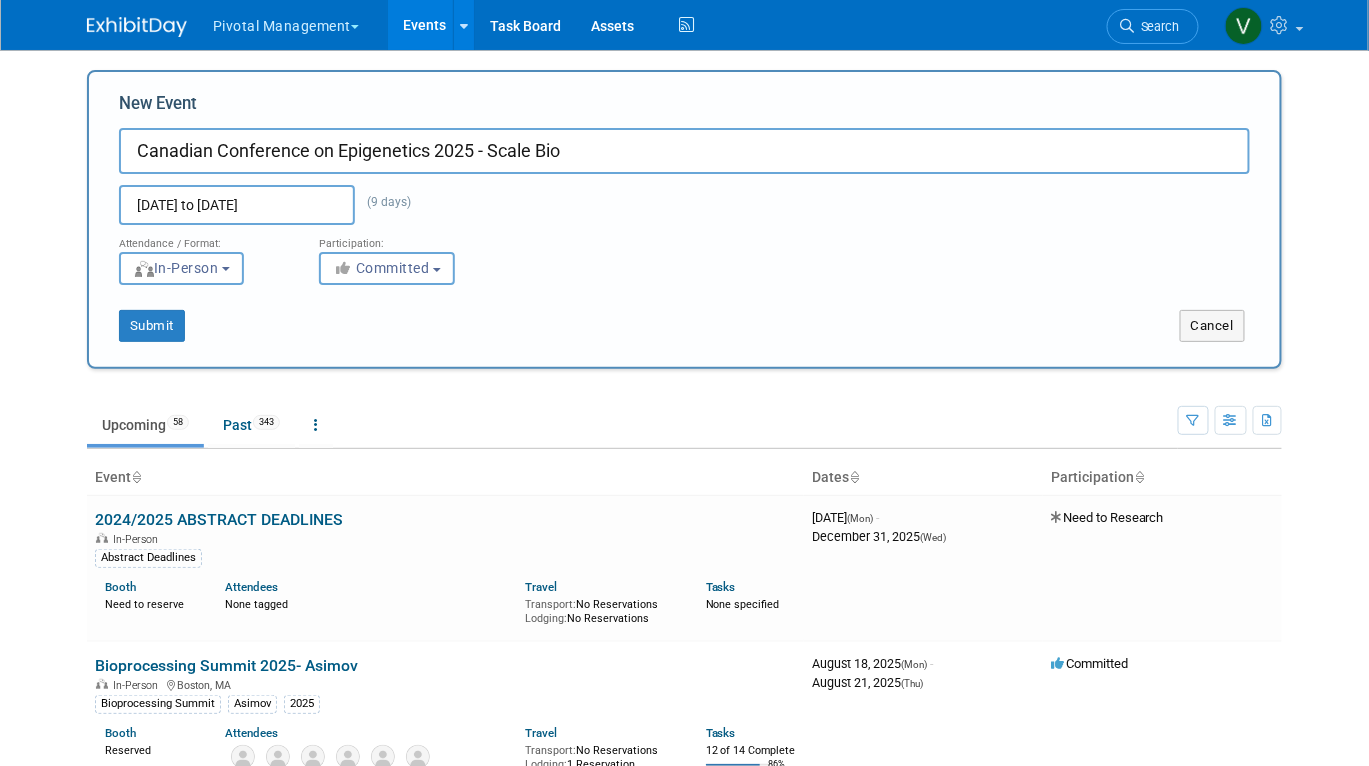 click on "Nov 4, 2025 to Nov 12, 2025" at bounding box center [237, 205] 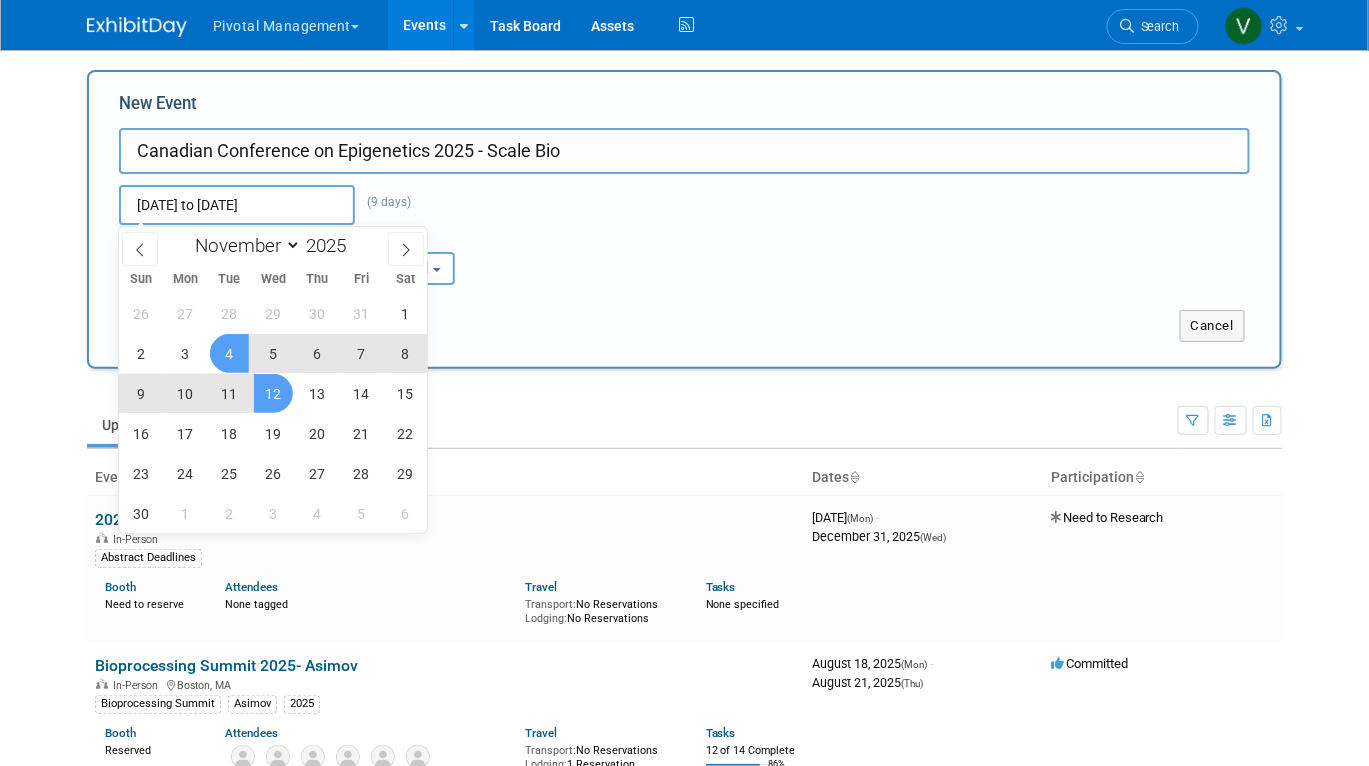 click on "12" at bounding box center (273, 393) 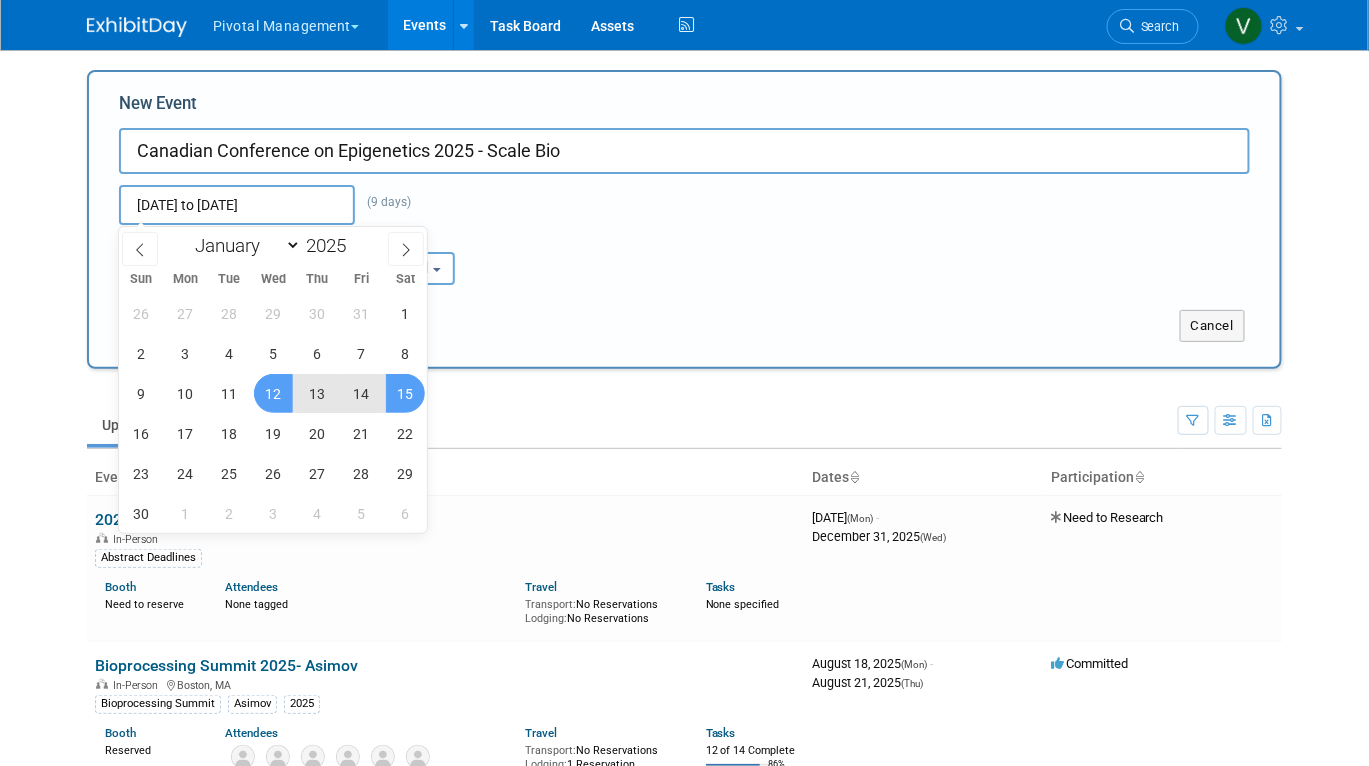 click on "15" at bounding box center [405, 393] 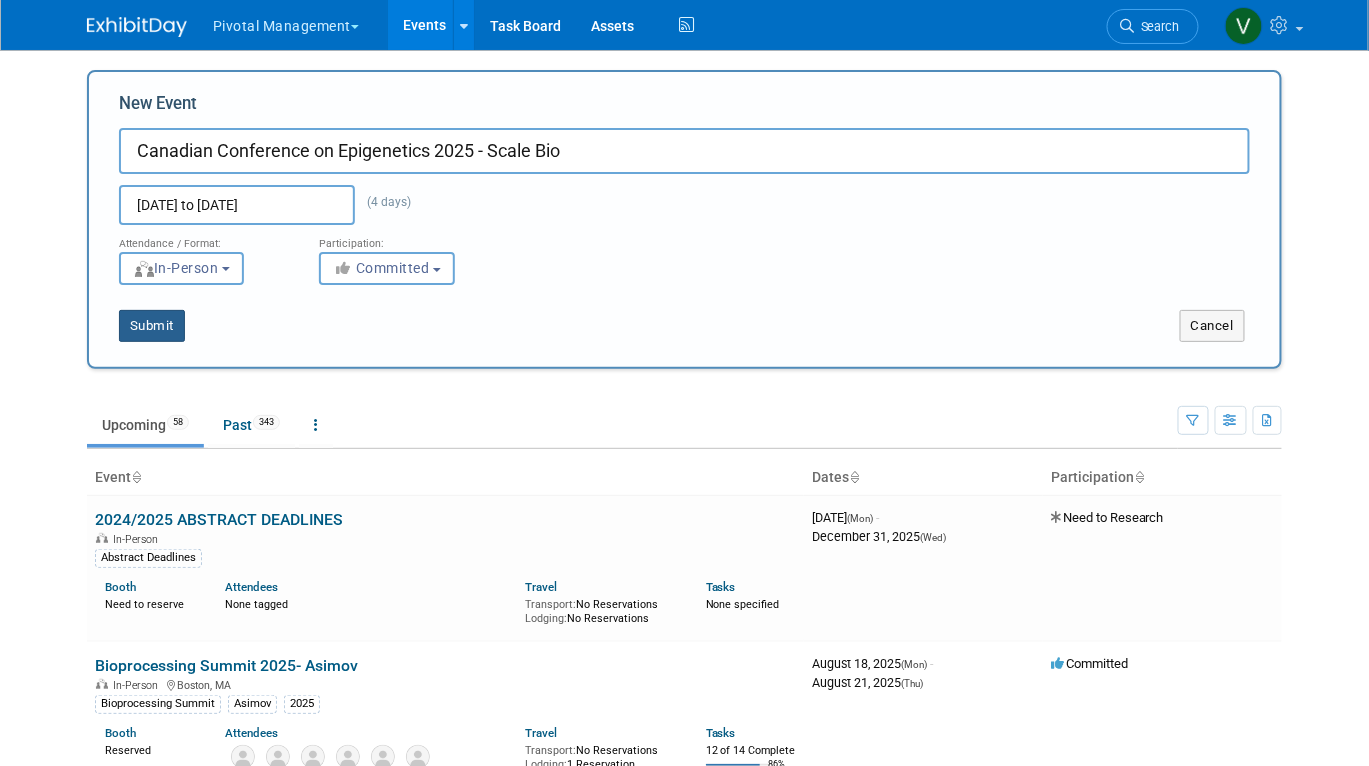click on "Submit" at bounding box center [152, 326] 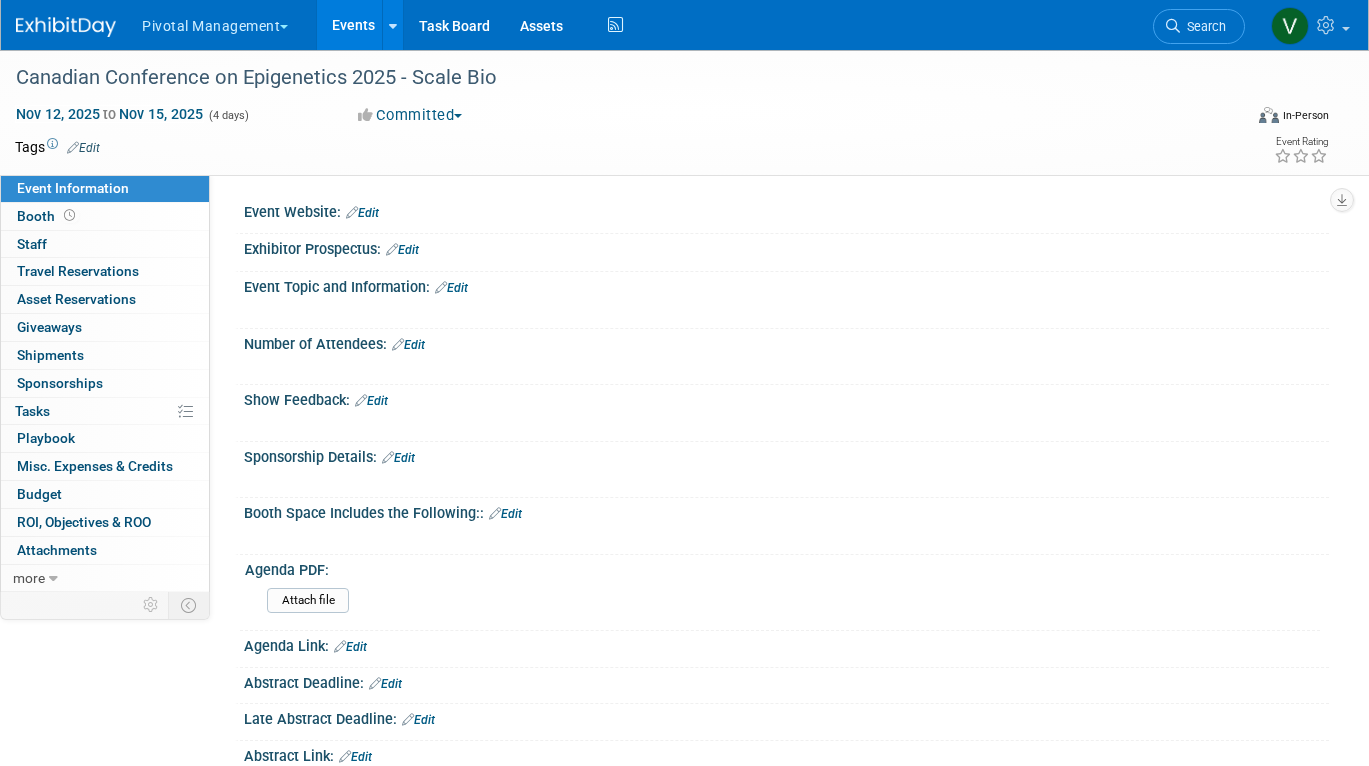 scroll, scrollTop: 0, scrollLeft: 0, axis: both 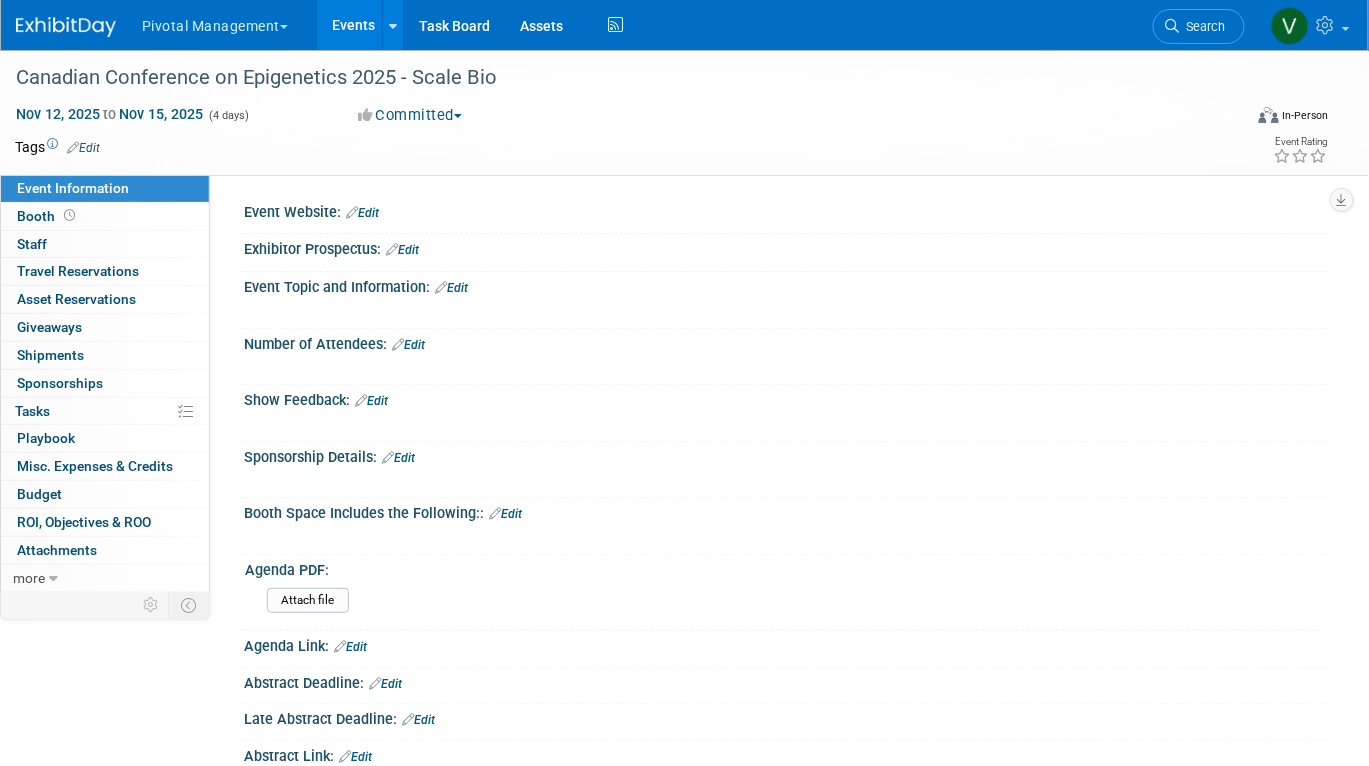 click on "Edit" at bounding box center (83, 148) 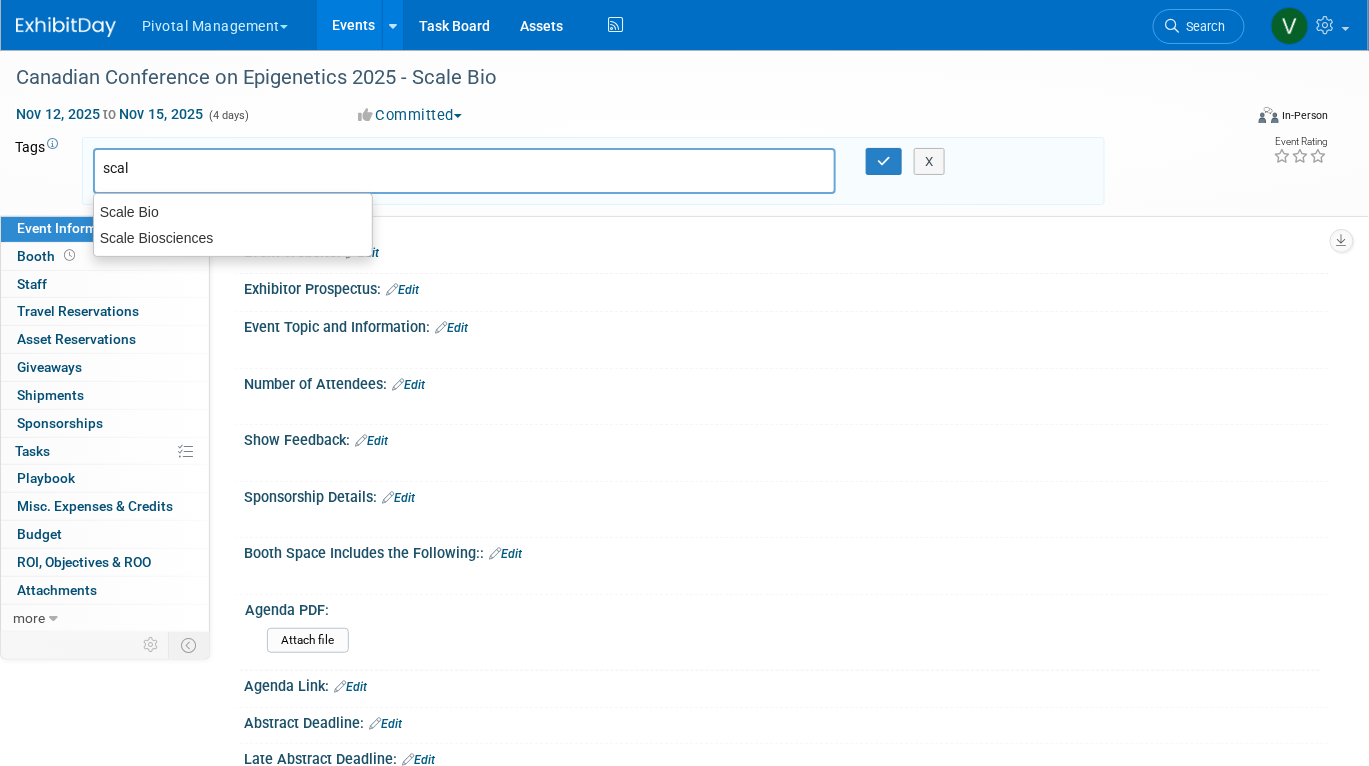 type on "scale" 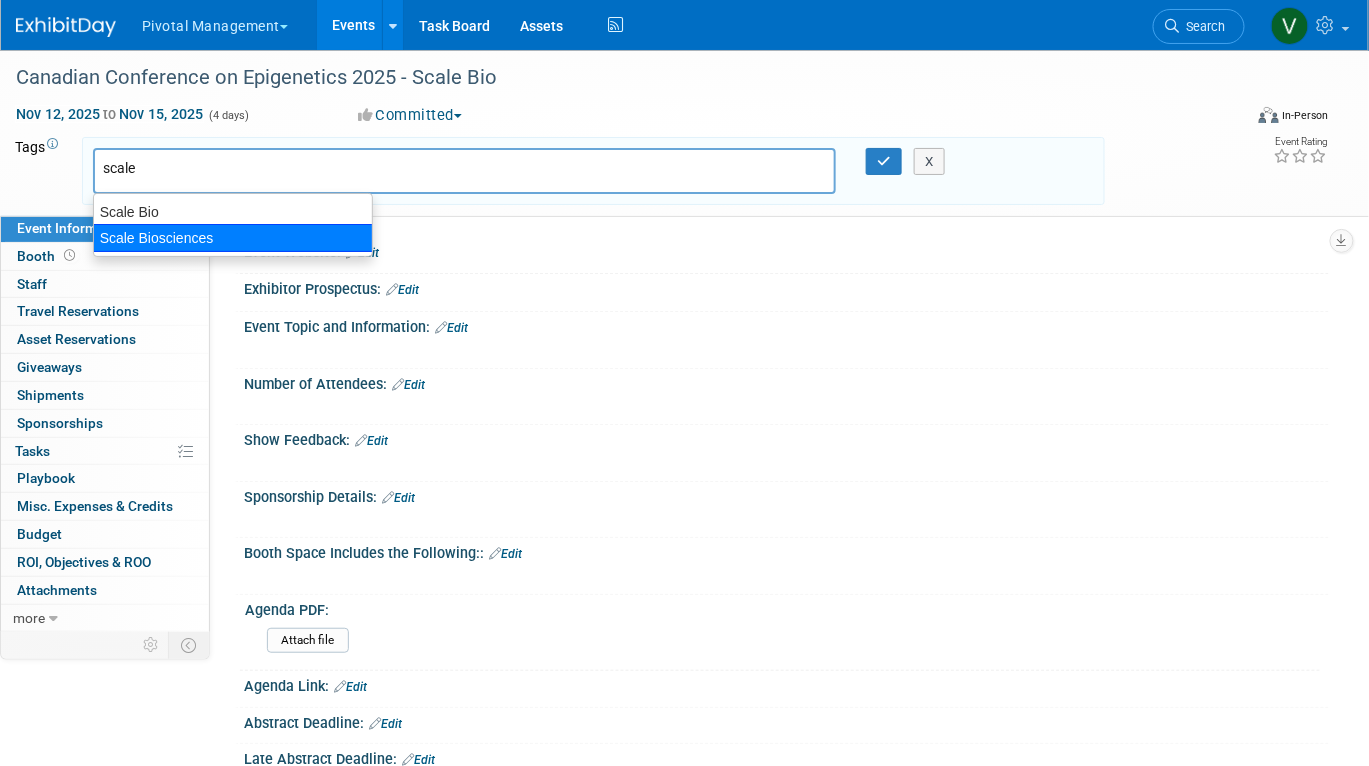 click on "Scale Biosciences" at bounding box center [233, 238] 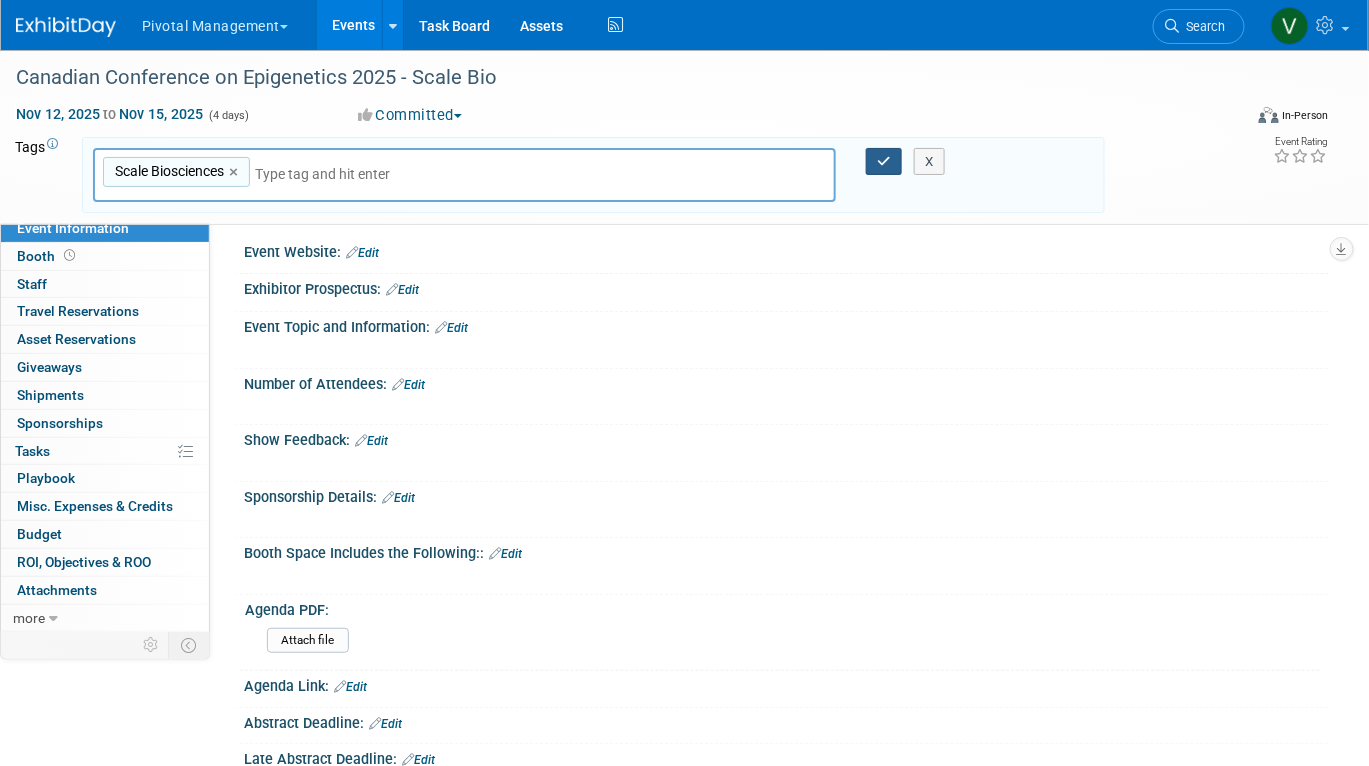 click at bounding box center [884, 162] 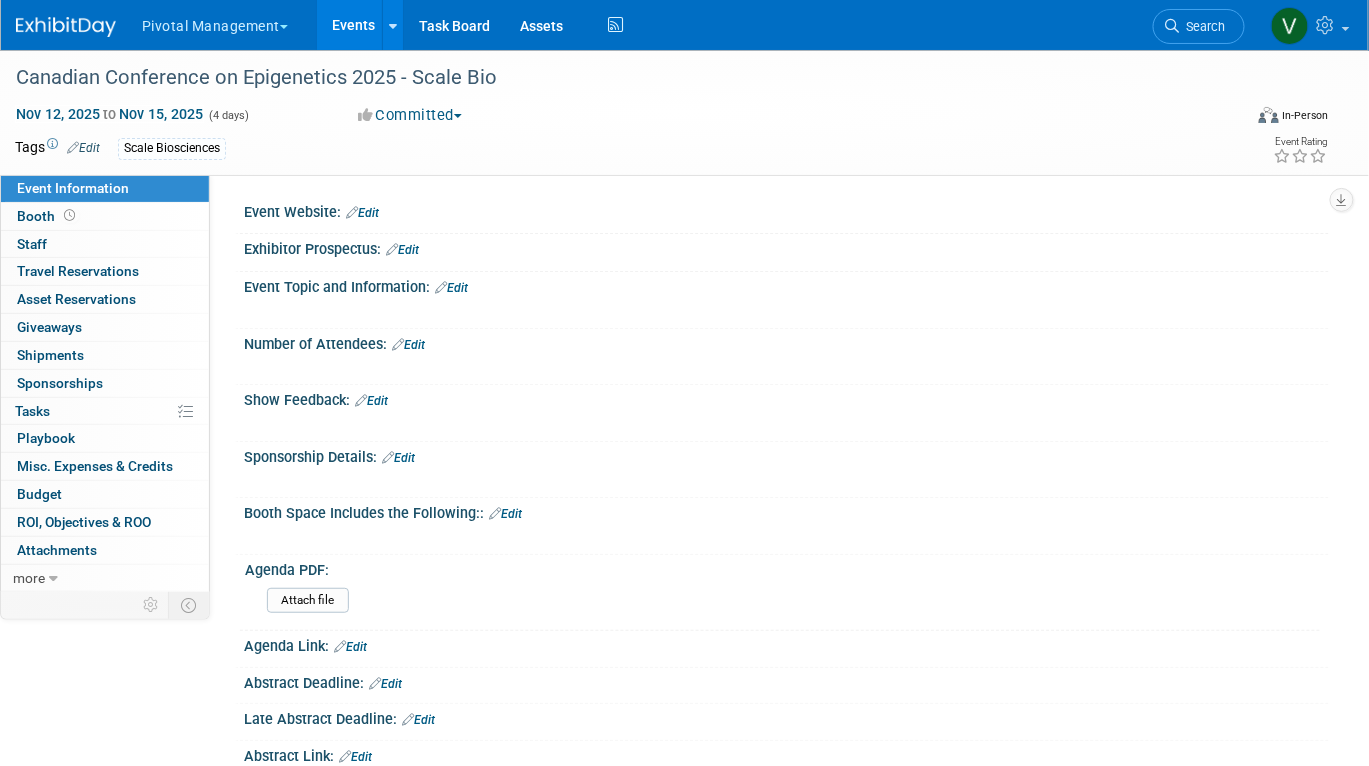 click on "Edit" at bounding box center [402, 250] 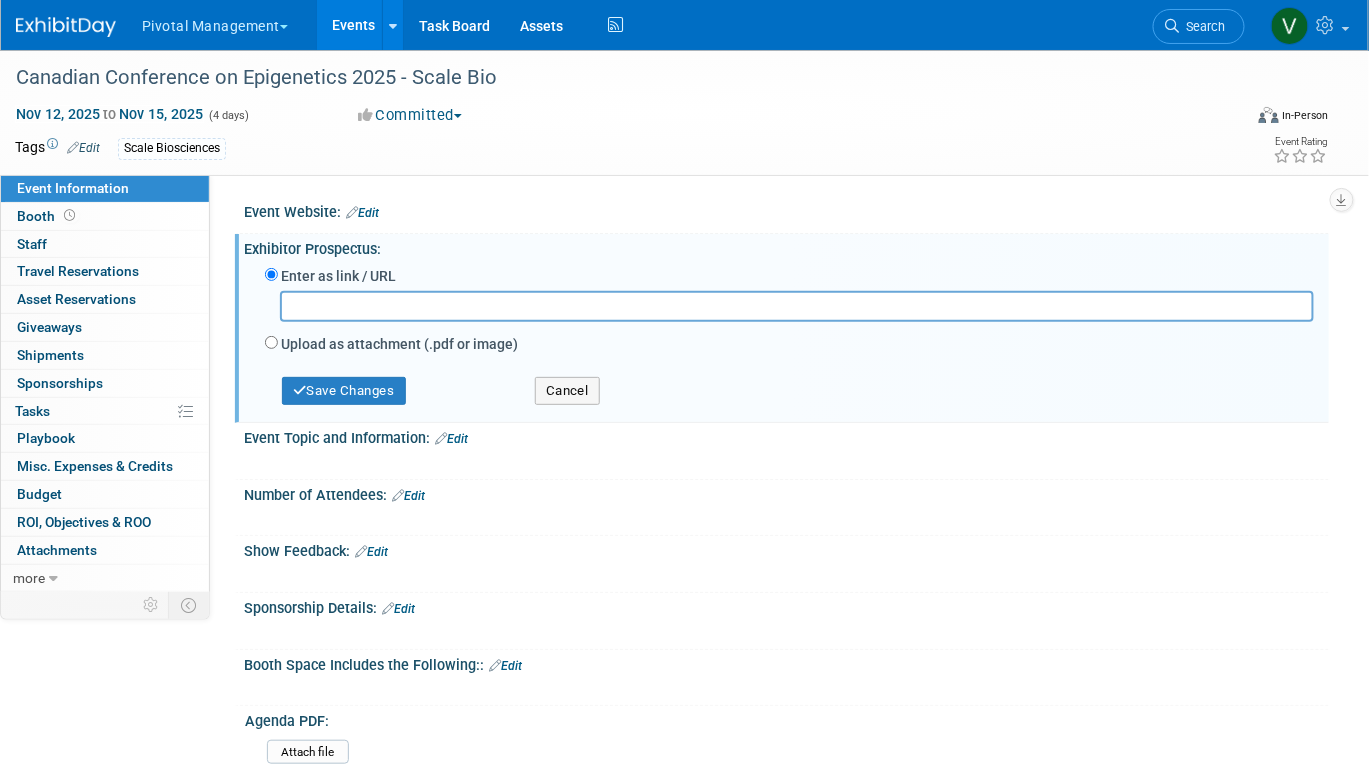 click on "Upload as attachment (.pdf or image)" at bounding box center (399, 344) 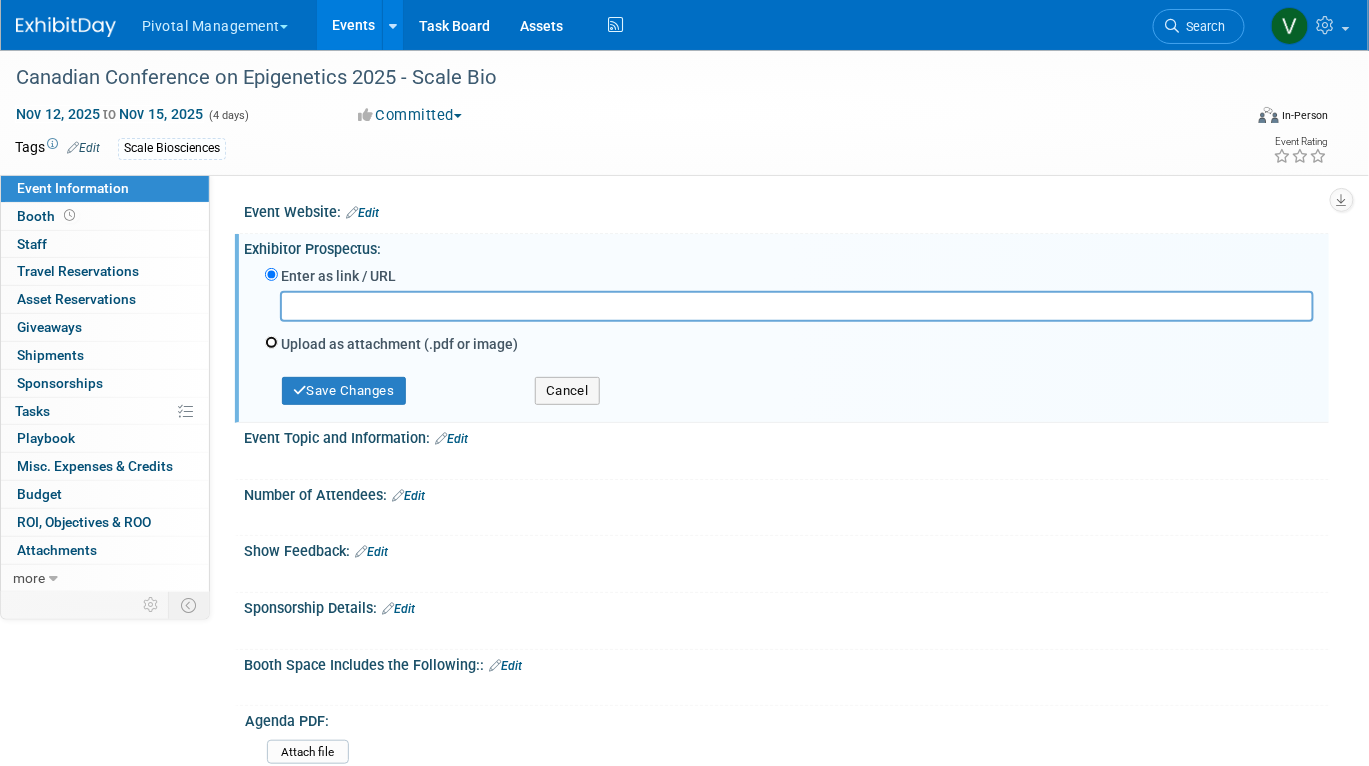 click on "Upload as attachment (.pdf or image)" at bounding box center [271, 342] 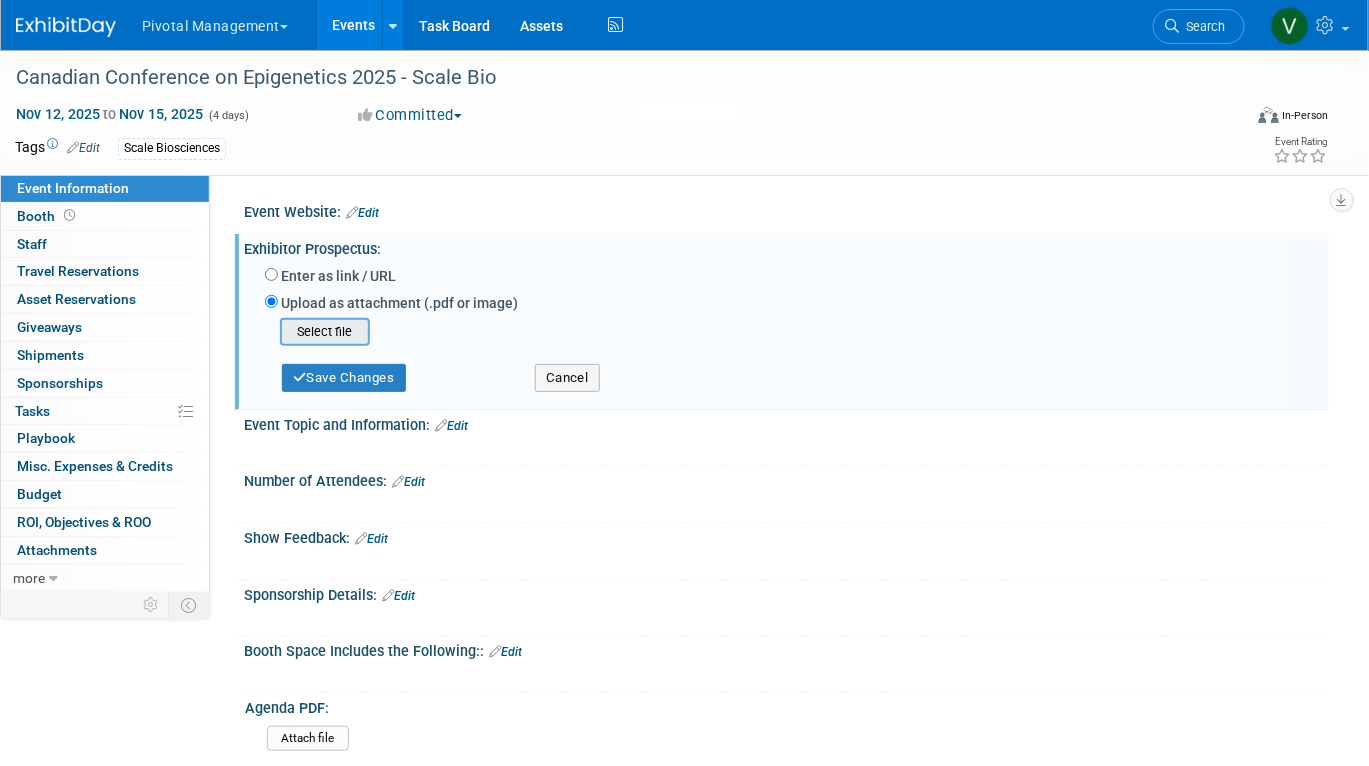 click at bounding box center (249, 332) 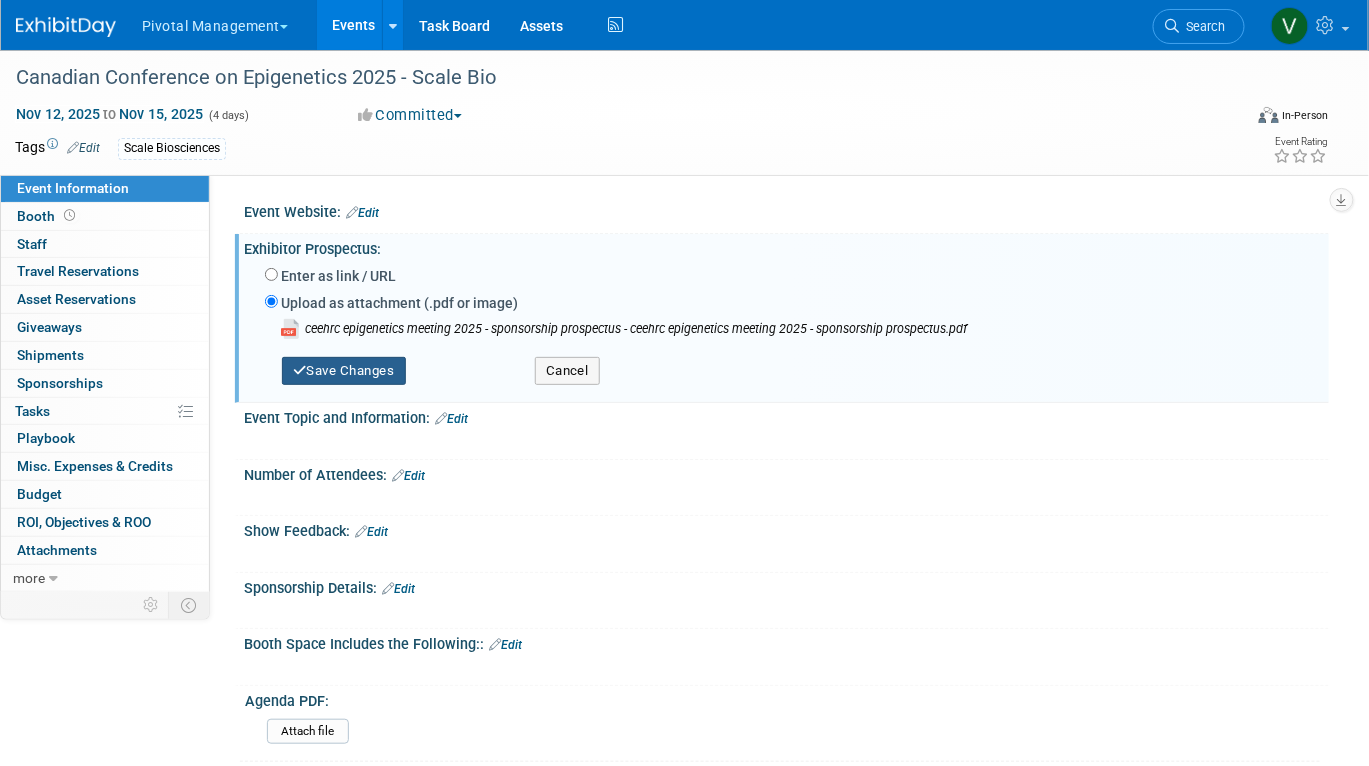 click on "Save Changes" at bounding box center (344, 371) 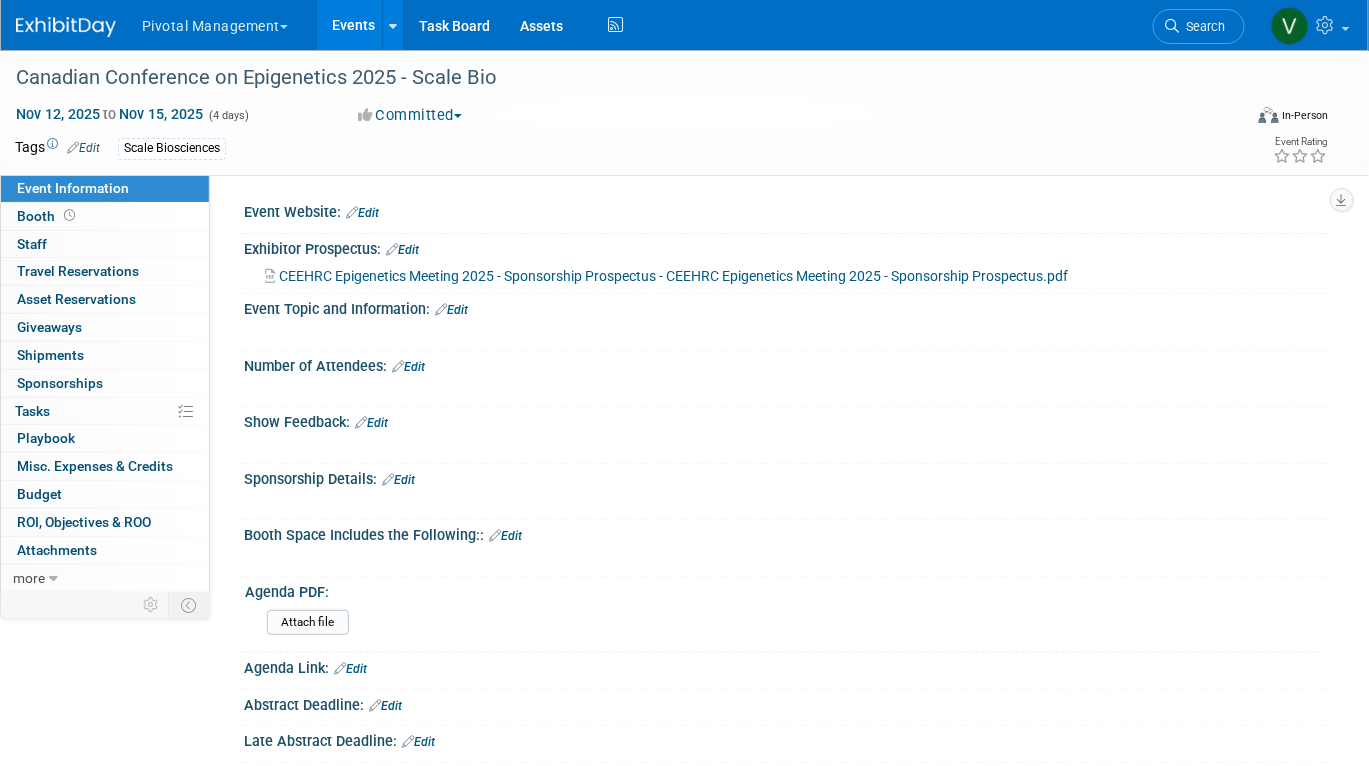 click on "Edit" at bounding box center (451, 310) 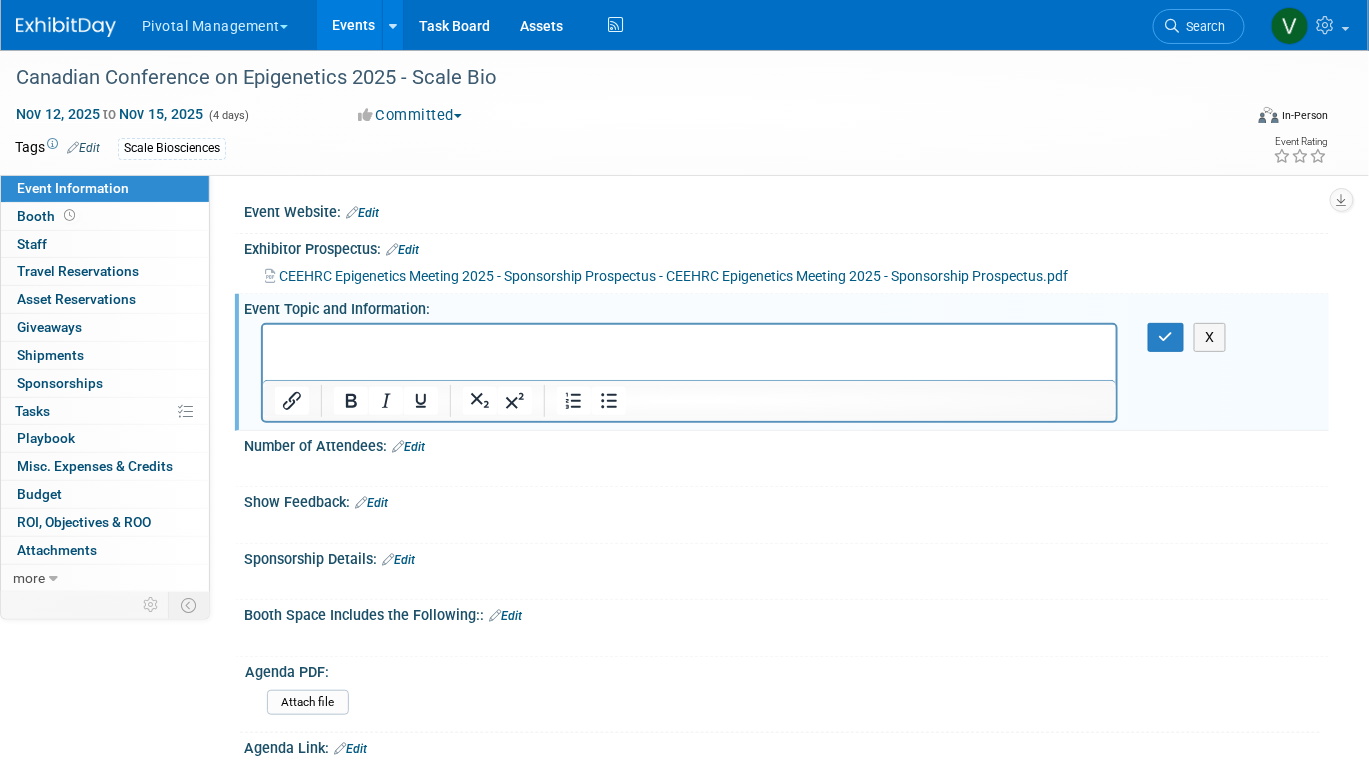 scroll, scrollTop: 0, scrollLeft: 0, axis: both 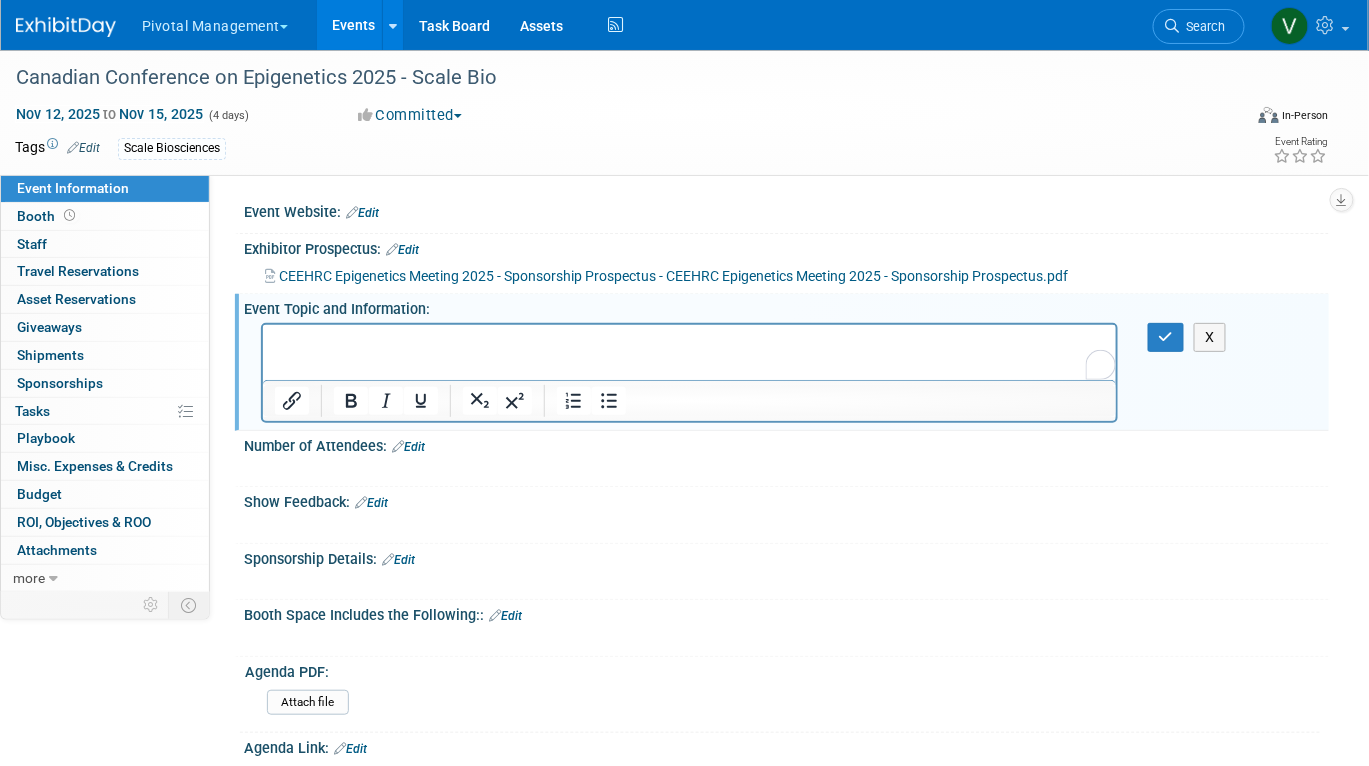 type 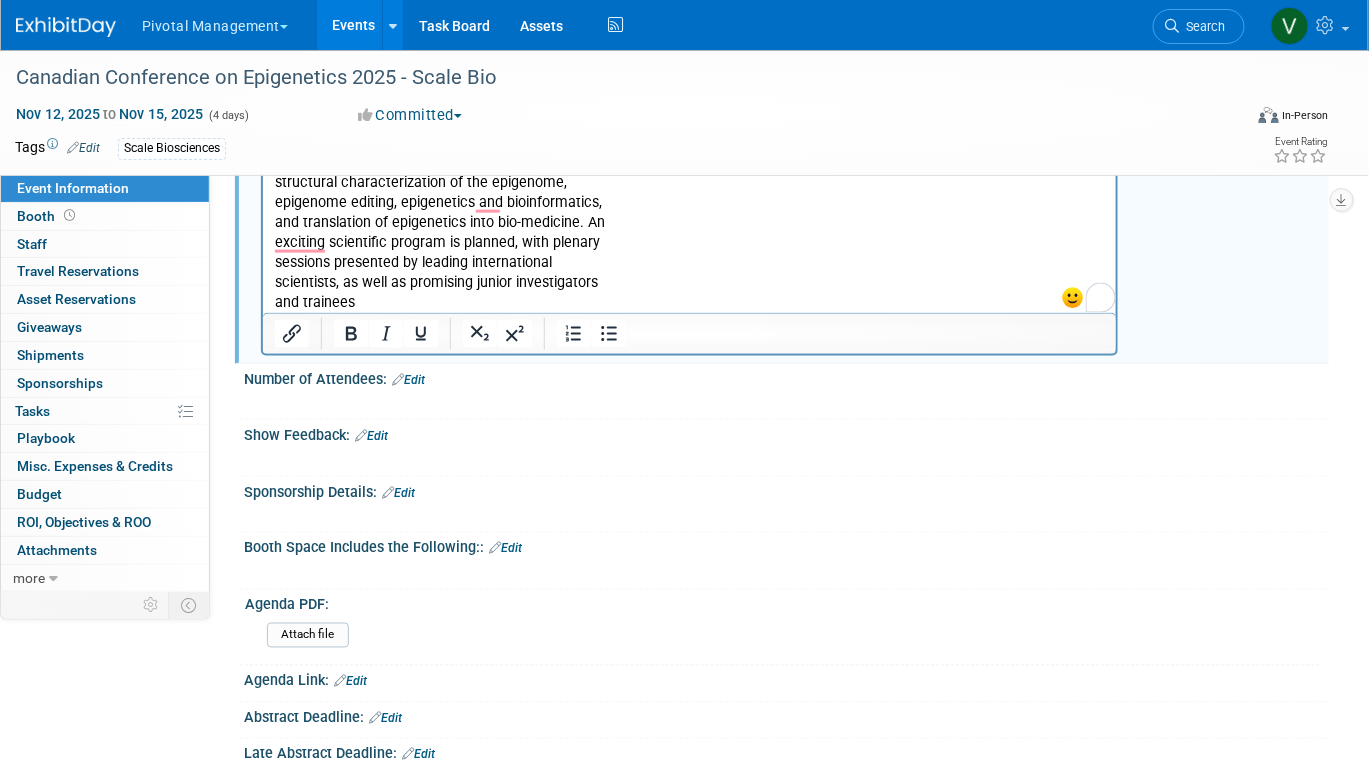 scroll, scrollTop: 0, scrollLeft: 0, axis: both 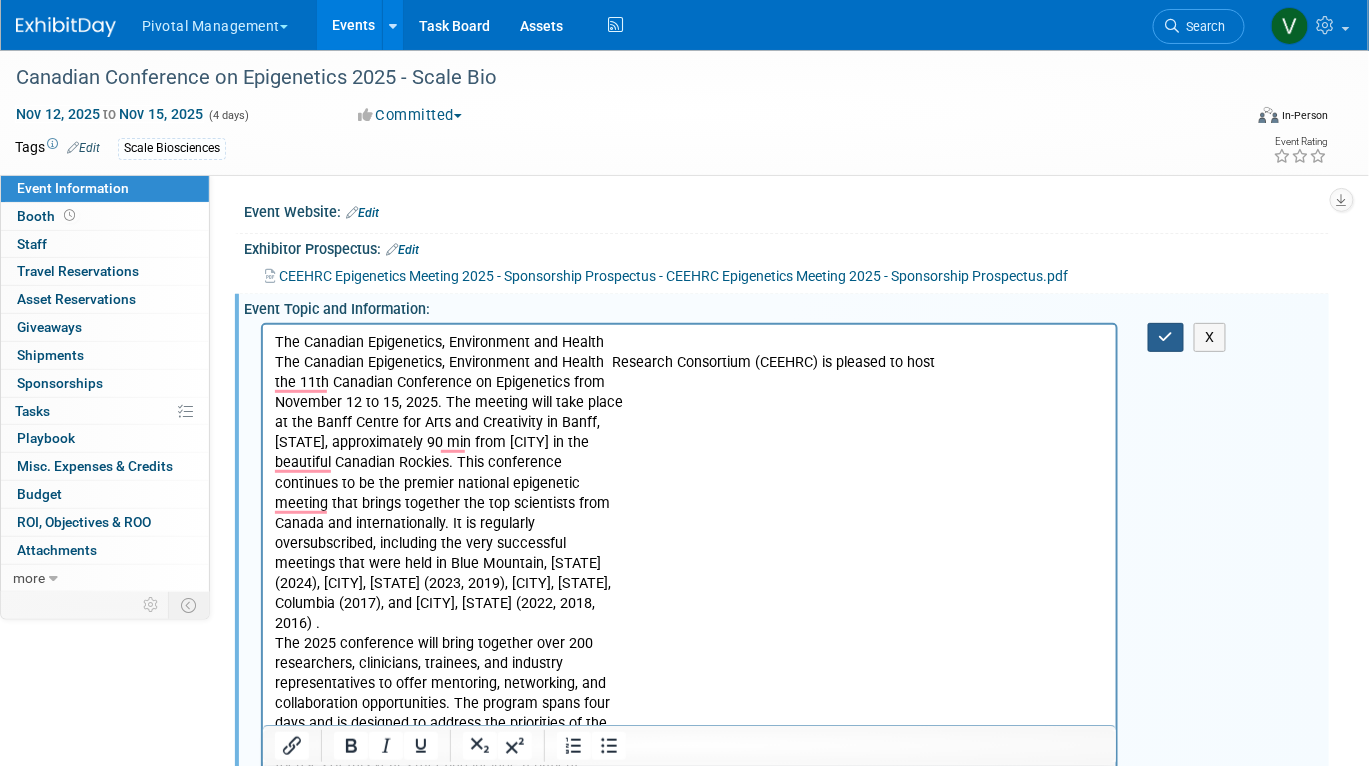 click at bounding box center [1166, 337] 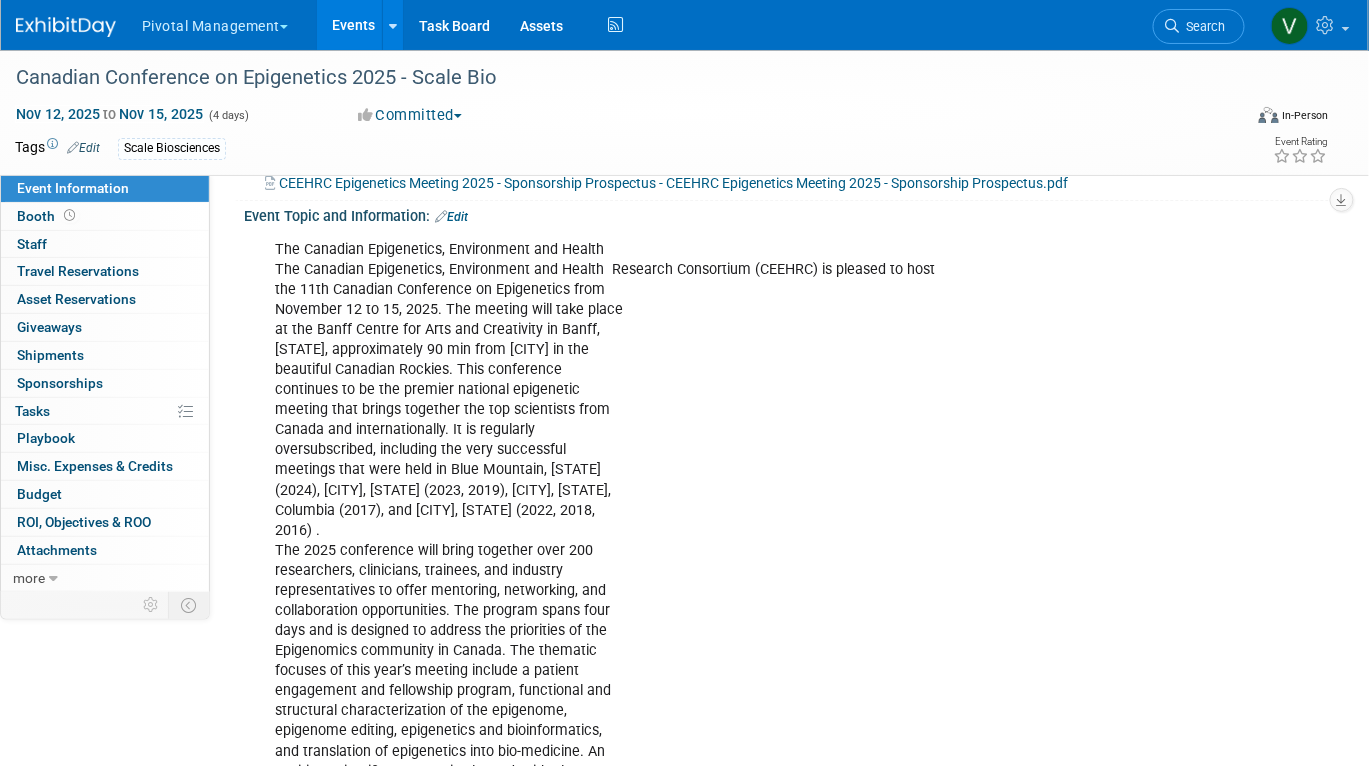 scroll, scrollTop: 2, scrollLeft: 0, axis: vertical 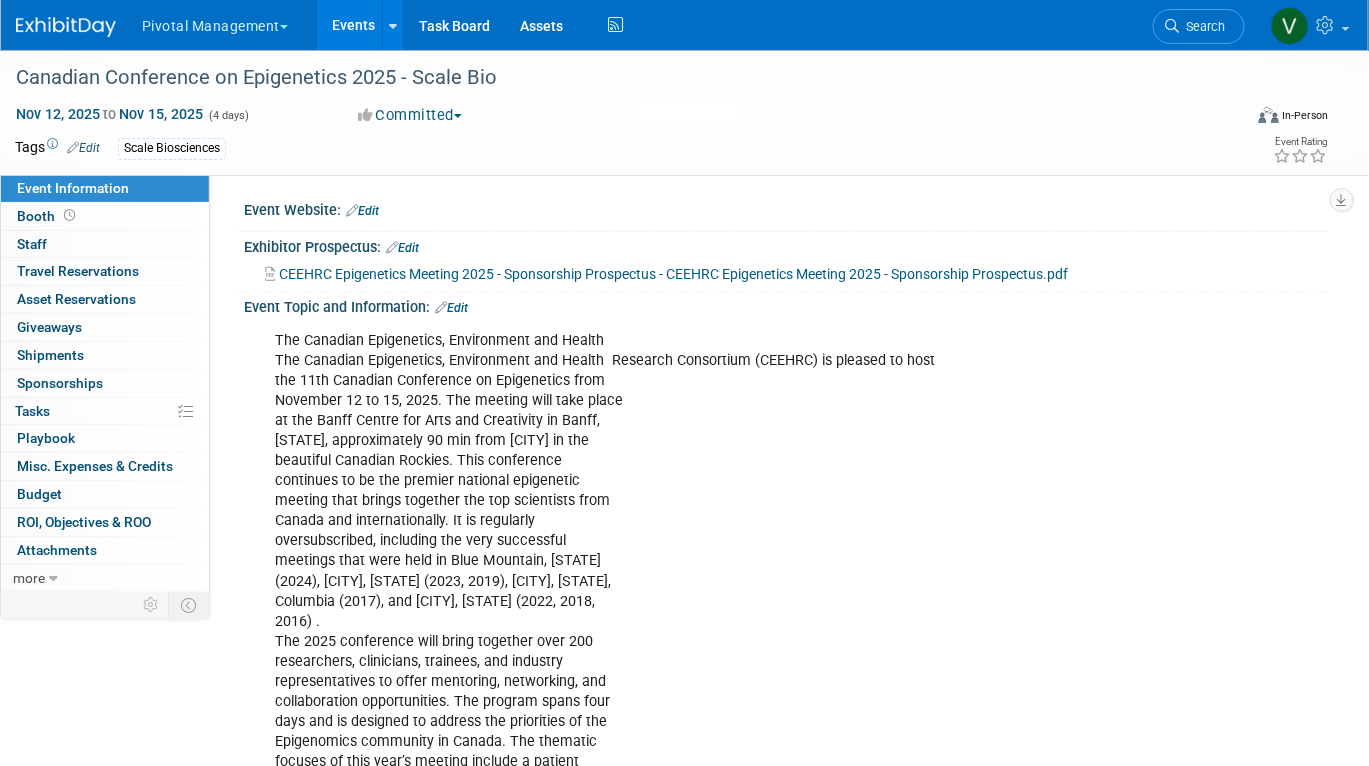 click on "Edit" at bounding box center [451, 308] 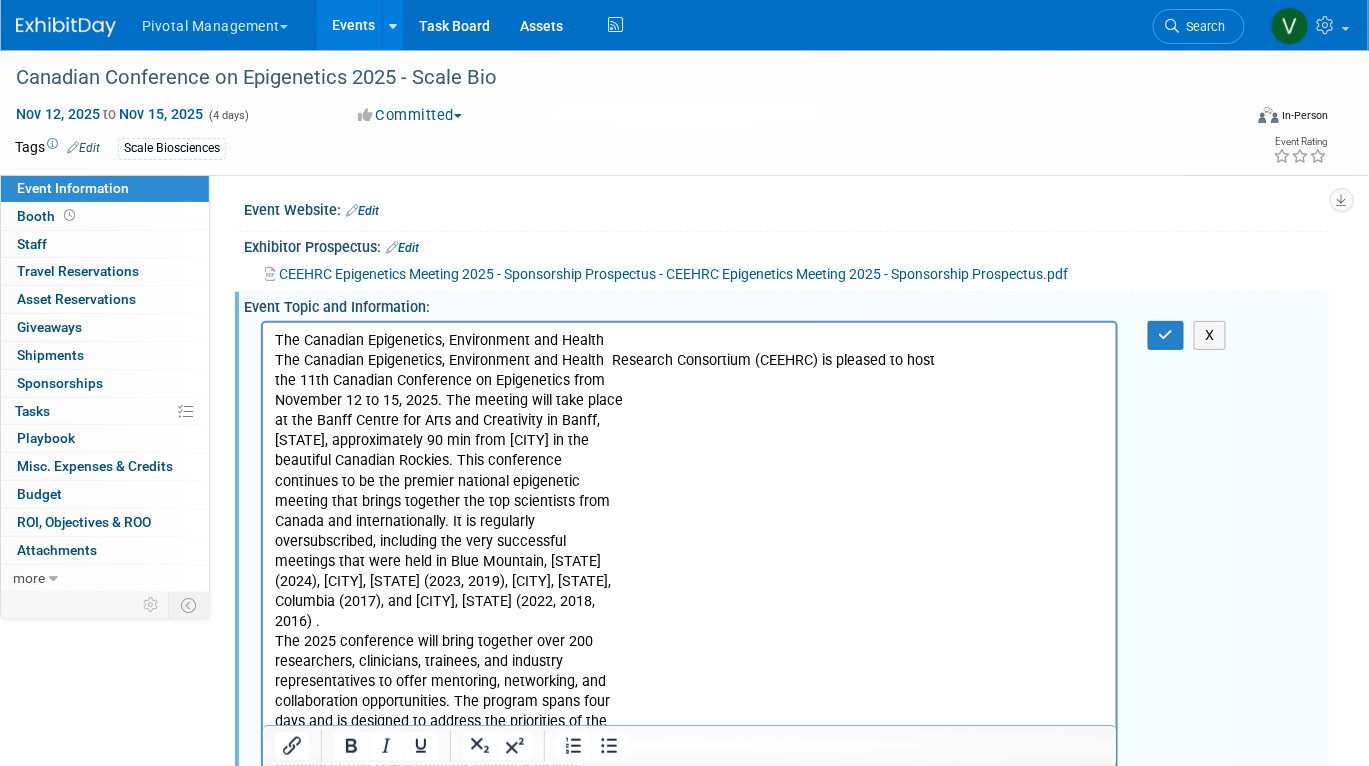 scroll, scrollTop: 0, scrollLeft: 0, axis: both 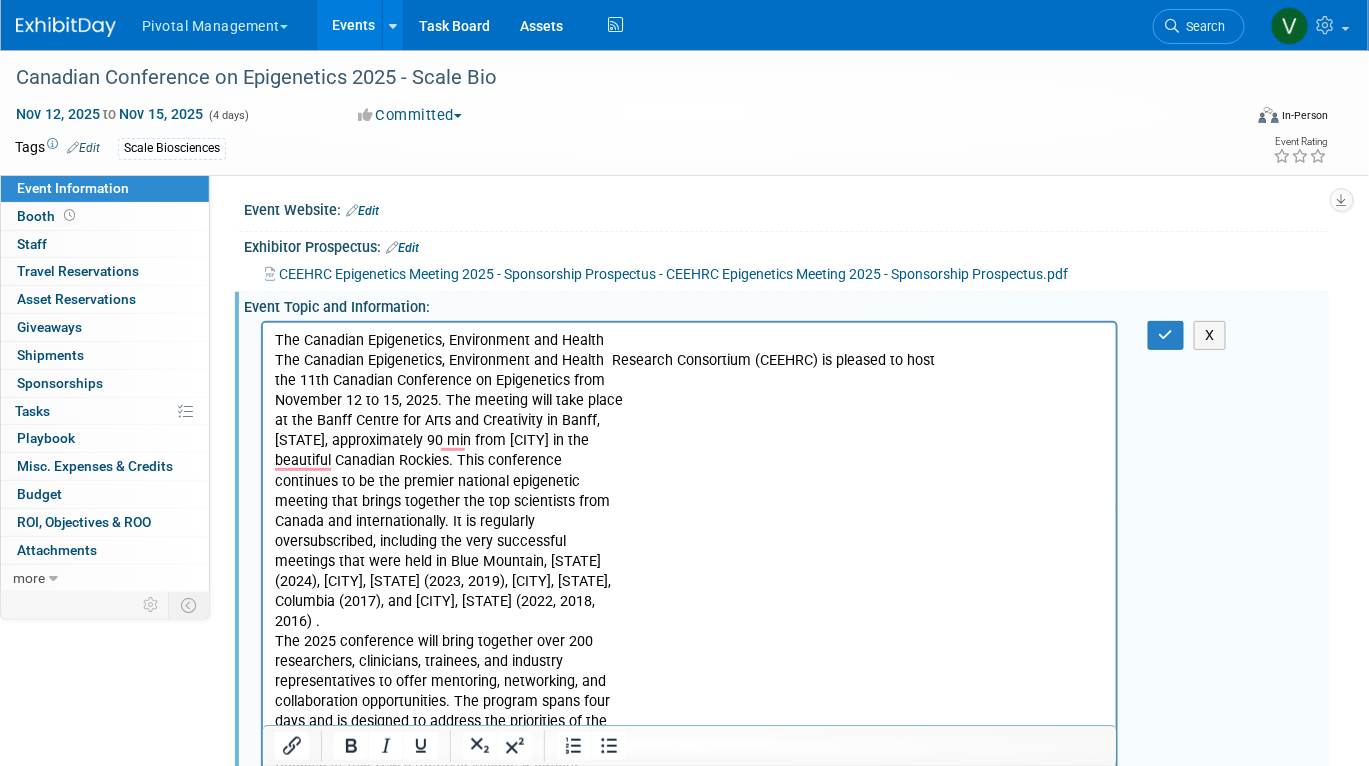click on "The Canadian Epigenetics, Environment and Health Research Consortium (CEEHRC) is pleased to host the 11th Canadian Conference on Epigenetics from November 12 to 15, 2025. The meeting will take place at the Banff Centre for Arts and Creativity in Banff, Alberta, approximately 90 min from Calgary in the beautiful Canadian Rockies. This conference continues to be the premier national epigenetic meeting that brings together the top scientists from Canada and internationally. It is regularly oversubscribed, including the very successful meetings that were held in Blue Mountain, Ontario (2024), Banff, Alberta (2023, 2019), Whistler, British Columbia (2017), and Estérel, Québec (2022, 2018, 2016) . The 2025 conference will bring together over 200 researchers, clinicians, trainees, and industry representatives to offer mentoring, networking, and collaboration opportunities. The program spans four days and is designed to address the priorities of the Epigenomics community in Canada. The thematic and trainees" at bounding box center (689, 631) 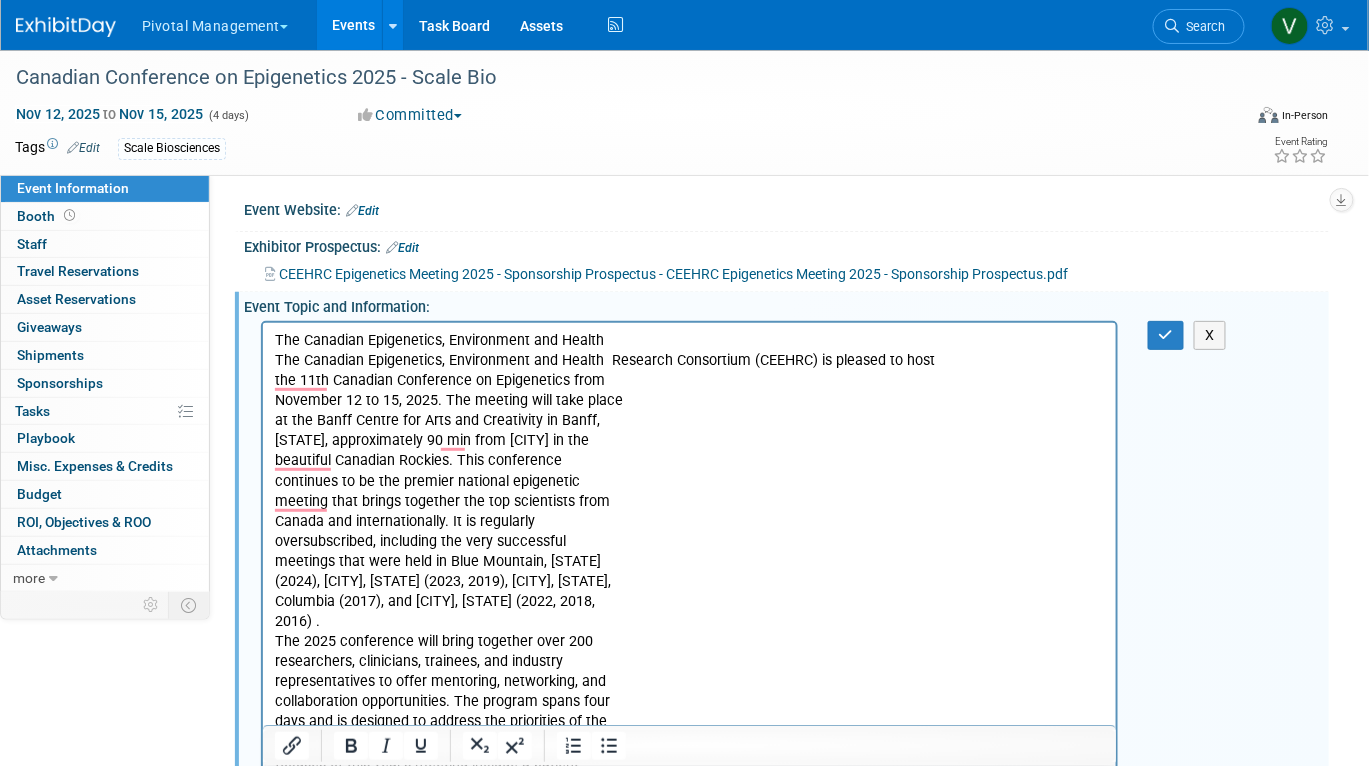 type 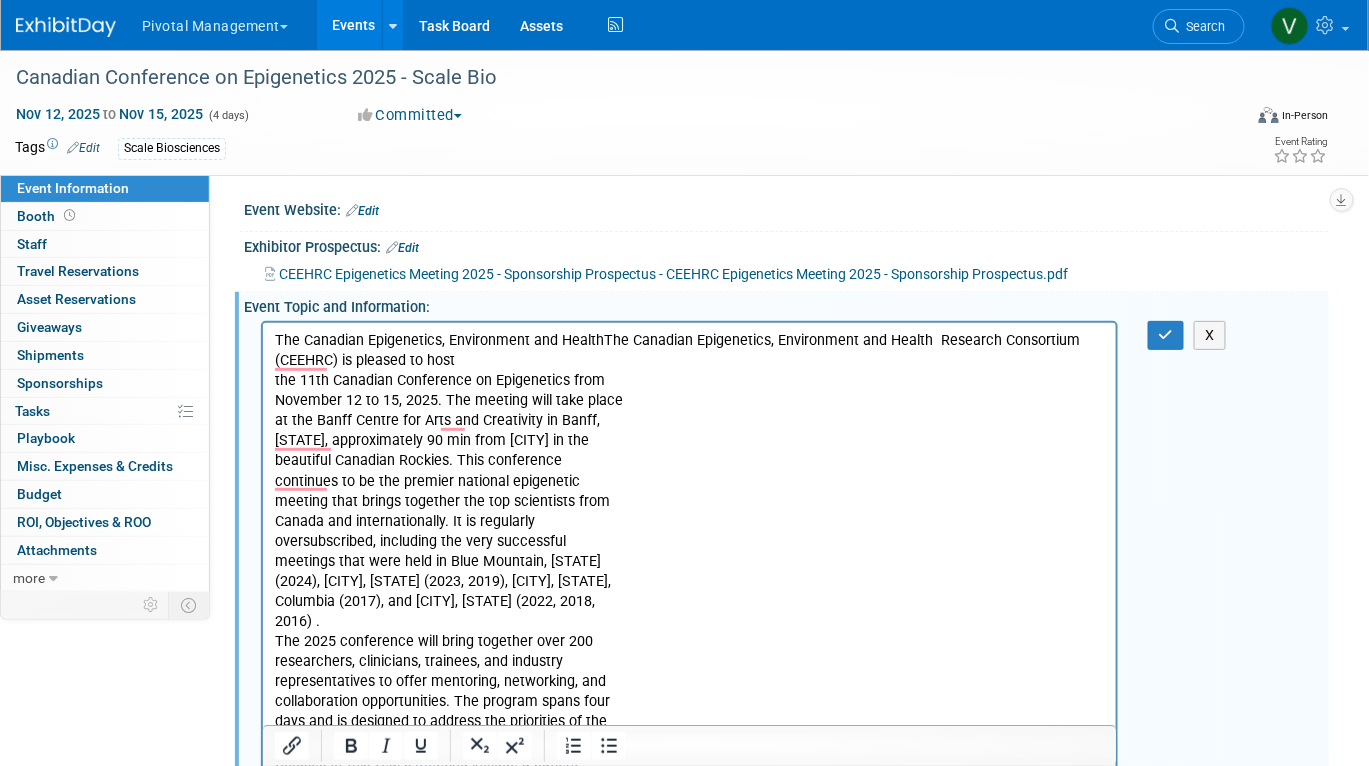 click on "The Canadian Epigenetics, Environment and Health  Research Consortium (CEEHRC) is pleased to host the 11th Canadian Conference on Epigenetics from November 12 to 15, 2025. The meeting will take place at the Banff Centre for Arts and Creativity in Banff, Alberta, approximately 90 min from Calgary in the beautiful Canadian Rockies. This conference continues to be the premier national epigenetic meeting that brings together the top scientists from Canada and internationally. It is regularly oversubscribed, including the very successful meetings that were held in Blue Mountain, Ontario (2024), Banff, Alberta (2023, 2019), Whistler, British Columbia (2017), and Estérel, Québec (2022, 2018, 2016) . The 2025 conference will bring together over 200 researchers, clinicians, trainees, and industry representatives to offer mentoring, networking, and collaboration opportunities. The program spans four days and is designed to address the priorities of the Epigenomics community in Canada. The thematic and trainees" at bounding box center (689, 631) 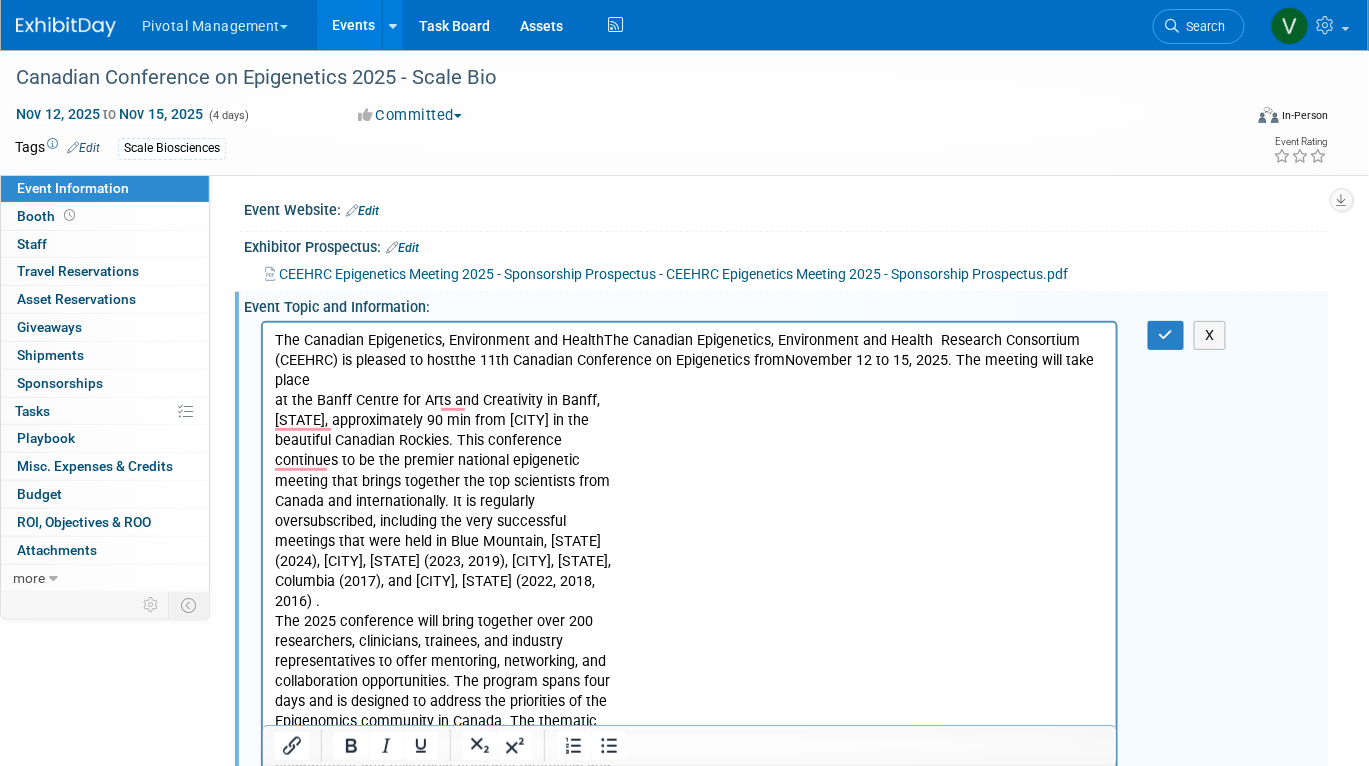 click on "The Canadian Epigenetics, Environment and Health  Research Consortium (CEEHRC) is pleased to host  the 11th Canadian Conference on Epigenetics from  November 12 to 15, 2025. The meeting will take place at the Banff Centre for Arts and Creativity in Banff, Alberta, approximately 90 min from Calgary in the beautiful Canadian Rockies. This conference continues to be the premier national epigenetic meeting that brings together the top scientists from Canada and internationally. It is regularly oversubscribed, including the very successful meetings that were held in Blue Mountain, Ontario (2024), Banff, Alberta (2023, 2019), Whistler, British Columbia (2017), and Estérel, Québec (2022, 2018, 2016) . The 2025 conference will bring together over 200 researchers, clinicians, trainees, and industry representatives to offer mentoring, networking, and collaboration opportunities. The program spans four days and is designed to address the priorities of the Epigenomics community in Canada. The thematic and trainees" at bounding box center (689, 621) 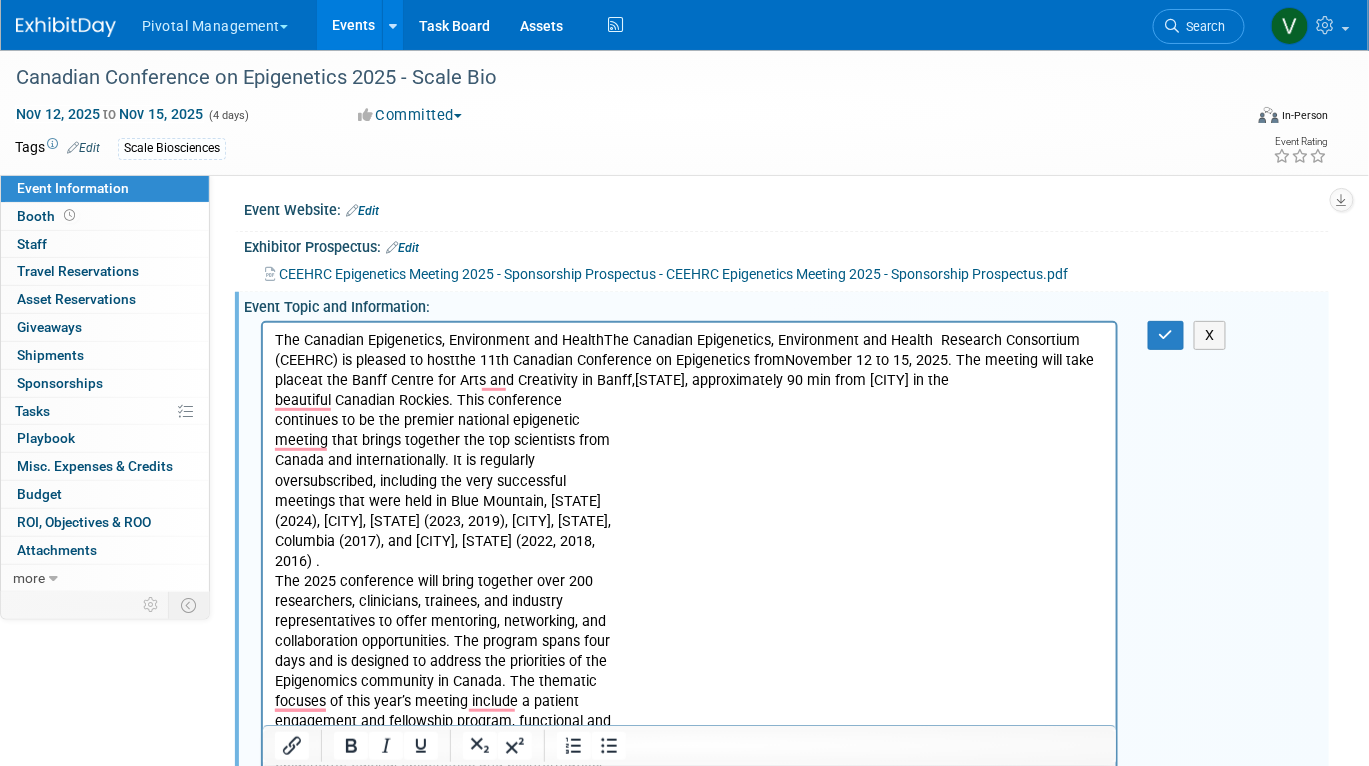 click on "The Canadian Epigenetics, Environment and Health  Research Consortium (CEEHRC) is pleased to host  the 11th Canadian Conference on Epigenetics from  November 12 to 15, 2025. The meeting will take place  at the Banff Centre for Arts and Creativity in Banff,  Alberta, approximately 90 min from Calgary in the beautiful Canadian Rockies. This conference continues to be the premier national epigenetic meeting that brings together the top scientists from Canada and internationally. It is regularly oversubscribed, including the very successful meetings that were held in Blue Mountain, Ontario (2024), Banff, Alberta (2023, 2019), Whistler, British Columbia (2017), and Estérel, Québec (2022, 2018, 2016) . The 2025 conference will bring together over 200 researchers, clinicians, trainees, and industry representatives to offer mentoring, networking, and collaboration opportunities. The program spans four days and is designed to address the priorities of the Epigenomics community in Canada. The thematic and trainees" at bounding box center (689, 601) 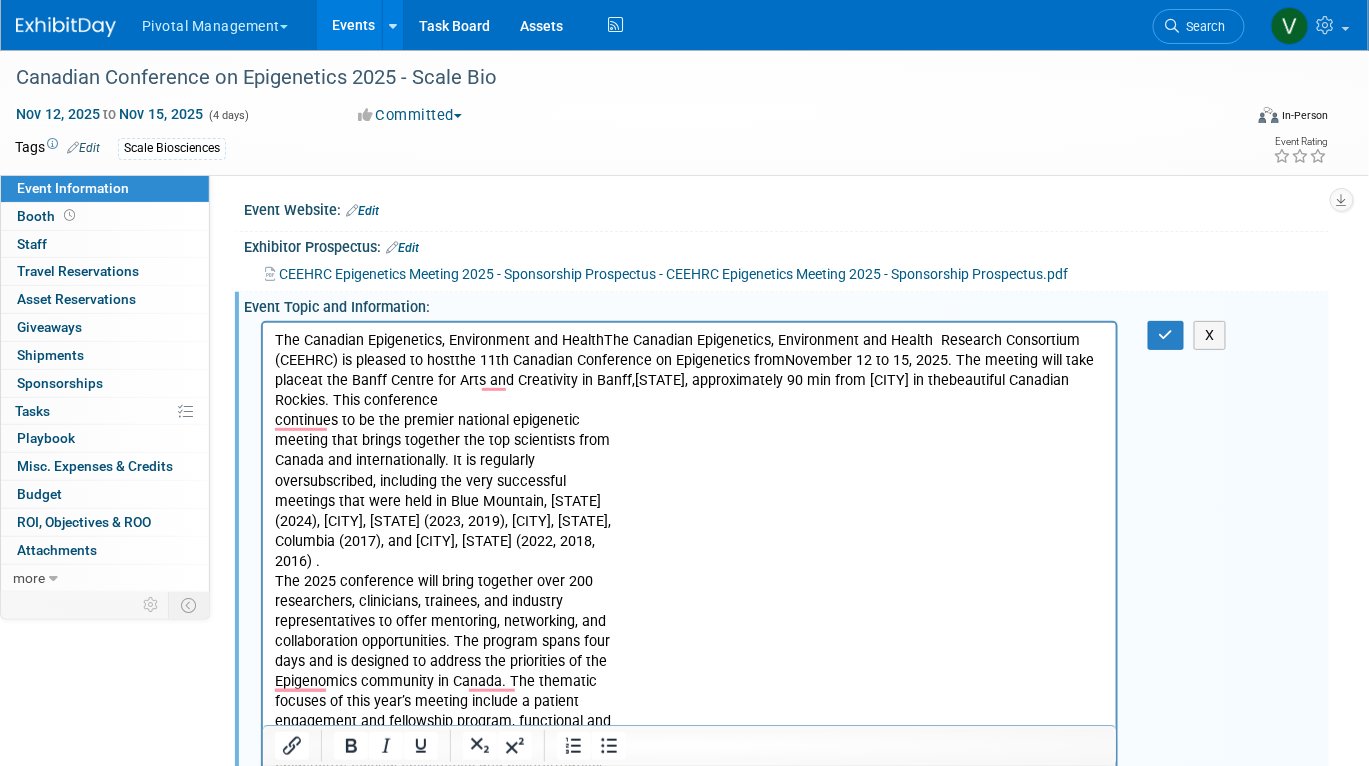 click on "The Canadian Epigenetics, Environment and Health  Research Consortium (CEEHRC) is pleased to host  the 11th Canadian Conference on Epigenetics from  November 12 to 15, 2025. The meeting will take place  at the Banff Centre for Arts and Creativity in Banff,  Alberta, approximately 90 min from Calgary in the  beautiful Canadian Rockies. This conference continues to be the premier national epigenetic meeting that brings together the top scientists from Canada and internationally. It is regularly oversubscribed, including the very successful meetings that were held in Blue Mountain, Ontario (2024), Banff, Alberta (2023, 2019), Whistler, British Columbia (2017), and Estérel, Québec (2022, 2018, 2016) . The 2025 conference will bring together over 200 researchers, clinicians, trainees, and industry representatives to offer mentoring, networking, and collaboration opportunities. The program spans four days and is designed to address the priorities of the Epigenomics community in Canada. The thematic" at bounding box center (689, 601) 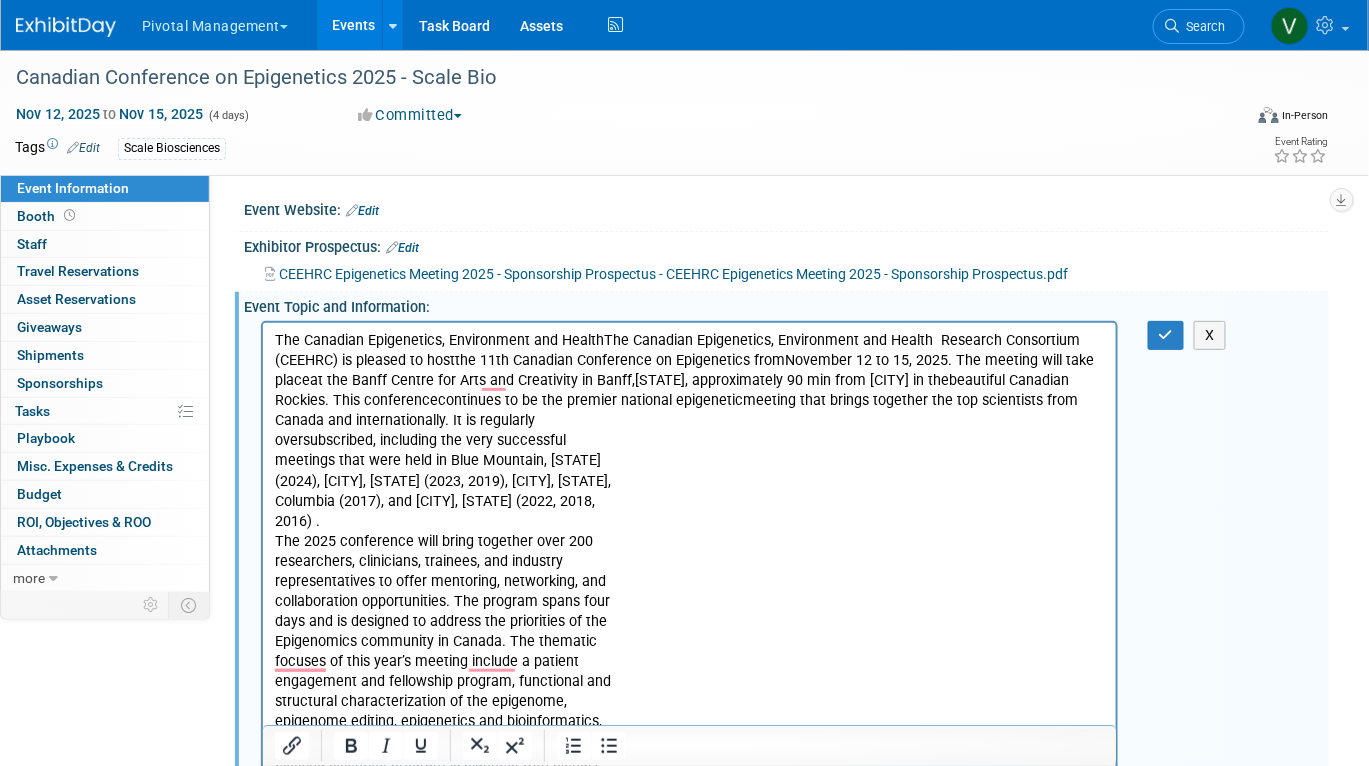 click on "The Canadian Epigenetics, Environment and Health  Research Consortium (CEEHRC) is pleased to host  the 11th Canadian Conference on Epigenetics from  November 12 to 15, 2025. The meeting will take place  at the Banff Centre for Arts and Creativity in Banff,  Alberta, approximately 90 min from Calgary in the  beautiful Canadian Rockies. This conference  continues to be the premier national epigenetic  meeting that brings together the top scientists from Canada and internationally. It is regularly oversubscribed, including the very successful meetings that were held in Blue Mountain, Ontario (2024), Banff, Alberta (2023, 2019), Whistler, British Columbia (2017), and Estérel, Québec (2022, 2018, 2016) . The 2025 conference will bring together over 200 researchers, clinicians, trainees, and industry representatives to offer mentoring, networking, and collaboration opportunities. The program spans four days and is designed to address the priorities of the Epigenomics community in Canada. The thematic" at bounding box center (689, 581) 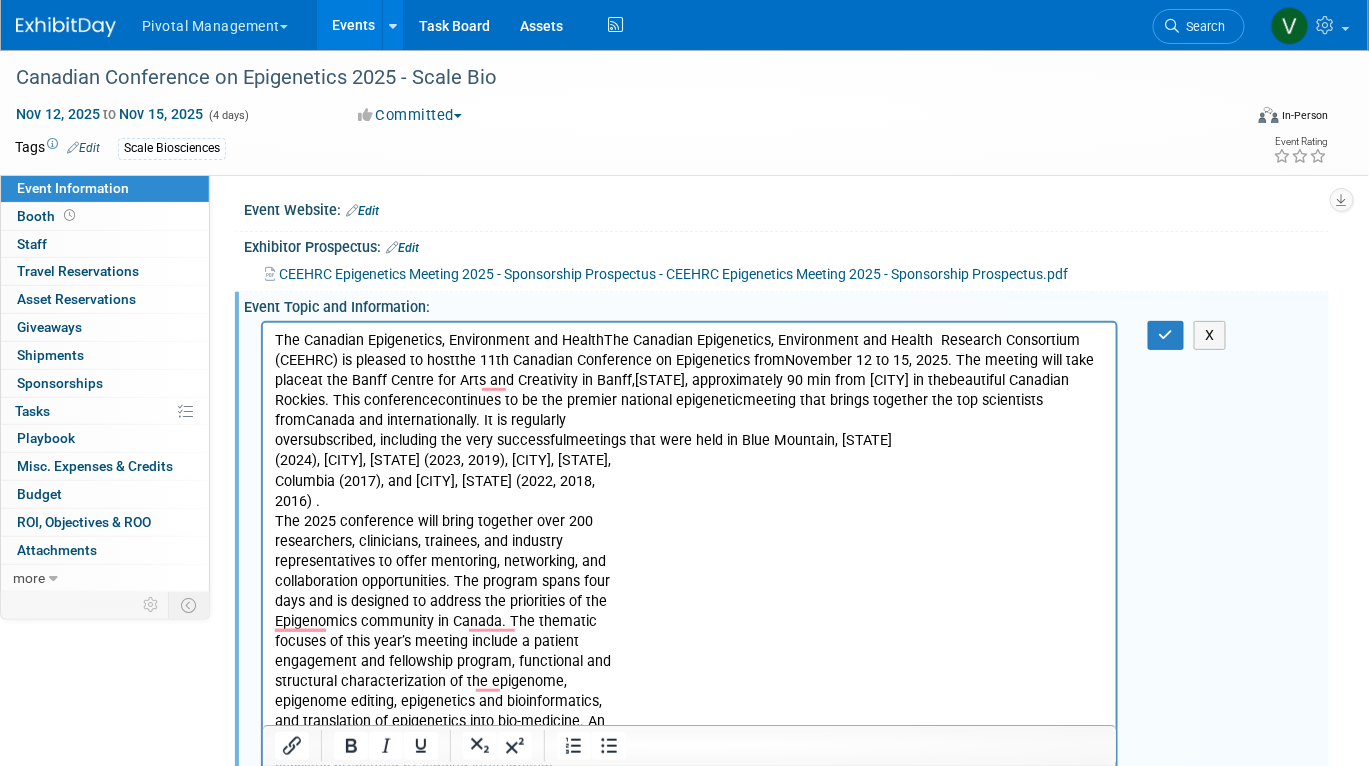 click on "The Canadian Epigenetics, Environment and Health  Research Consortium (CEEHRC) is pleased to host  the 11th Canadian Conference on Epigenetics from  November 12 to 15, 2025. The meeting will take place  at the Banff Centre for Arts and Creativity in Banff,  Alberta, approximately 90 min from Calgary in the  beautiful Canadian Rockies. This conference  continues to be the premier national epigenetic  meeting that brings together the top scientists from  Canada and internationally. It is regularly oversubscribed, including the very successful  meetings that were held in Blue Mountain, Ontario (2024), Banff, Alberta (2023, 2019), Whistler, British Columbia (2017), and Estérel, Québec (2022, 2018, 2016) . The 2025 conference will bring together over 200 researchers, clinicians, trainees, and industry representatives to offer mentoring, networking, and collaboration opportunities. The program spans four days and is designed to address the priorities of the Epigenomics community in Canada. The thematic" at bounding box center (689, 571) 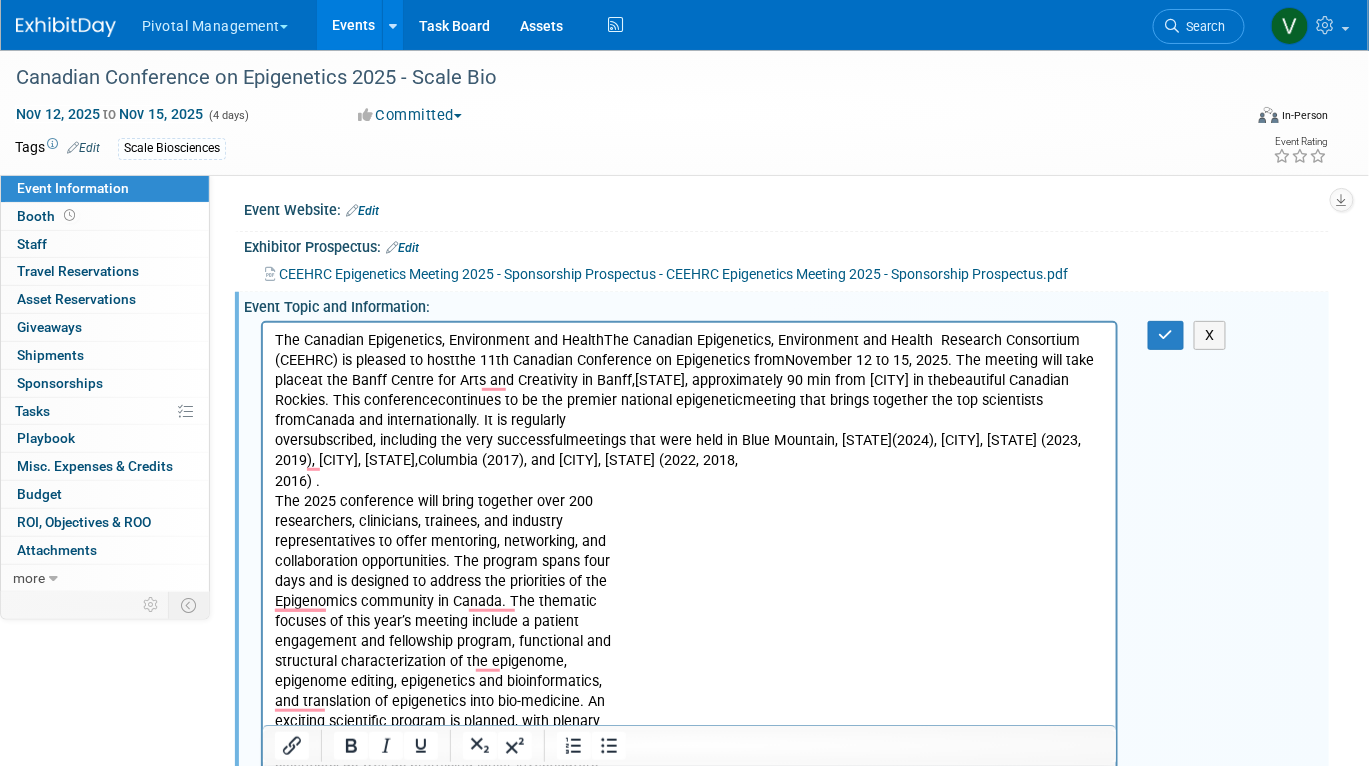 click on "The Canadian Epigenetics, Environment and Health  Research Consortium (CEEHRC) is pleased to host  the 11th Canadian Conference on Epigenetics from  November 12 to 15, 2025. The meeting will take place  at the Banff Centre for Arts and Creativity in Banff,  Alberta, approximately 90 min from Calgary in the  beautiful Canadian Rockies. This conference  continues to be the premier national epigenetic  meeting that brings together the top scientists from  Canada and internationally. It is regularly oversubscribed, including the very successful  meetings that were held in Blue Mountain, Ontario  (2024), Banff, Alberta (2023, 2019), Whistler, British  Columbia (2017), and Estérel, Québec (2022, 2018, 2016) . The 2025 conference will bring together over 200 researchers, clinicians, trainees, and industry representatives to offer mentoring, networking, and collaboration opportunities. The program spans four days and is designed to address the priorities of the sessions presented by leading international" at bounding box center (689, 561) 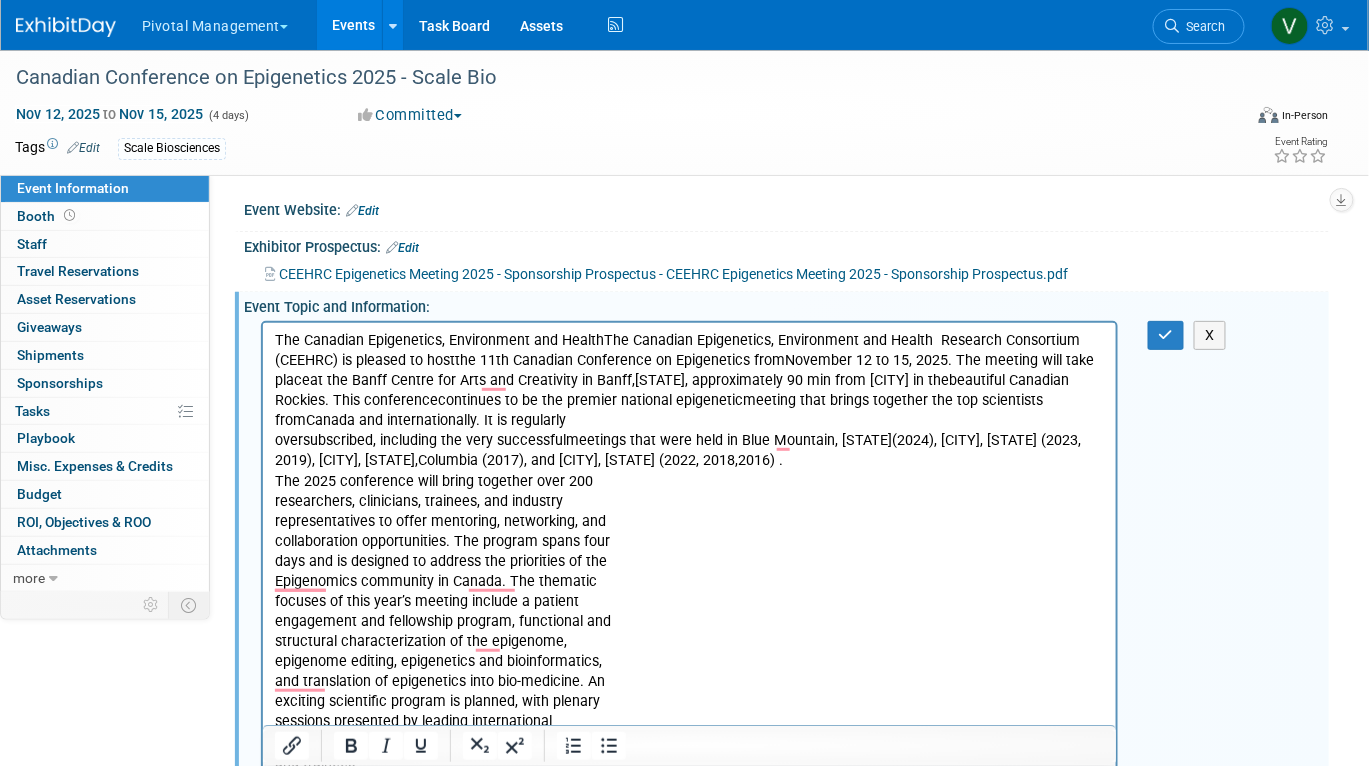 click on "The Canadian Epigenetics, Environment and Health  Research Consortium (CEEHRC) is pleased to host  the 11th Canadian Conference on Epigenetics from  November 12 to 15, 2025. The meeting will take place  at the Banff Centre for Arts and Creativity in Banff,  Alberta, approximately 90 min from Calgary in the  beautiful Canadian Rockies. This conference  continues to be the premier national epigenetic  meeting that brings together the top scientists from  Canada and internationally. It is regularly oversubscribed, including the very successful  meetings that were held in Blue Mountain, Ontario  (2024), Banff, Alberta (2023, 2019), Whistler, British  Columbia (2017), and Estérel, Québec (2022, 2018,  2016) . The 2025 conference will bring together over 200 researchers, clinicians, trainees, and industry representatives to offer mentoring, networking, and collaboration opportunities. The program spans four days and is designed to address the priorities of the and trainees" at bounding box center (689, 551) 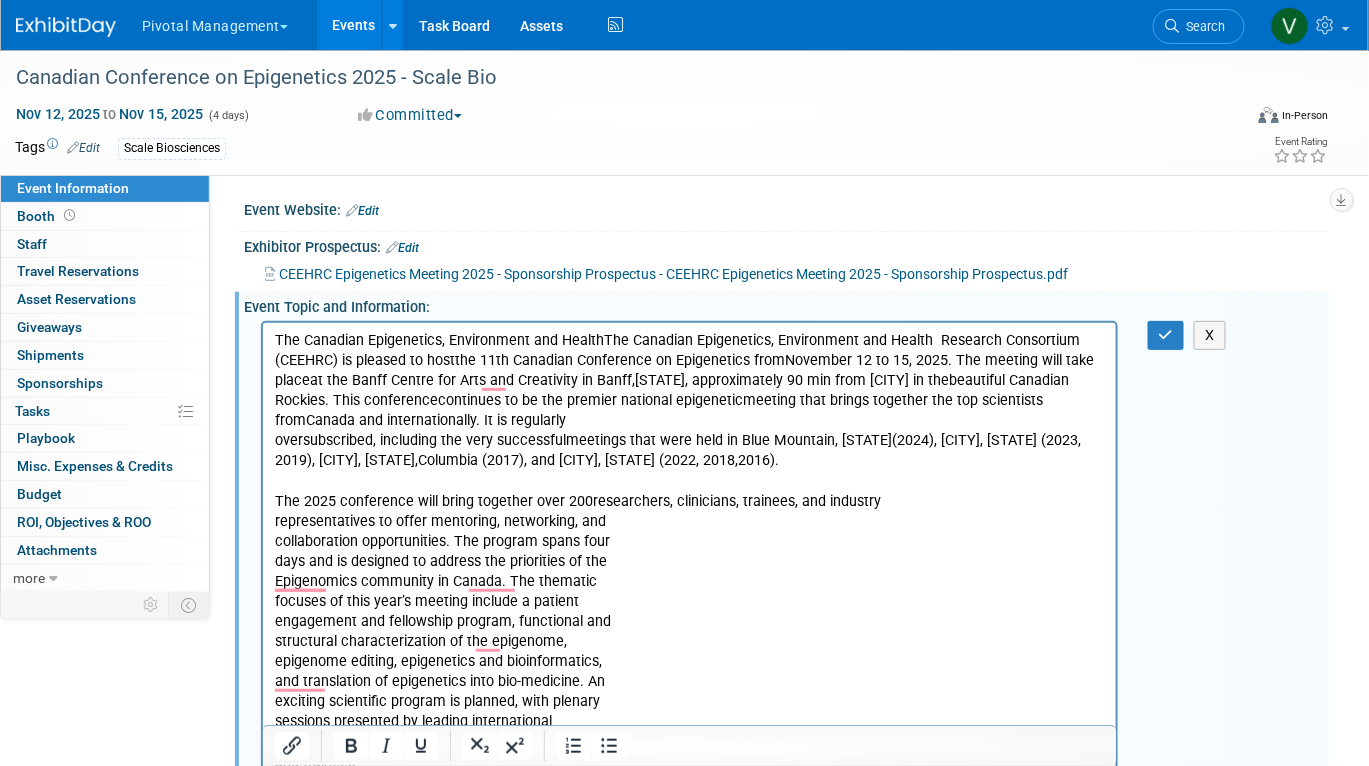 click on "The Canadian Epigenetics, Environment and Health  Research Consortium (CEEHRC) is pleased to host  the 11th Canadian Conference on Epigenetics from  November 12 to 15, 2025. The meeting will take place  at the Banff Centre for Arts and Creativity in Banff,  Alberta, approximately 90 min from Calgary in the  beautiful Canadian Rockies. This conference  continues to be the premier national epigenetic  meeting that brings together the top scientists from  Canada and internationally. It is regularly oversubscribed, including the very successful  meetings that were held in Blue Mountain, Ontario  (2024), Banff, Alberta (2023, 2019), Whistler, British  Columbia (2017), and Estérel, Québec (2022, 2018,  2016). The 2025 conference will bring together over 200  researchers, clinicians, trainees, and industry representatives to offer mentoring, networking, and collaboration opportunities. The program spans four days and is designed to address the priorities of the and trainees" at bounding box center (689, 551) 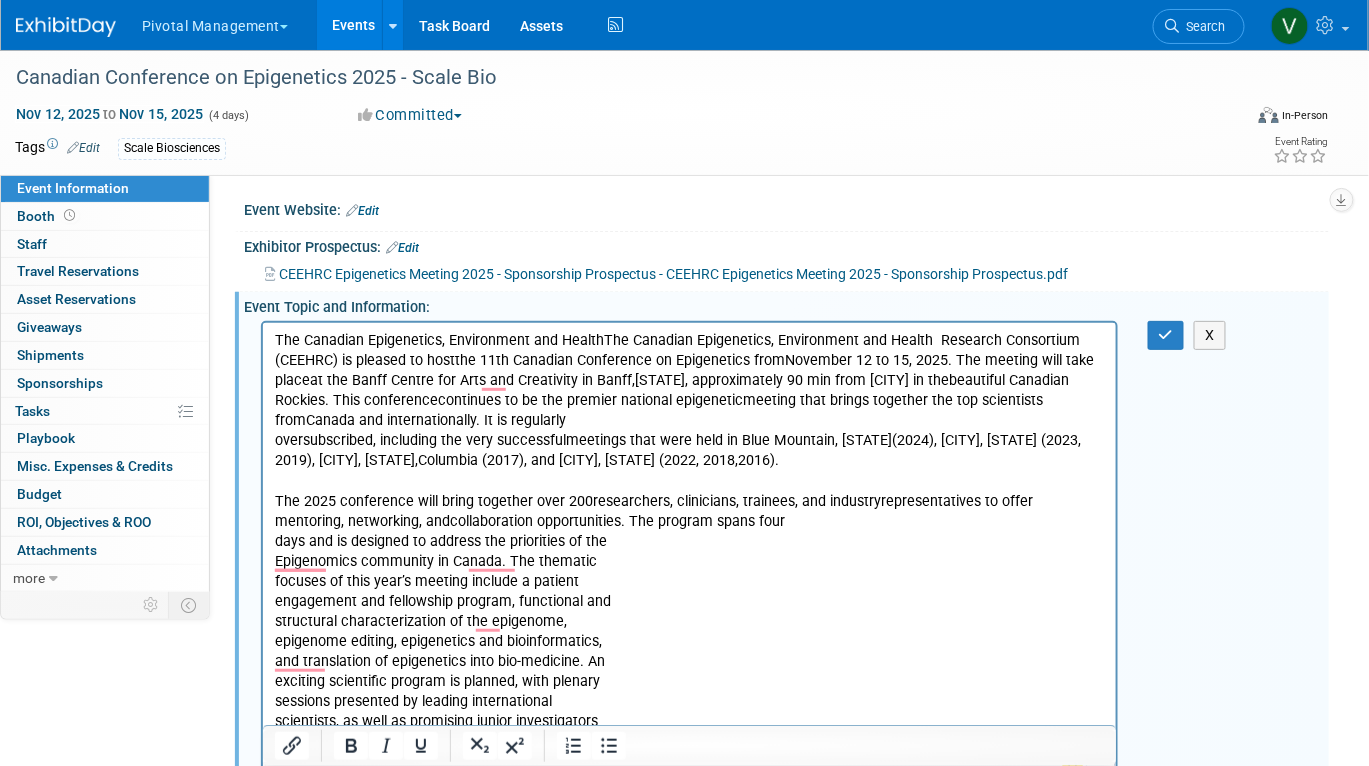 click on "The Canadian Epigenetics, Environment and Health  Research Consortium (CEEHRC) is pleased to host  the 11th Canadian Conference on Epigenetics from  November 12 to 15, 2025. The meeting will take place  at the Banff Centre for Arts and Creativity in Banff,  Alberta, approximately 90 min from Calgary in the  beautiful Canadian Rockies. This conference  continues to be the premier national epigenetic  meeting that brings together the top scientists from  Canada and internationally. It is regularly oversubscribed, including the very successful  meetings that were held in Blue Mountain, Ontario  (2024), Banff, Alberta (2023, 2019), Whistler, British  Columbia (2017), and Estérel, Québec (2022, 2018,  2016). The 2025 conference will bring together over 200  researchers, clinicians, trainees, and industry  representatives to offer mentoring, networking, and  collaboration opportunities. The program spans four days and is designed to address the priorities of the and trainees" at bounding box center [689, 541] 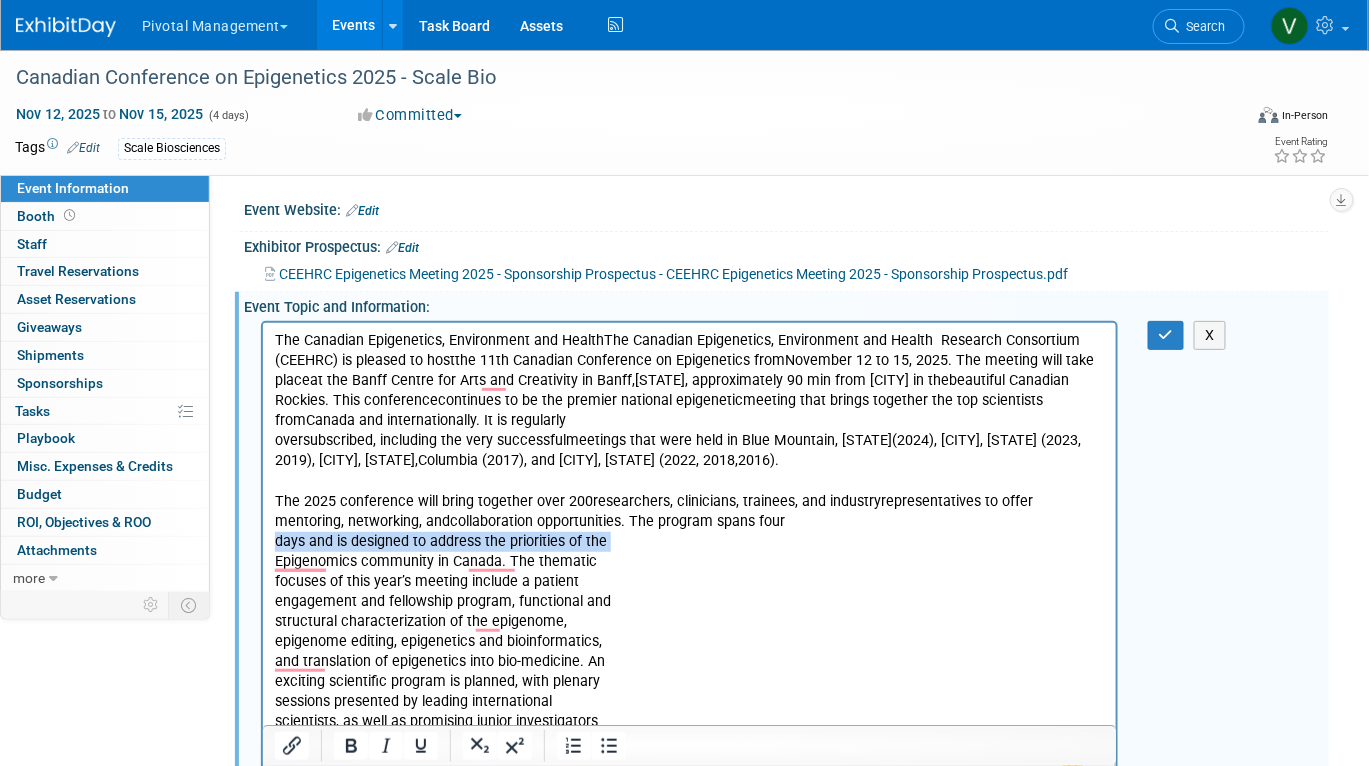 click on "The Canadian Epigenetics, Environment and Health  Research Consortium (CEEHRC) is pleased to host  the 11th Canadian Conference on Epigenetics from  November 12 to 15, 2025. The meeting will take place  at the Banff Centre for Arts and Creativity in Banff,  Alberta, approximately 90 min from Calgary in the  beautiful Canadian Rockies. This conference  continues to be the premier national epigenetic  meeting that brings together the top scientists from  Canada and internationally. It is regularly oversubscribed, including the very successful  meetings that were held in Blue Mountain, Ontario  (2024), Banff, Alberta (2023, 2019), Whistler, British  Columbia (2017), and Estérel, Québec (2022, 2018,  2016). The 2025 conference will bring together over 200  researchers, clinicians, trainees, and industry  representatives to offer mentoring, networking, and  collaboration opportunities. The program spans four days and is designed to address the priorities of the and trainees" at bounding box center [689, 541] 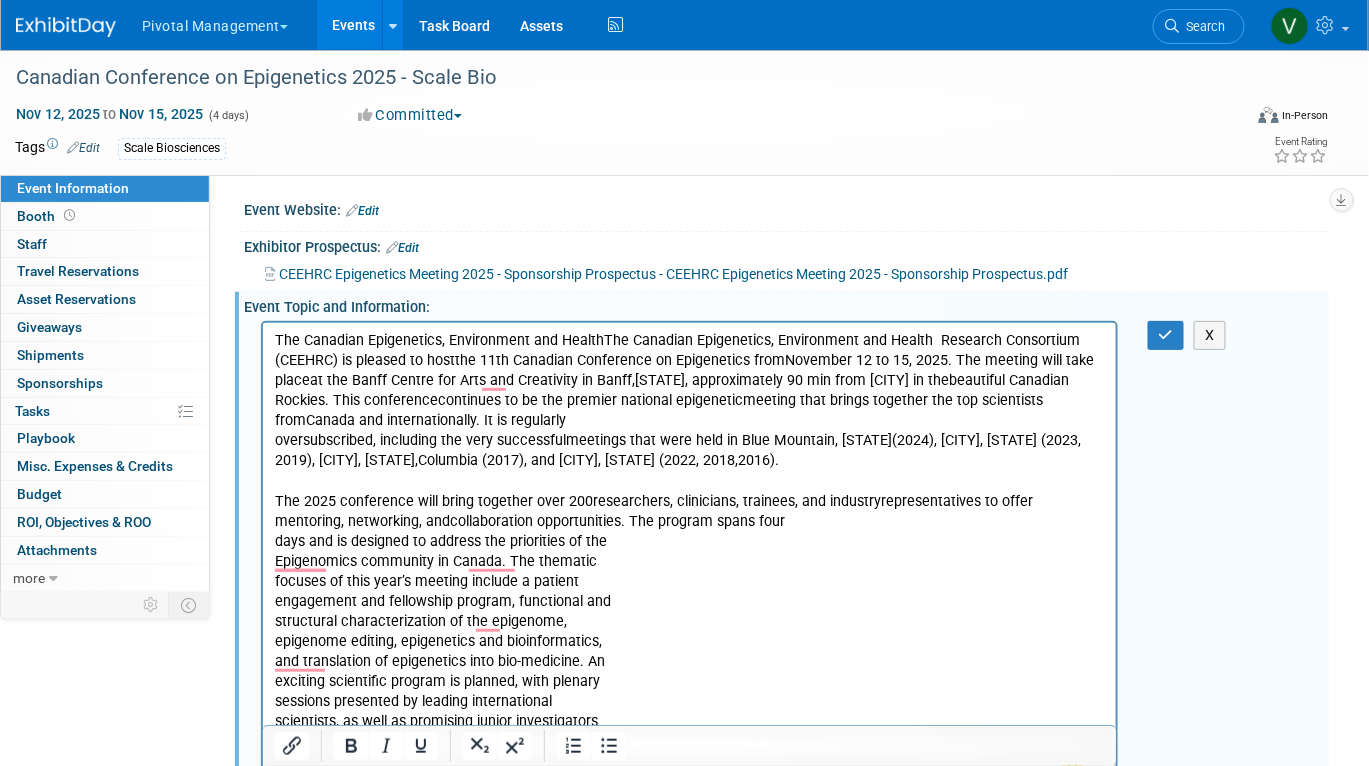 click on "The Canadian Epigenetics, Environment and Health  Research Consortium (CEEHRC) is pleased to host  the 11th Canadian Conference on Epigenetics from  November 12 to 15, 2025. The meeting will take place  at the Banff Centre for Arts and Creativity in Banff,  Alberta, approximately 90 min from Calgary in the  beautiful Canadian Rockies. This conference  continues to be the premier national epigenetic  meeting that brings together the top scientists from  Canada and internationally. It is regularly oversubscribed, including the very successful  meetings that were held in Blue Mountain, Ontario  (2024), Banff, Alberta (2023, 2019), Whistler, British  Columbia (2017), and Estérel, Québec (2022, 2018,  2016). The 2025 conference will bring together over 200  researchers, clinicians, trainees, and industry  representatives to offer mentoring, networking, and  collaboration opportunities. The program spans four days and is designed to address the priorities of the and trainees" at bounding box center (689, 541) 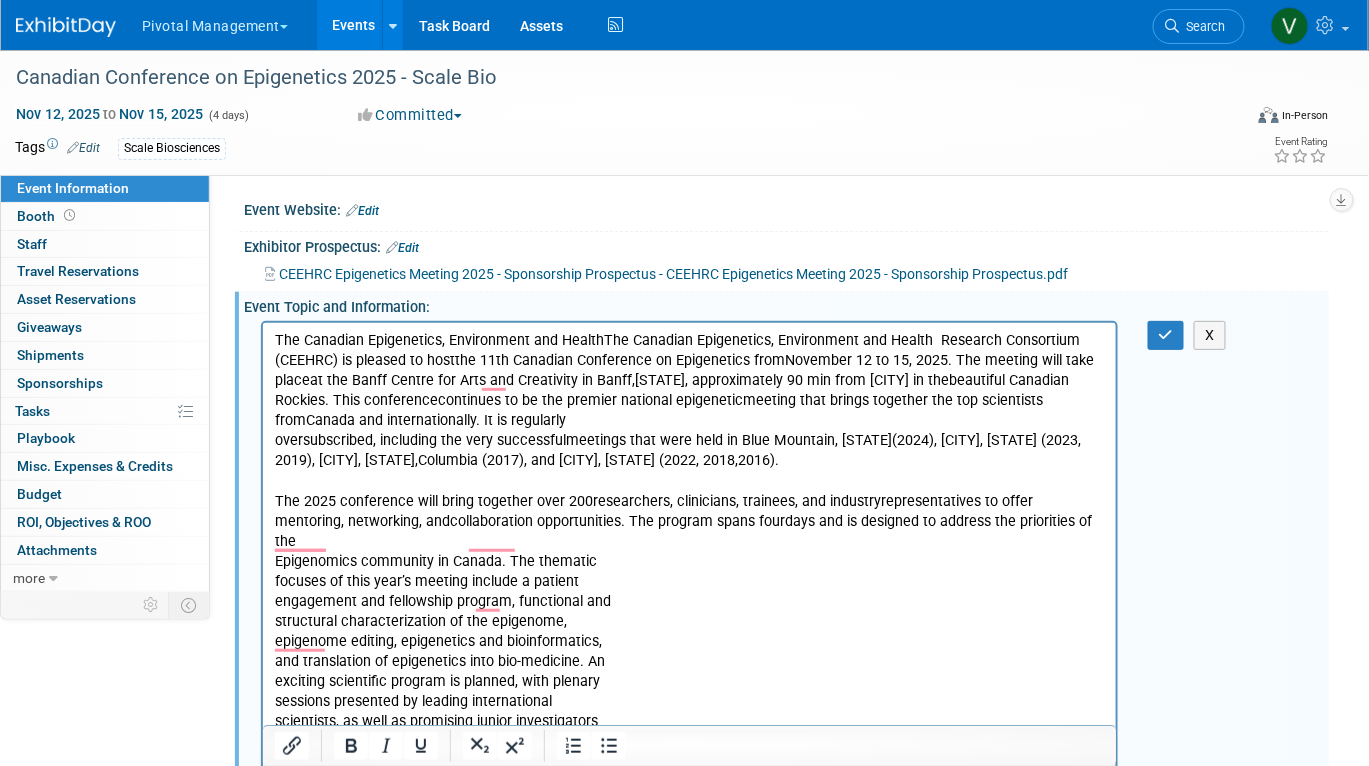 click on "The Canadian Epigenetics, Environment and Health  Research Consortium (CEEHRC) is pleased to host  the 11th Canadian Conference on Epigenetics from  November 12 to 15, 2025. The meeting will take place  at the Banff Centre for Arts and Creativity in Banff,  Alberta, approximately 90 min from Calgary in the  beautiful Canadian Rockies. This conference  continues to be the premier national epigenetic  meeting that brings together the top scientists from  Canada and internationally. It is regularly oversubscribed, including the very successful  meetings that were held in Blue Mountain, Ontario  (2024), Banff, Alberta (2023, 2019), Whistler, British  Columbia (2017), and Estérel, Québec (2022, 2018,  2016). The 2025 conference will bring together over 200  researchers, clinicians, trainees, and industry  representatives to offer mentoring, networking, and  collaboration opportunities. The program spans four  days and is designed to address the priorities of the and trainees" at bounding box center [689, 541] 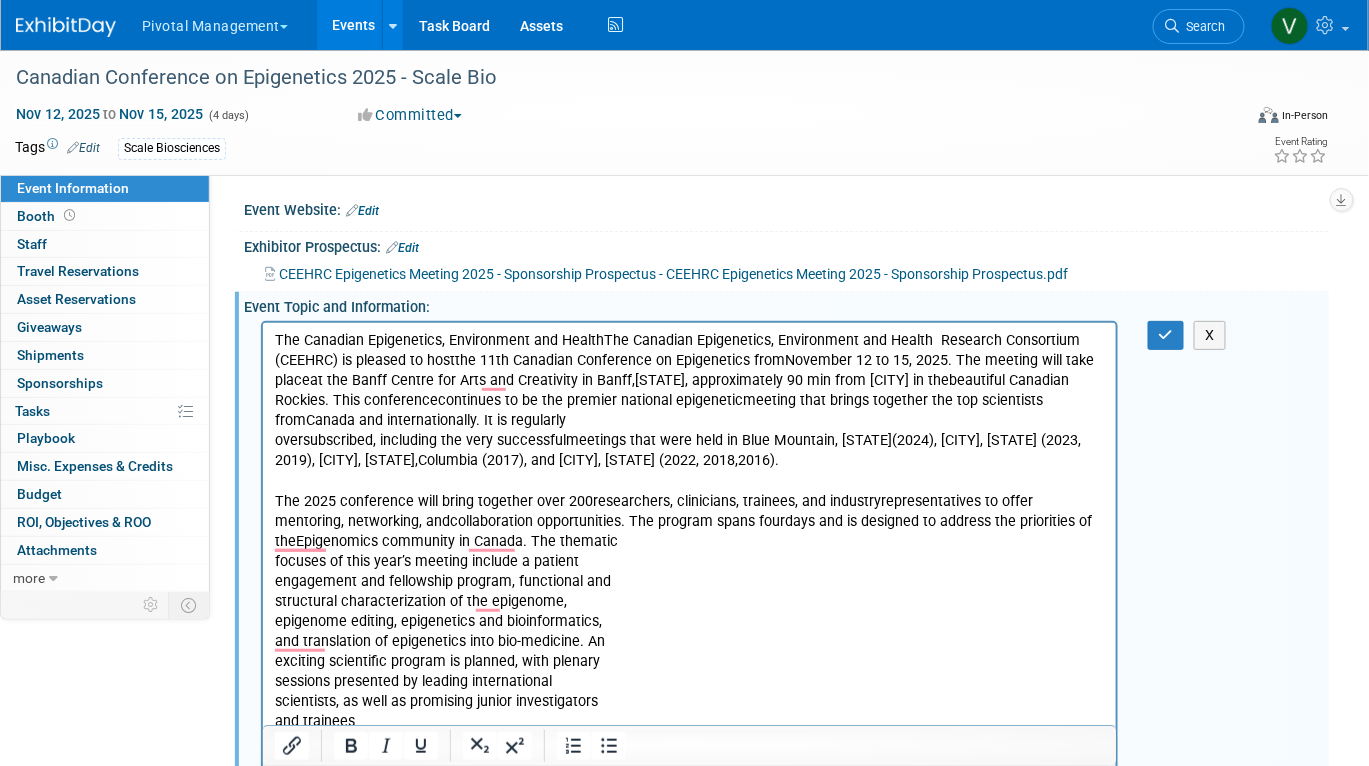 click on "The Canadian Epigenetics, Environment and Health  Research Consortium (CEEHRC) is pleased to host  the 11th Canadian Conference on Epigenetics from  November 12 to 15, 2025. The meeting will take place  at the Banff Centre for Arts and Creativity in Banff,  Alberta, approximately 90 min from Calgary in the  beautiful Canadian Rockies. This conference  continues to be the premier national epigenetic  meeting that brings together the top scientists from  Canada and internationally. It is regularly oversubscribed, including the very successful  meetings that were held in Blue Mountain, Ontario  (2024), Banff, Alberta (2023, 2019), Whistler, British  Columbia (2017), and Estérel, Québec (2022, 2018,  2016). The 2025 conference will bring together over 200  researchers, clinicians, trainees, and industry  representatives to offer mentoring, networking, and  collaboration opportunities. The program spans four  days and is designed to address the priorities of the  and trainees" at bounding box center [689, 531] 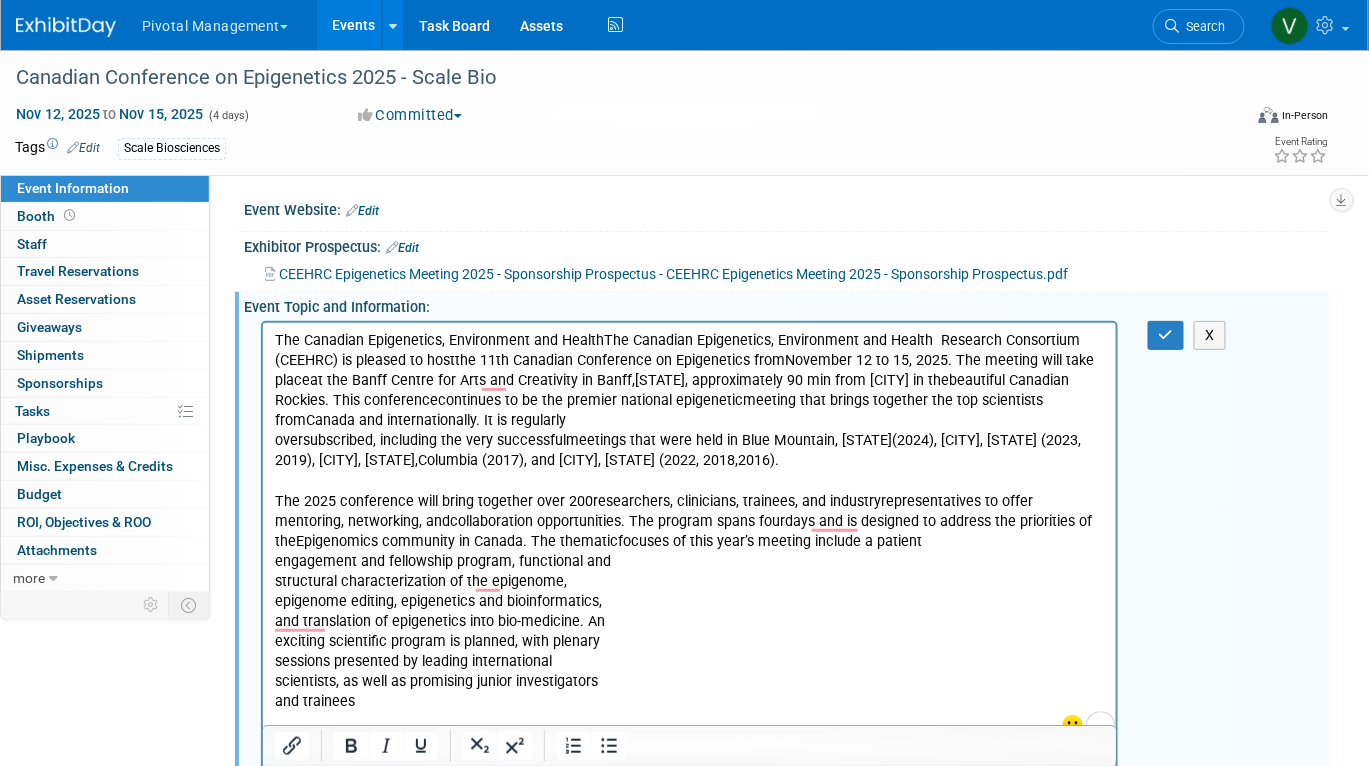 click on "The Canadian Epigenetics, Environment and Health  Research Consortium (CEEHRC) is pleased to host  the 11th Canadian Conference on Epigenetics from  November 12 to 15, 2025. The meeting will take place  at the Banff Centre for Arts and Creativity in Banff,  Alberta, approximately 90 min from Calgary in the  beautiful Canadian Rockies. This conference  continues to be the premier national epigenetic  meeting that brings together the top scientists from  Canada and internationally. It is regularly oversubscribed, including the very successful  meetings that were held in Blue Mountain, Ontario  (2024), Banff, Alberta (2023, 2019), Whistler, British  Columbia (2017), and Estérel, Québec (2022, 2018,  2016). The 2025 conference will bring together over 200  researchers, clinicians, trainees, and industry  representatives to offer mentoring, networking, and  collaboration opportunities. The program spans four  days and is designed to address the priorities of the  and trainees" at bounding box center (689, 520) 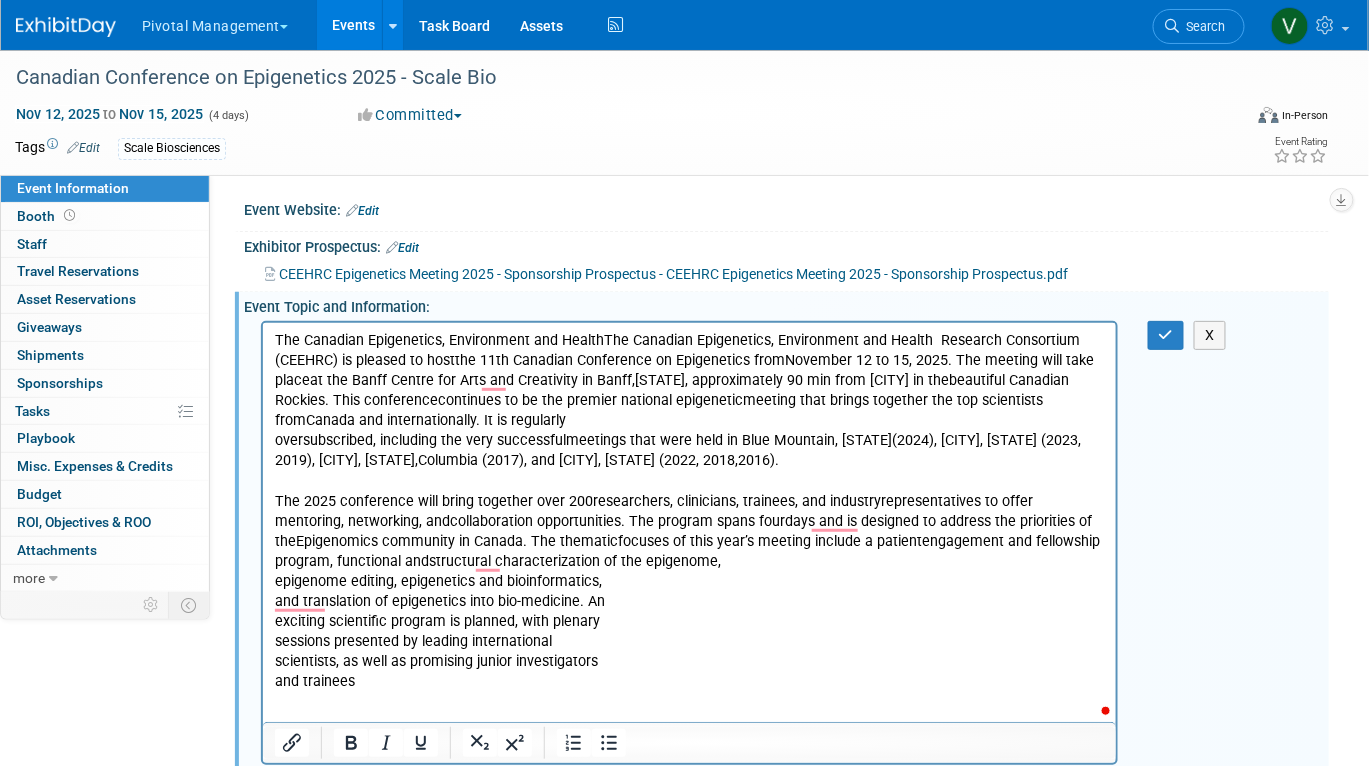 click on "The Canadian Epigenetics, Environment and Health  Research Consortium (CEEHRC) is pleased to host  the 11th Canadian Conference on Epigenetics from  November 12 to 15, 2025. The meeting will take place  at the Banff Centre for Arts and Creativity in Banff,  Alberta, approximately 90 min from Calgary in the  beautiful Canadian Rockies. This conference  continues to be the premier national epigenetic  meeting that brings together the top scientists from  Canada and internationally. It is regularly oversubscribed, including the very successful  meetings that were held in Blue Mountain, Ontario  (2024), Banff, Alberta (2023, 2019), Whistler, British  Columbia (2017), and Estérel, Québec (2022, 2018,  2016). The 2025 conference will bring together over 200  researchers, clinicians, trainees, and industry  representatives to offer mentoring, networking, and  collaboration opportunities. The program spans four  days and is designed to address the priorities of the  and trainees" at bounding box center (689, 510) 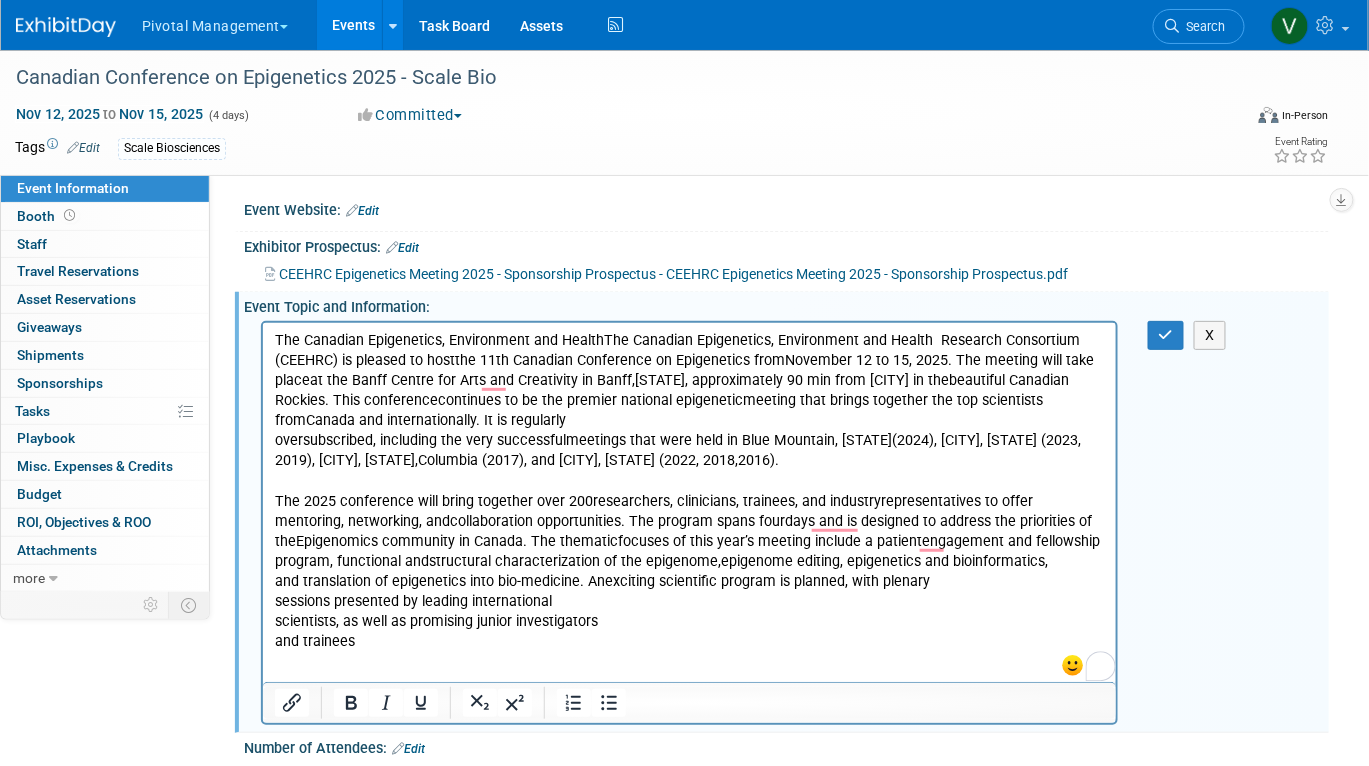 click on "The Canadian Epigenetics, Environment and Health  Research Consortium (CEEHRC) is pleased to host  the 11th Canadian Conference on Epigenetics from  November 12 to 15, 2025. The meeting will take place  at the Banff Centre for Arts and Creativity in Banff,  Alberta, approximately 90 min from Calgary in the  beautiful Canadian Rockies. This conference  continues to be the premier national epigenetic  meeting that brings together the top scientists from  Canada and internationally. It is regularly oversubscribed, including the very successful  meetings that were held in Blue Mountain, Ontario  (2024), Banff, Alberta (2023, 2019), Whistler, British  Columbia (2017), and Estérel, Québec (2022, 2018,  2016). The 2025 conference will bring together over 200  researchers, clinicians, trainees, and industry  representatives to offer mentoring, networking, and  collaboration opportunities. The program spans four  days and is designed to address the priorities of the  and trainees" at bounding box center [689, 490] 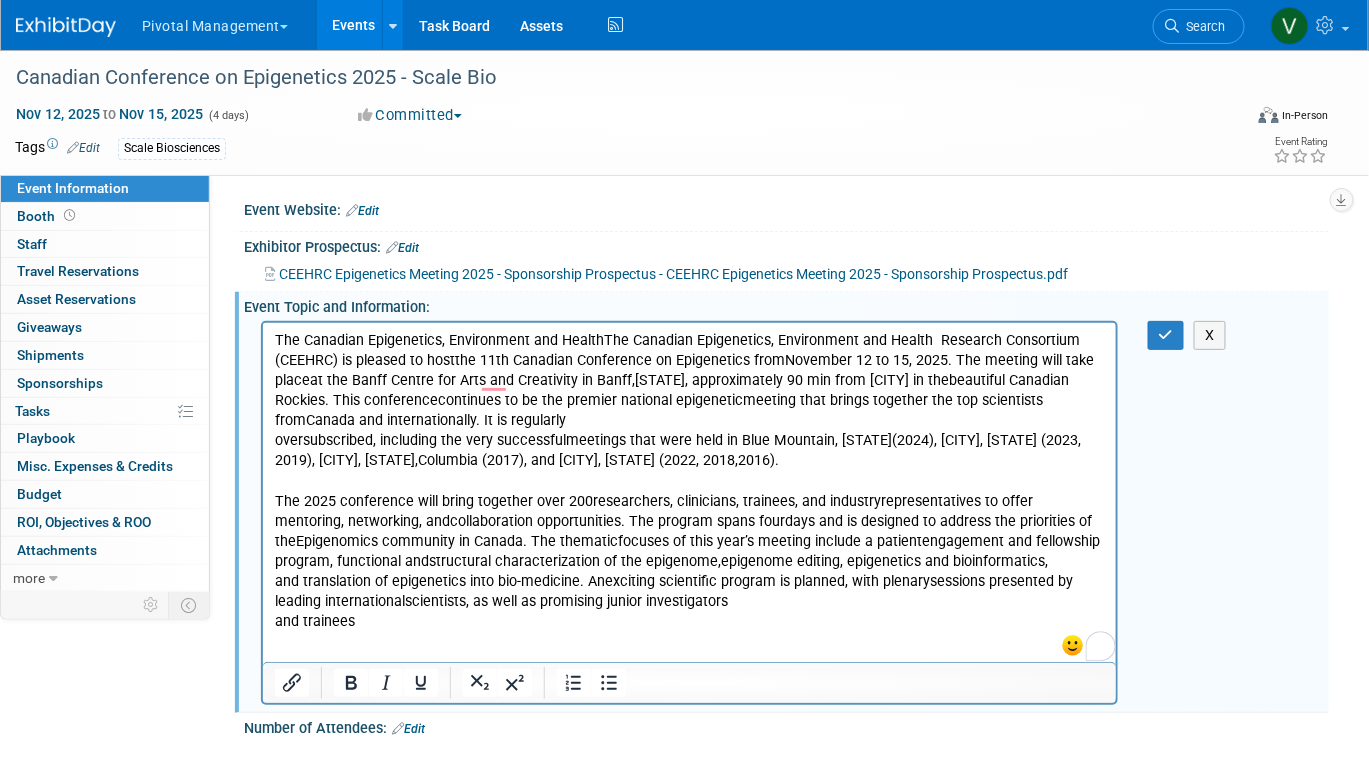 click on "The Canadian Epigenetics, Environment and Health  Research Consortium (CEEHRC) is pleased to host  the 11th Canadian Conference on Epigenetics from  November 12 to 15, 2025. The meeting will take place  at the Banff Centre for Arts and Creativity in Banff,  Alberta, approximately 90 min from Calgary in the  beautiful Canadian Rockies. This conference  continues to be the premier national epigenetic  meeting that brings together the top scientists from  Canada and internationally. It is regularly oversubscribed, including the very successful  meetings that were held in Blue Mountain, Ontario  (2024), Banff, Alberta (2023, 2019), Whistler, British  Columbia (2017), and Estérel, Québec (2022, 2018,  2016). The 2025 conference will bring together over 200  researchers, clinicians, trainees, and industry  representatives to offer mentoring, networking, and  collaboration opportunities. The program spans four  days and is designed to address the priorities of the  and trainees" at bounding box center [689, 480] 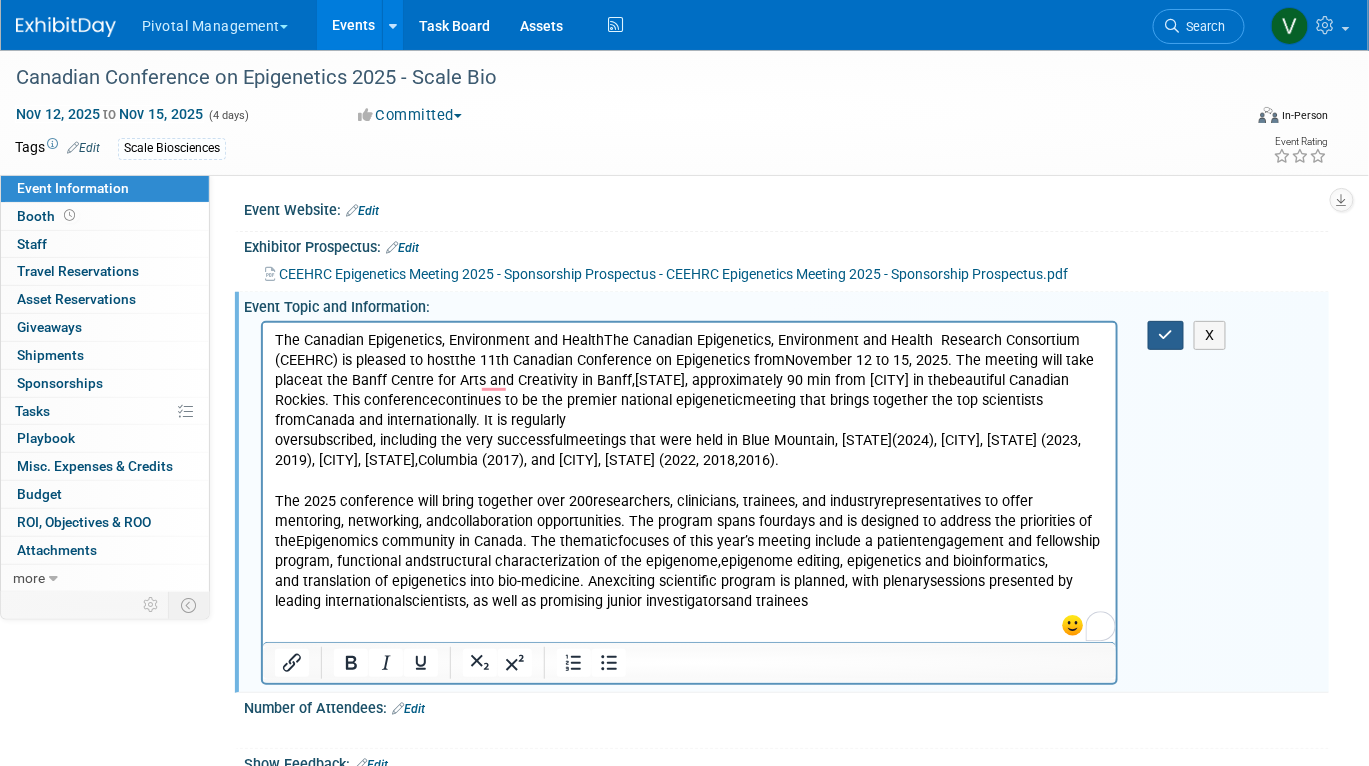 scroll, scrollTop: 0, scrollLeft: 0, axis: both 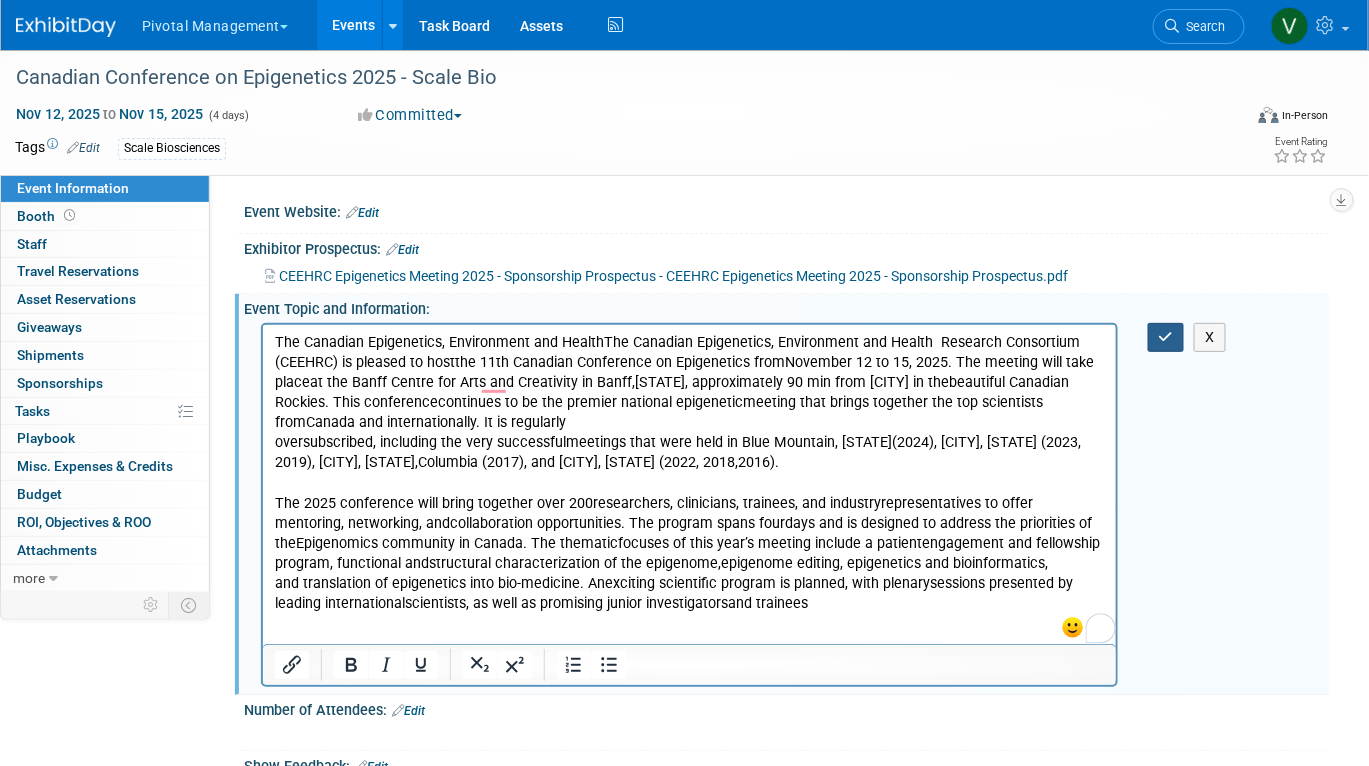 click at bounding box center [1166, 337] 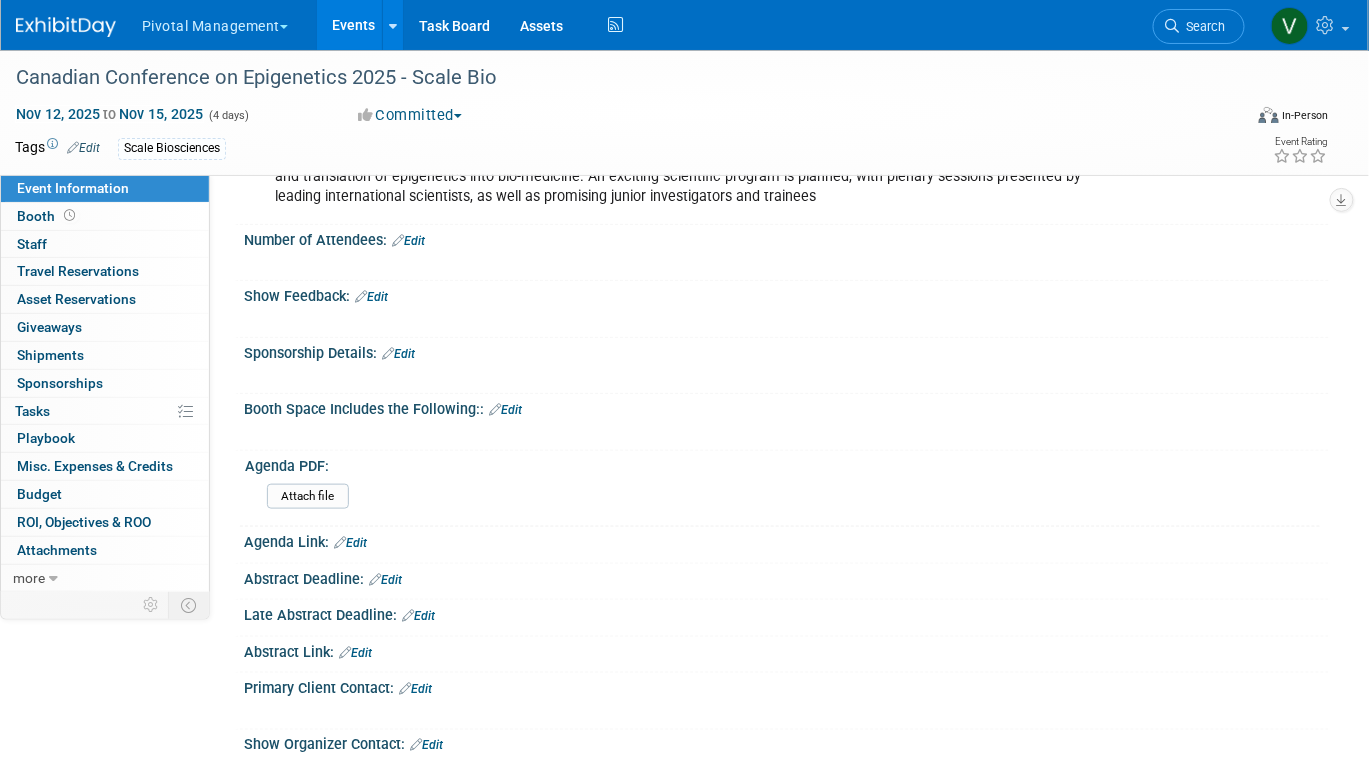 scroll, scrollTop: 405, scrollLeft: 0, axis: vertical 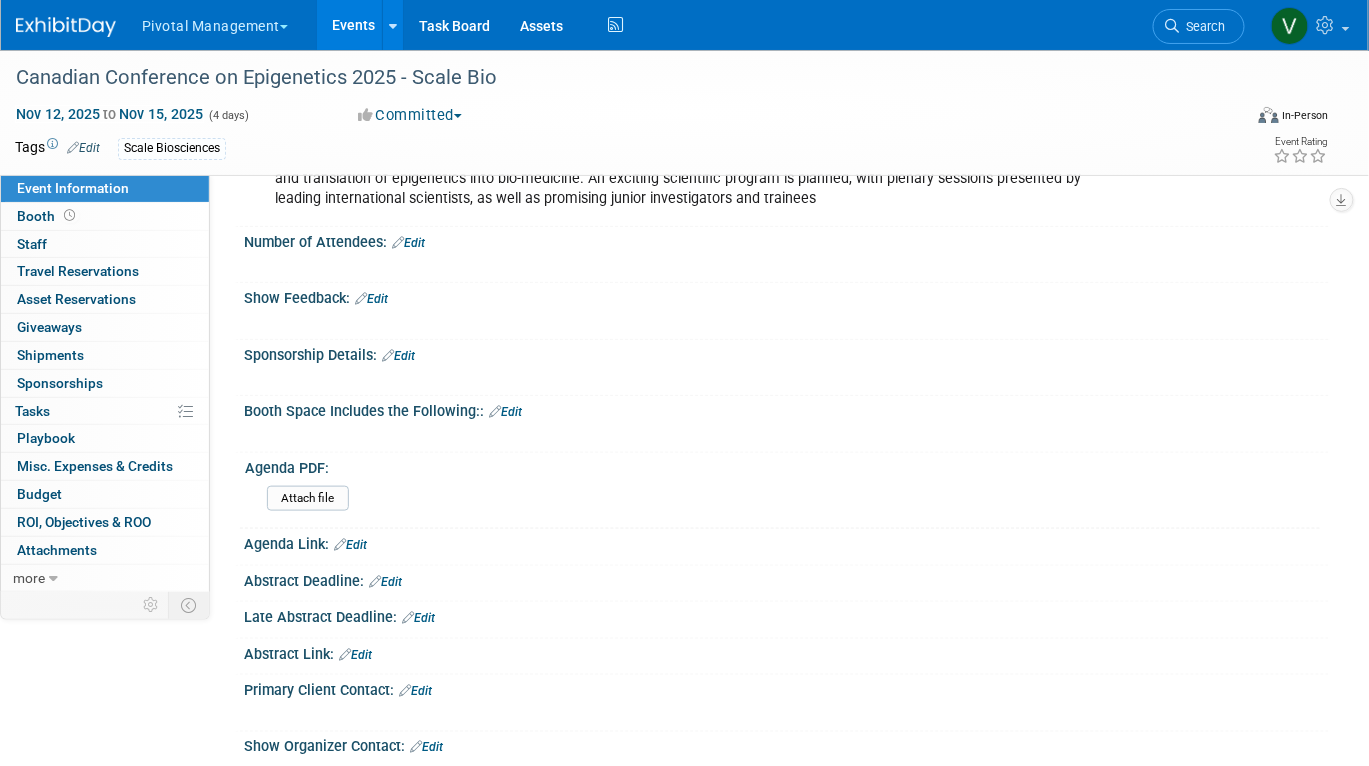 click on "Sponsorship Details:
Edit" at bounding box center [786, 353] 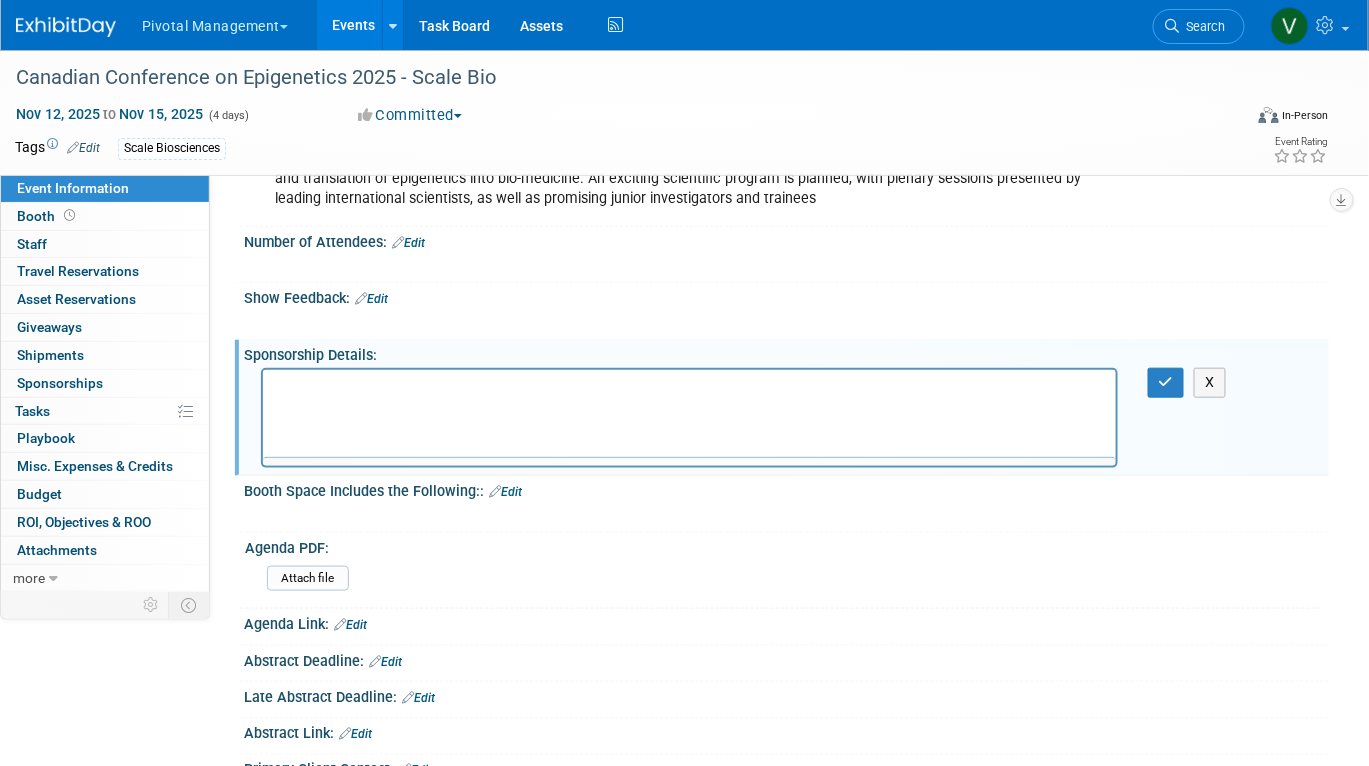 scroll, scrollTop: 0, scrollLeft: 0, axis: both 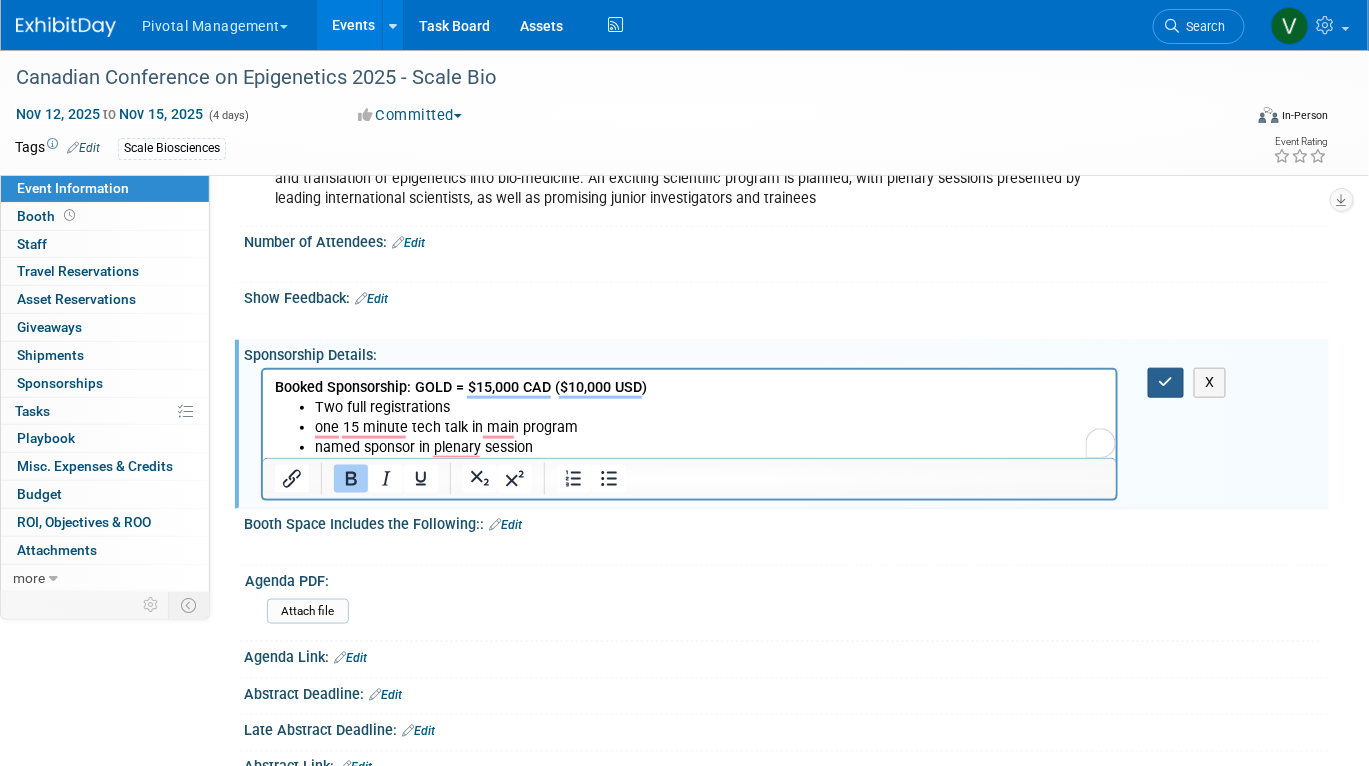 click at bounding box center [1166, 382] 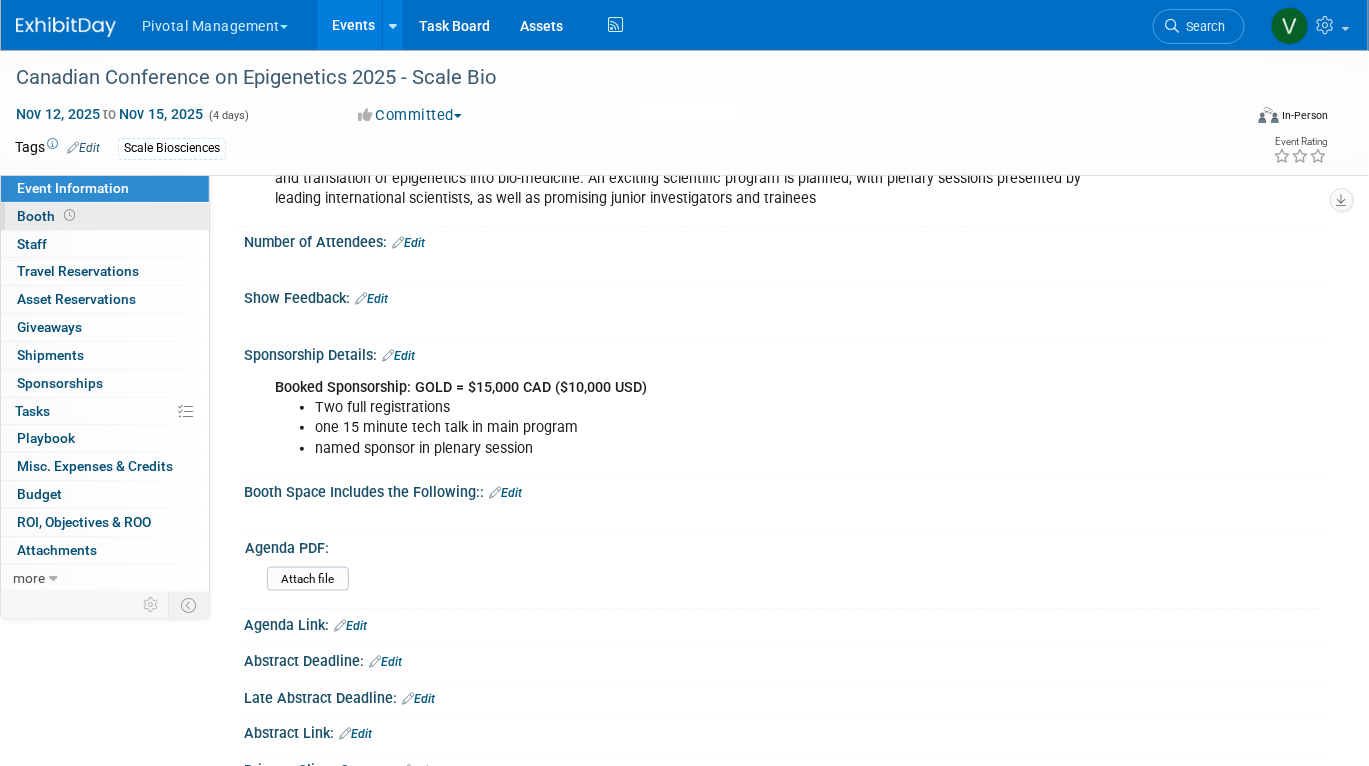 click on "Booth" at bounding box center [105, 216] 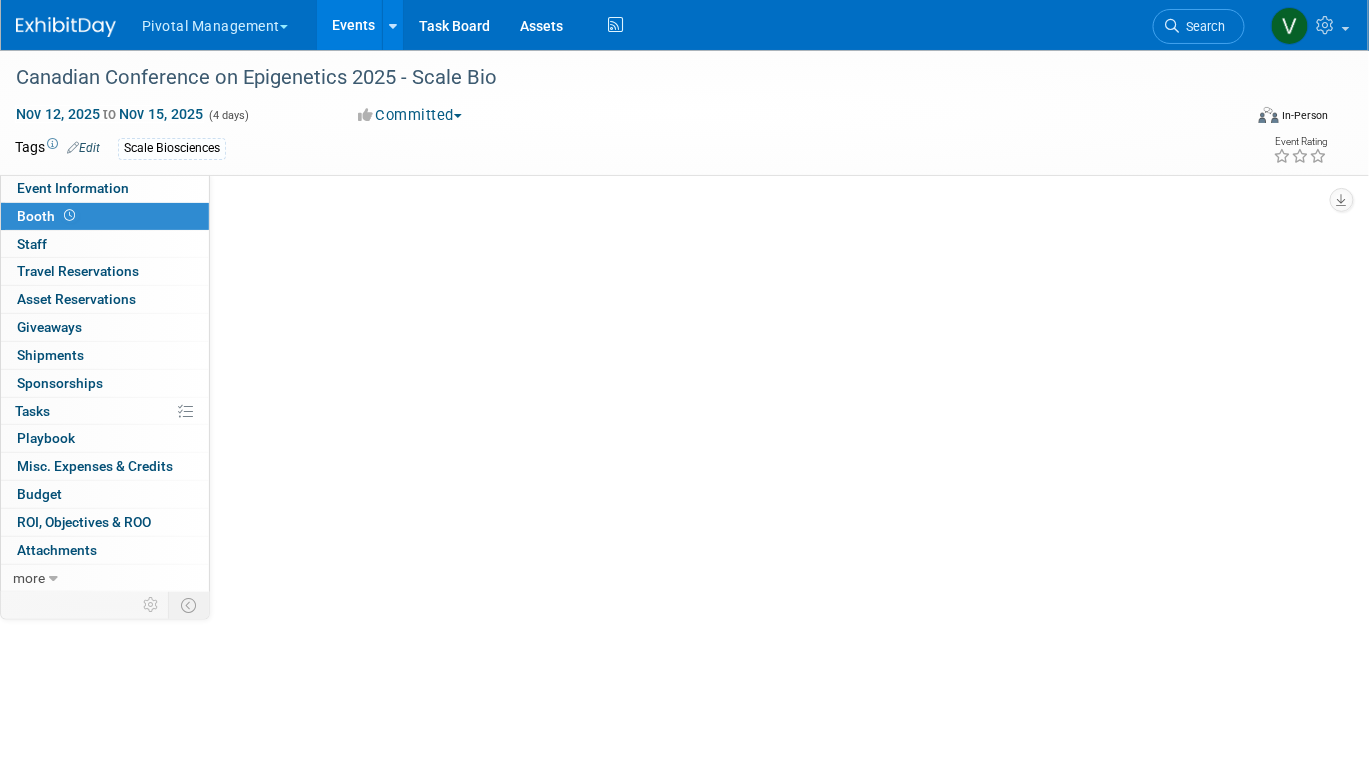 scroll, scrollTop: 0, scrollLeft: 0, axis: both 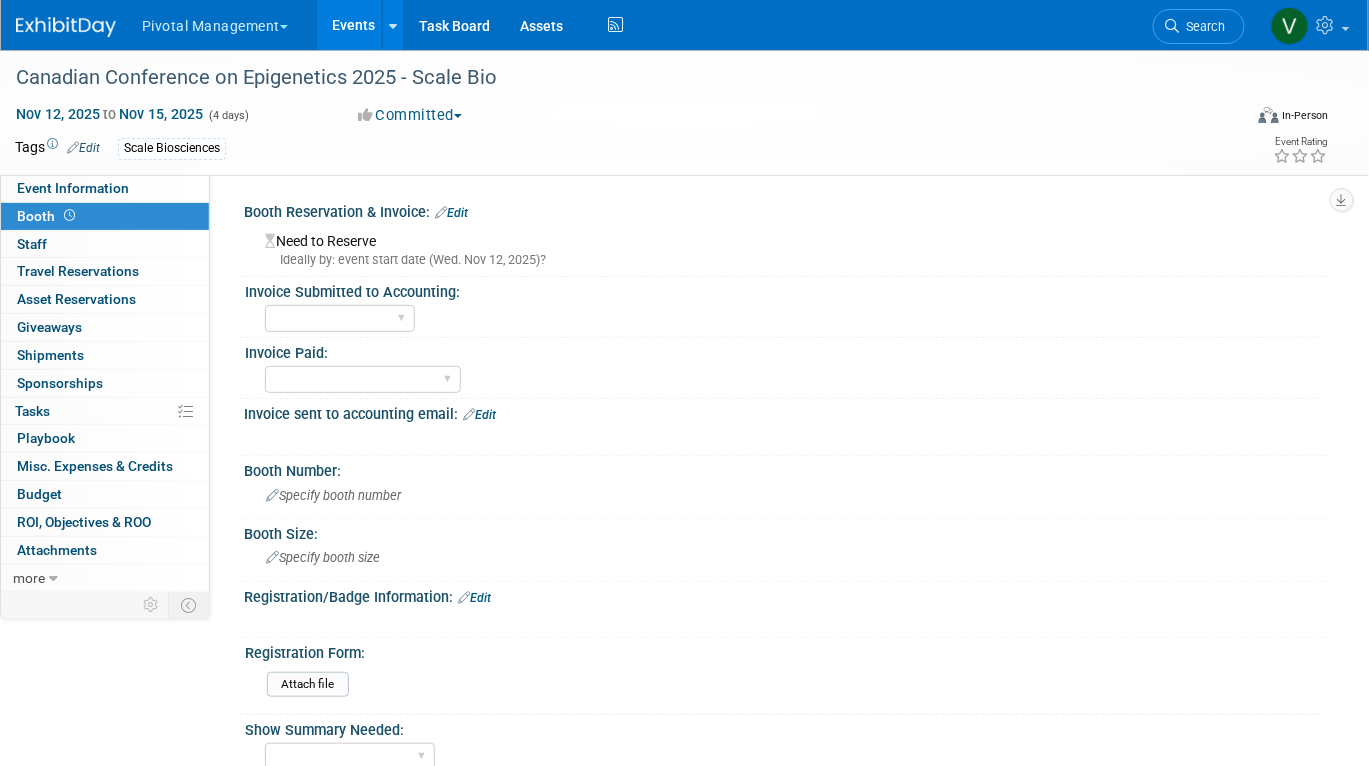 click on "Edit" at bounding box center [451, 213] 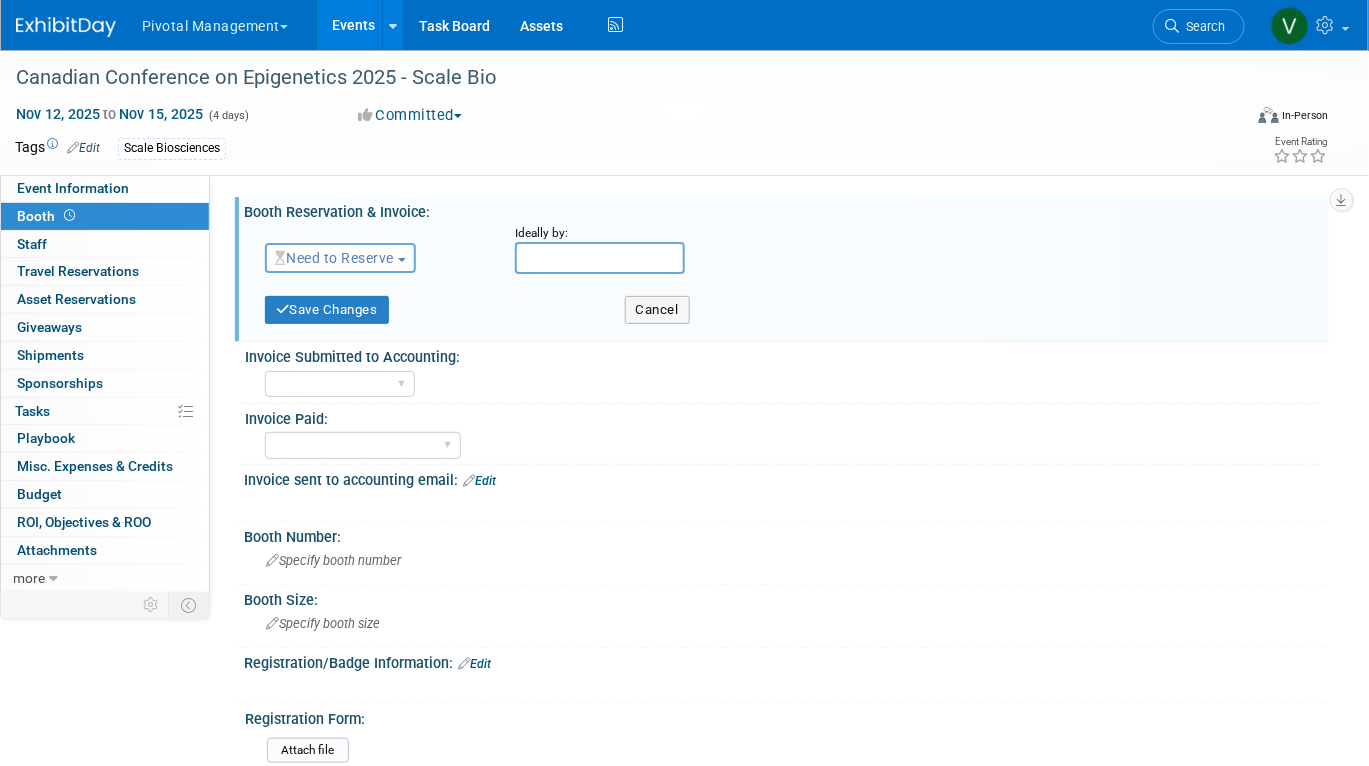 click on "Need to Reserve" at bounding box center [334, 258] 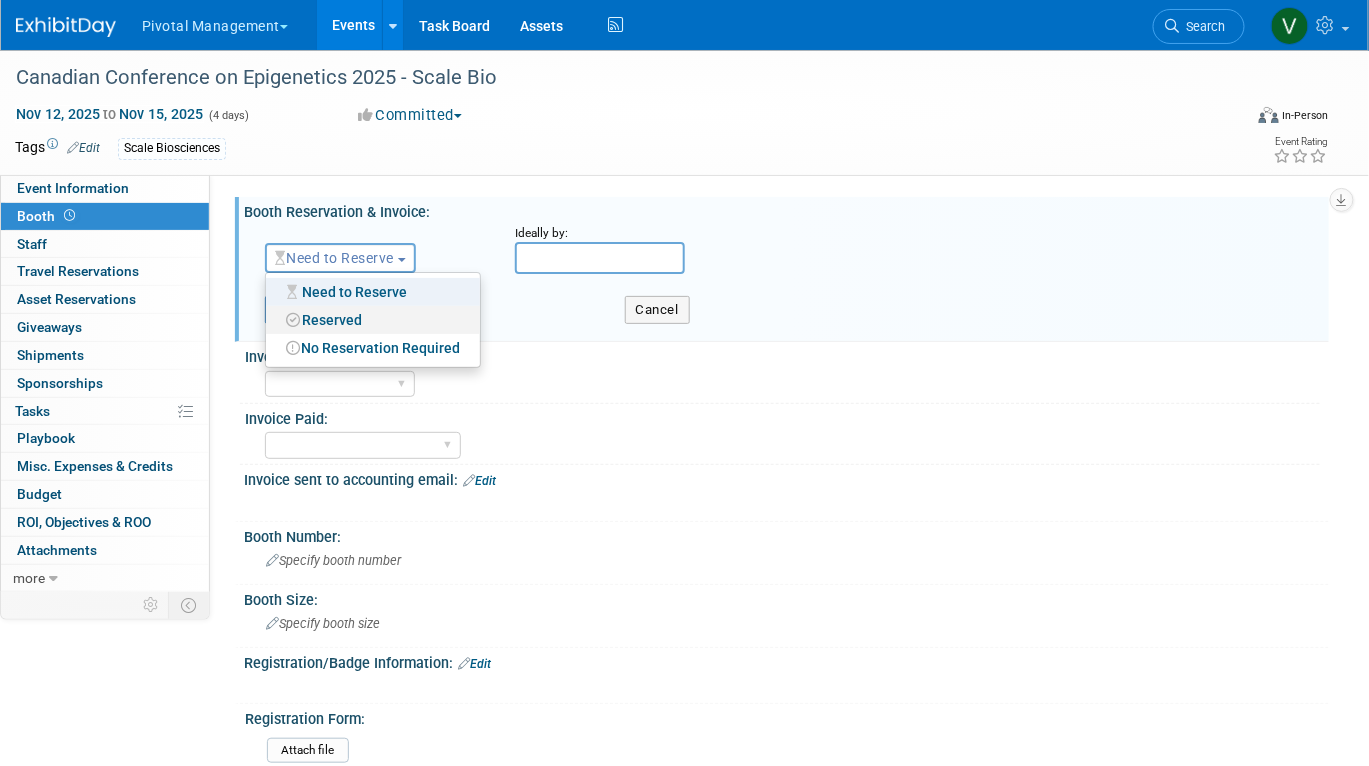 click on "Reserved" at bounding box center (373, 320) 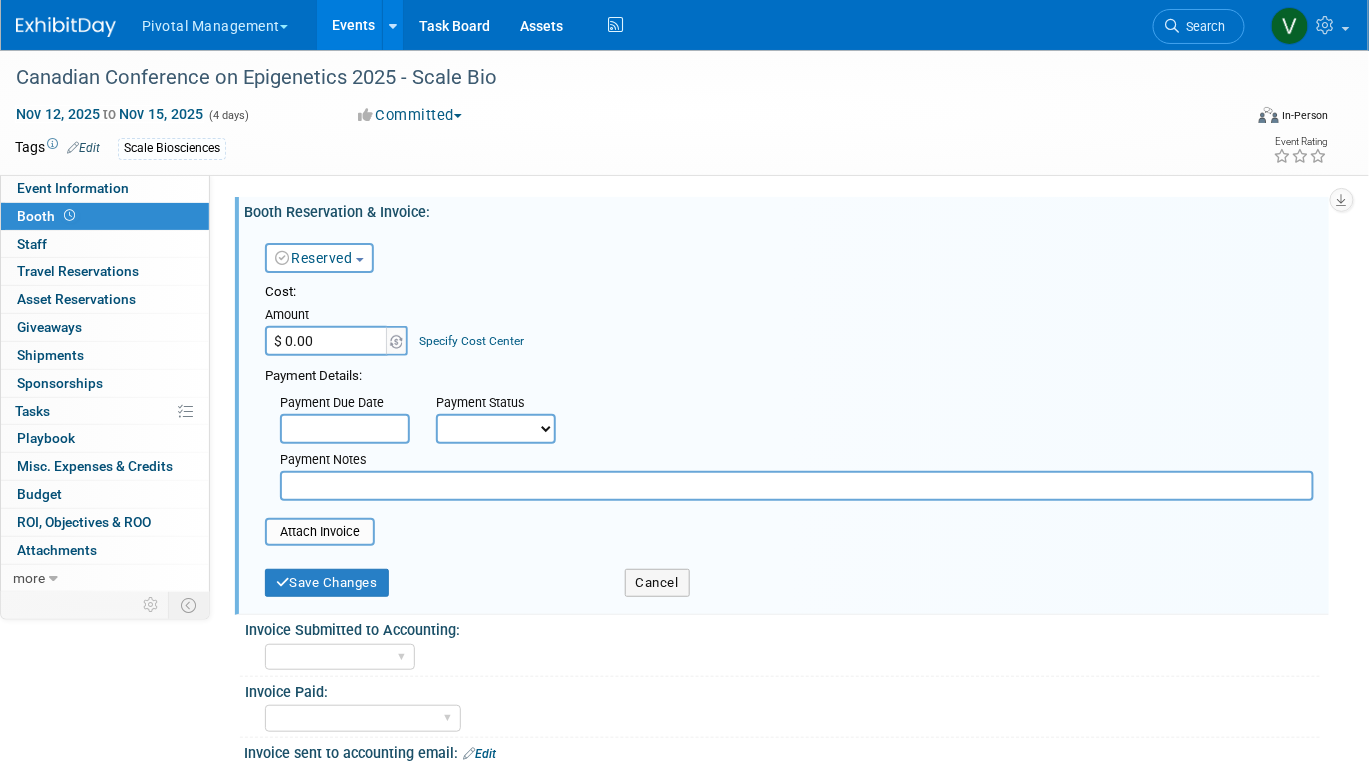 click on "$ 0.00" at bounding box center (327, 341) 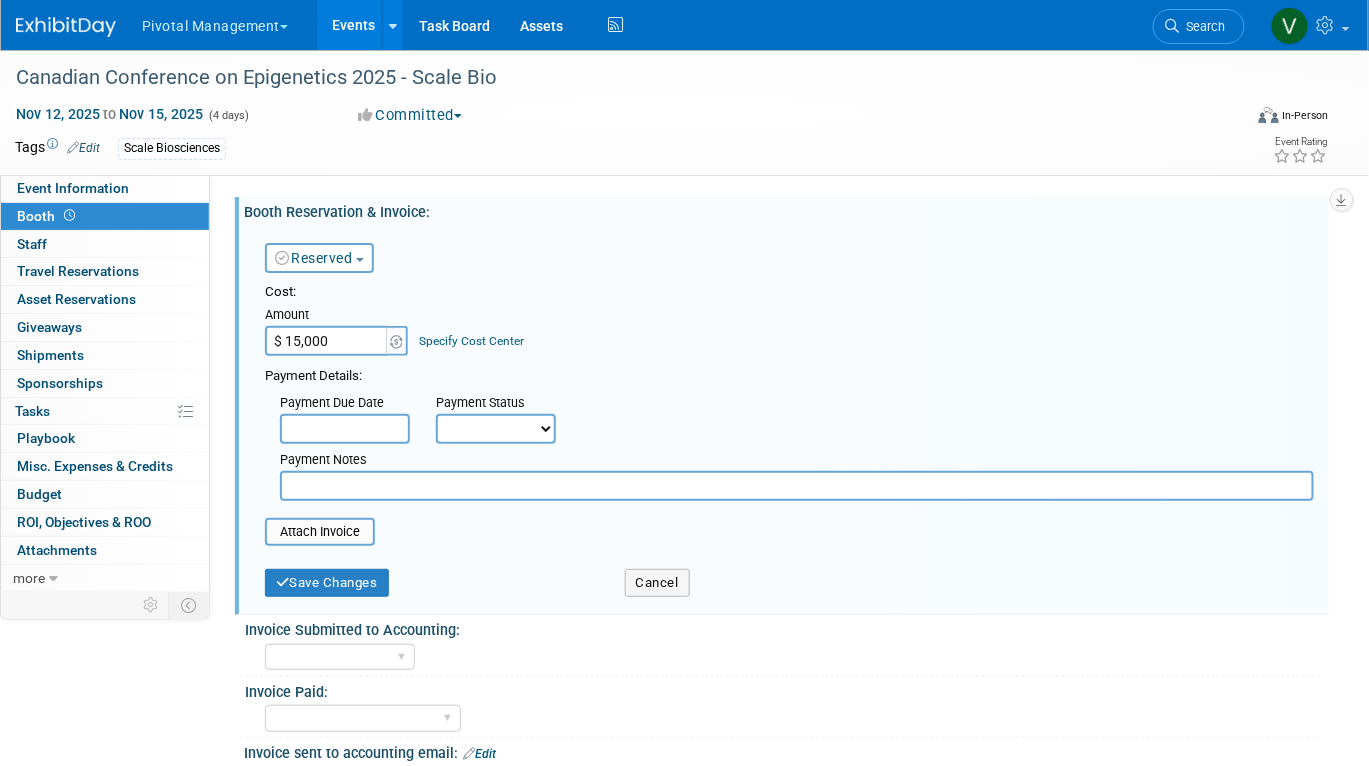 type on "$ 15,000.00" 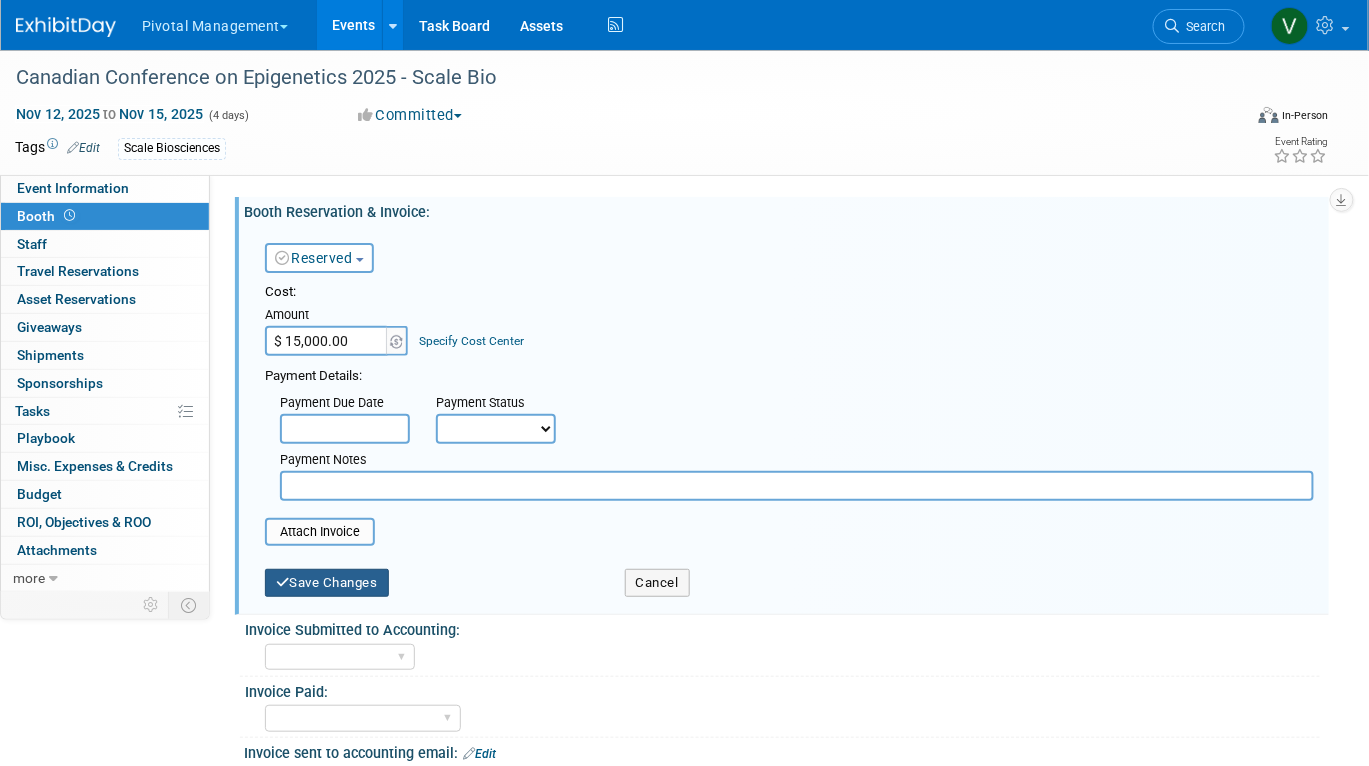 click on "Save Changes" at bounding box center (327, 583) 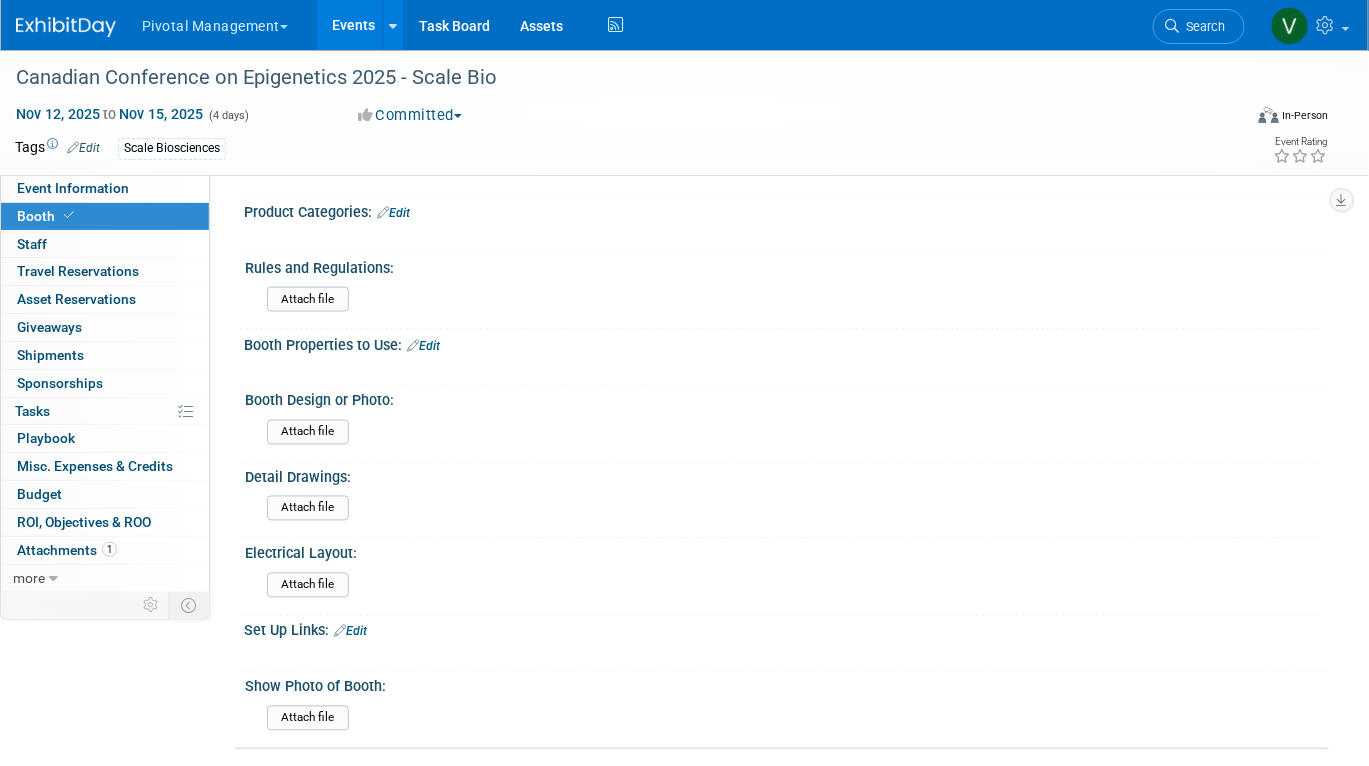 scroll, scrollTop: 762, scrollLeft: 0, axis: vertical 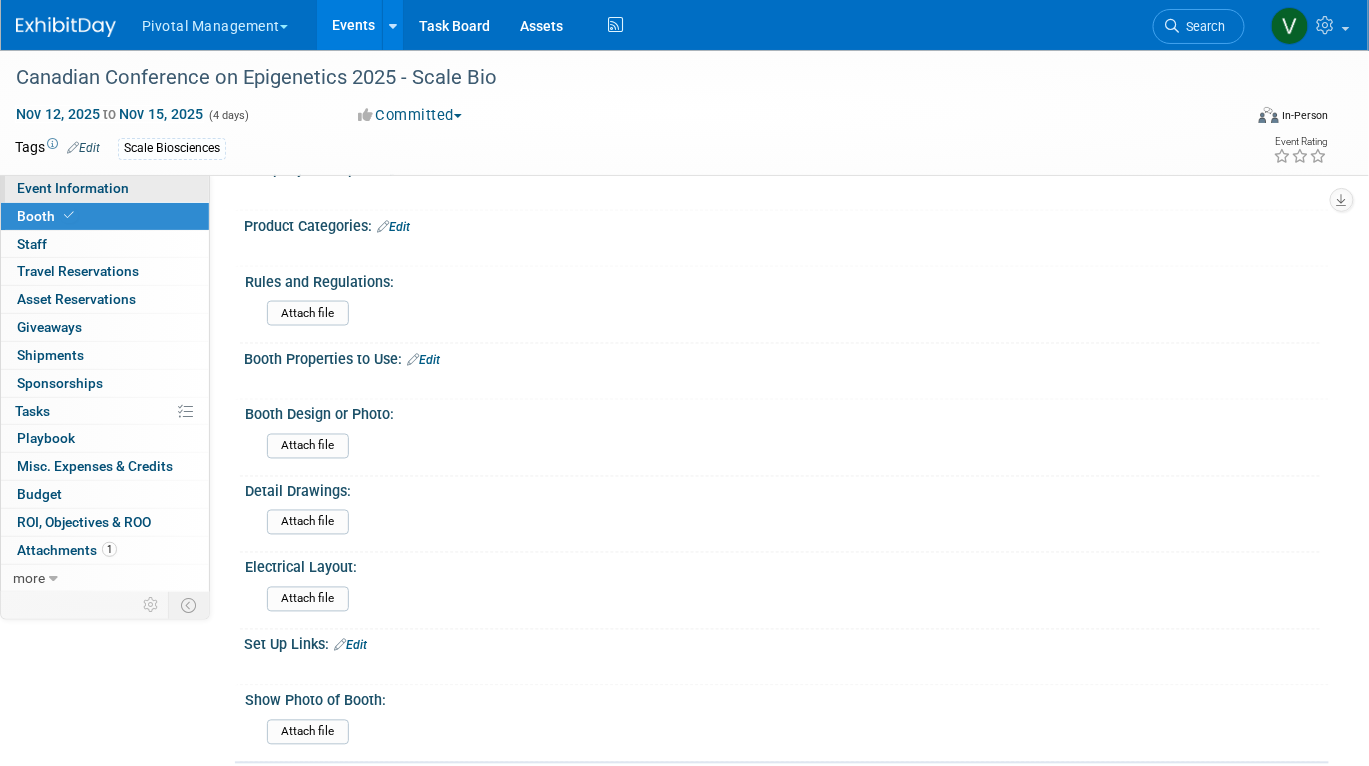 click on "Event Information" at bounding box center (105, 188) 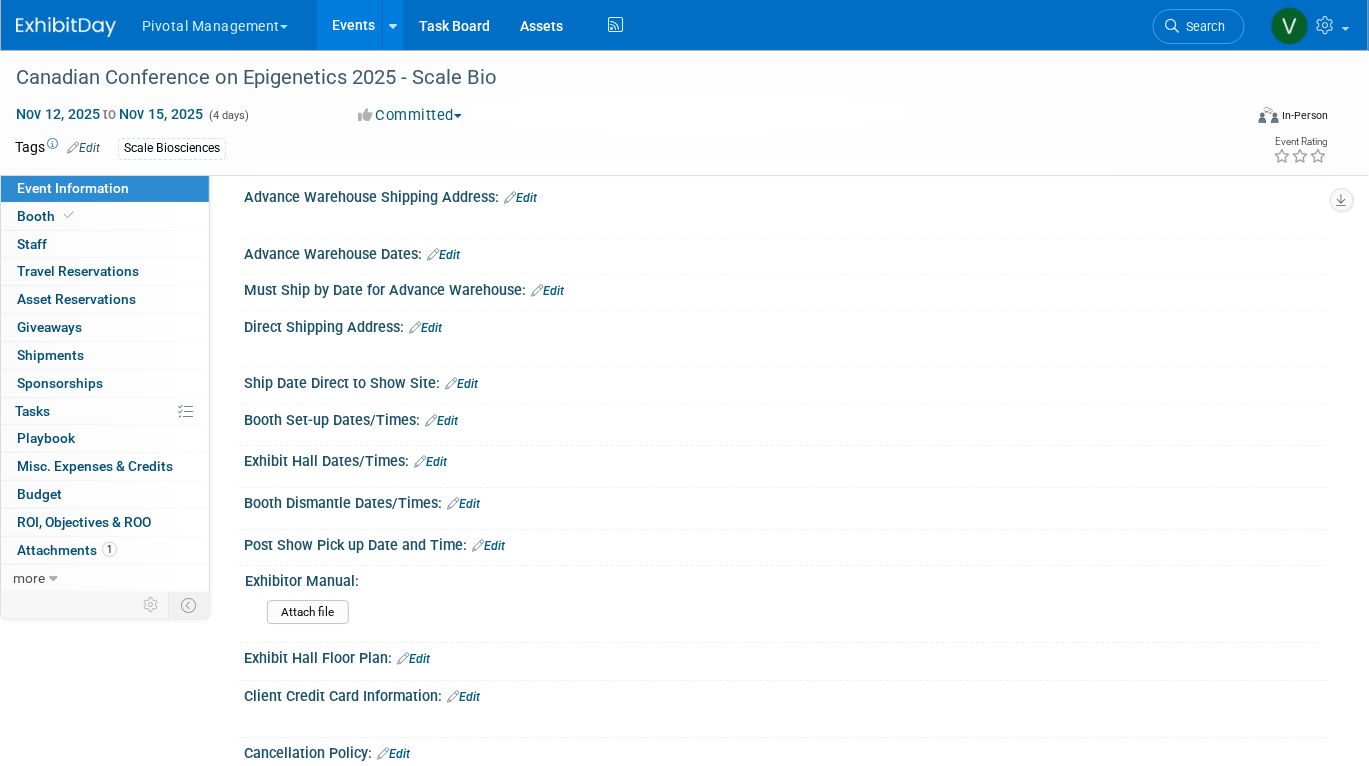 scroll, scrollTop: 1598, scrollLeft: 0, axis: vertical 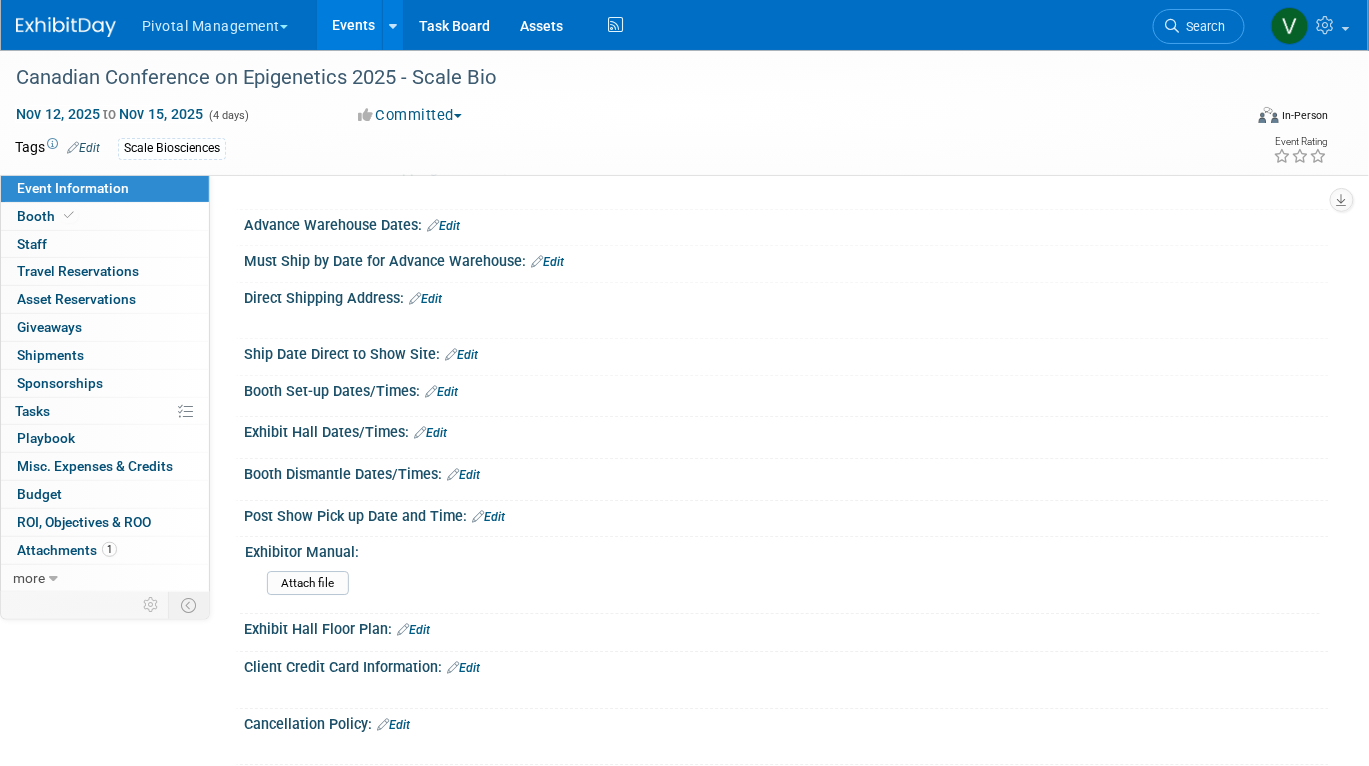 click on "Edit" at bounding box center (461, 355) 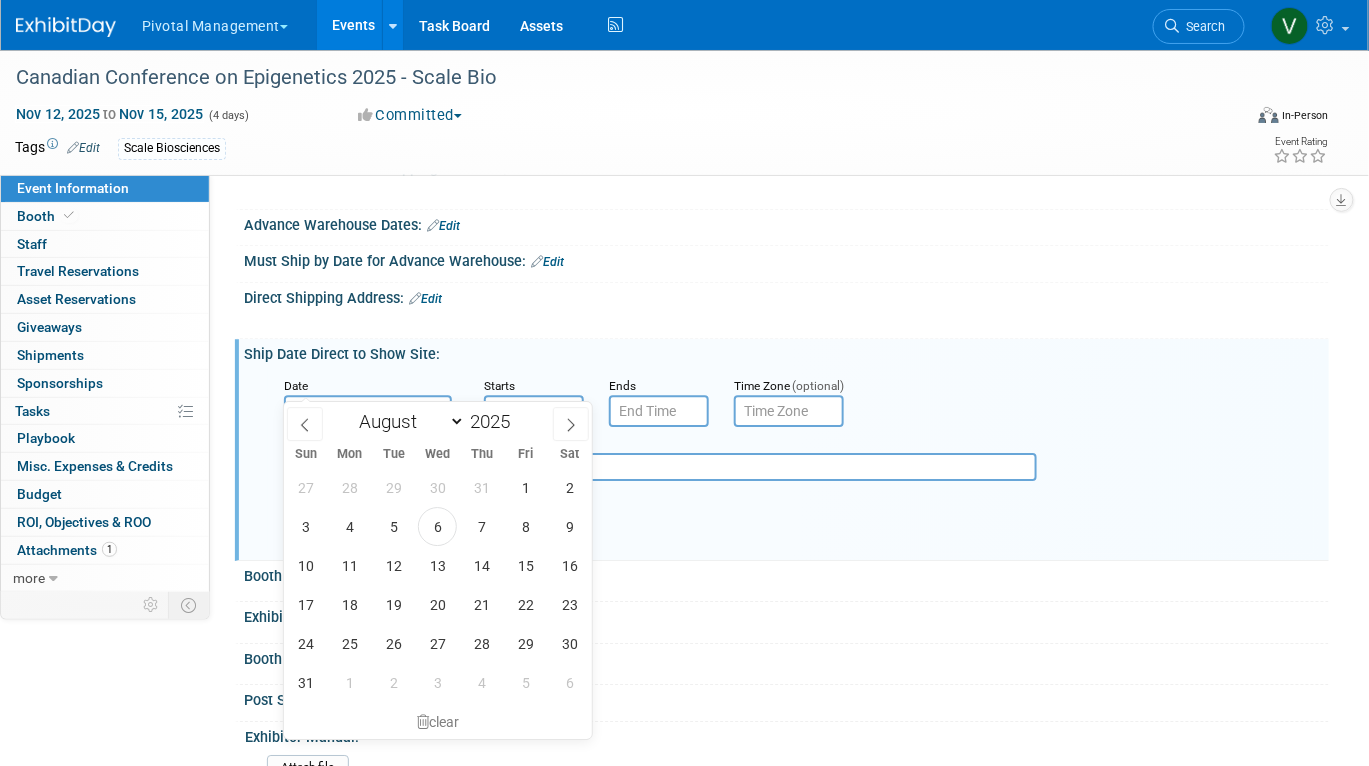 click at bounding box center [368, 411] 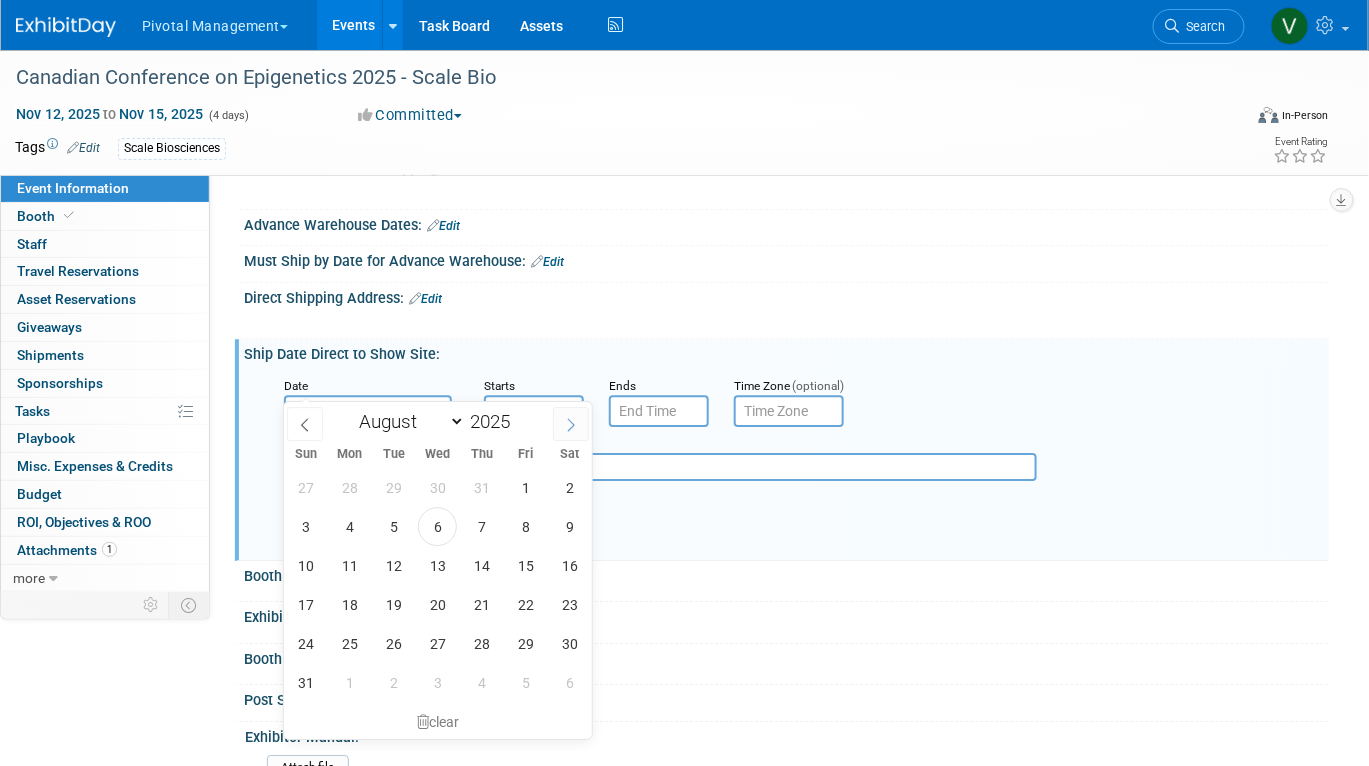 click 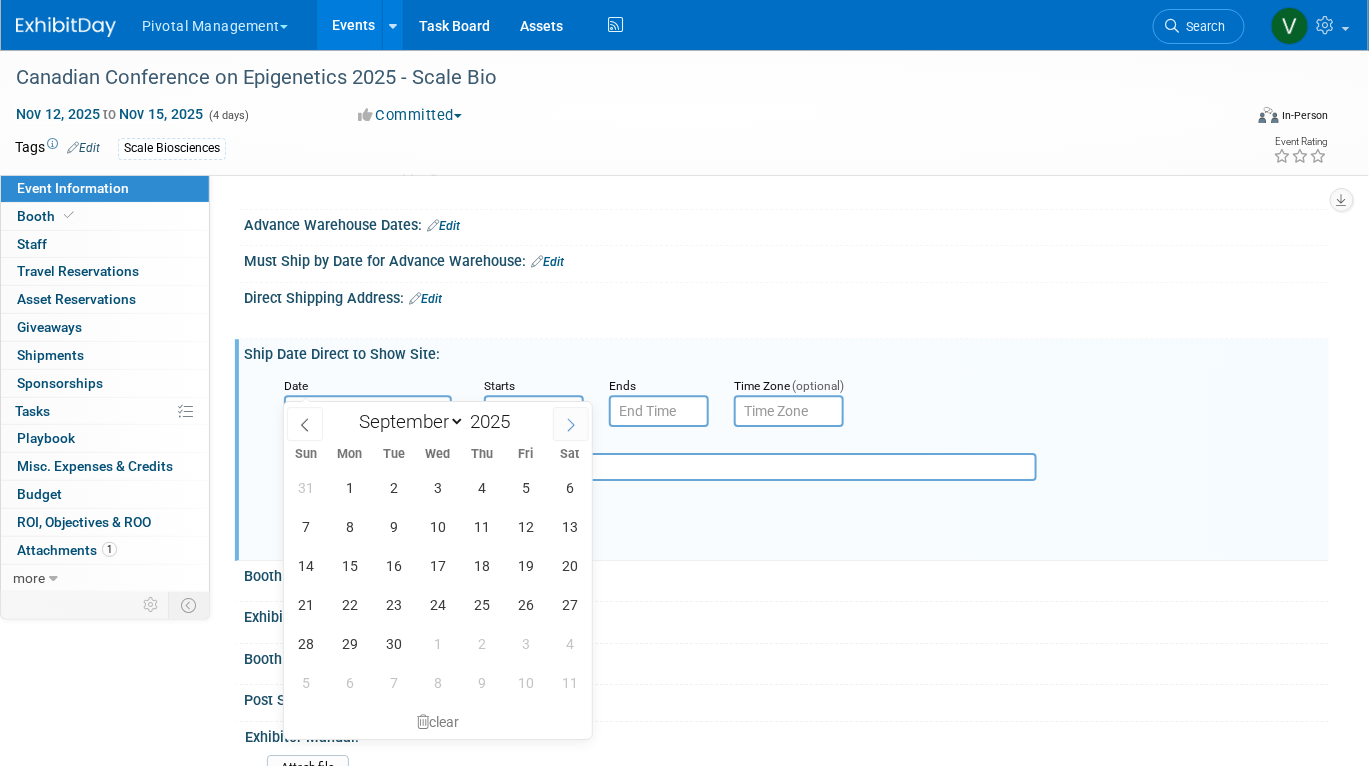 click 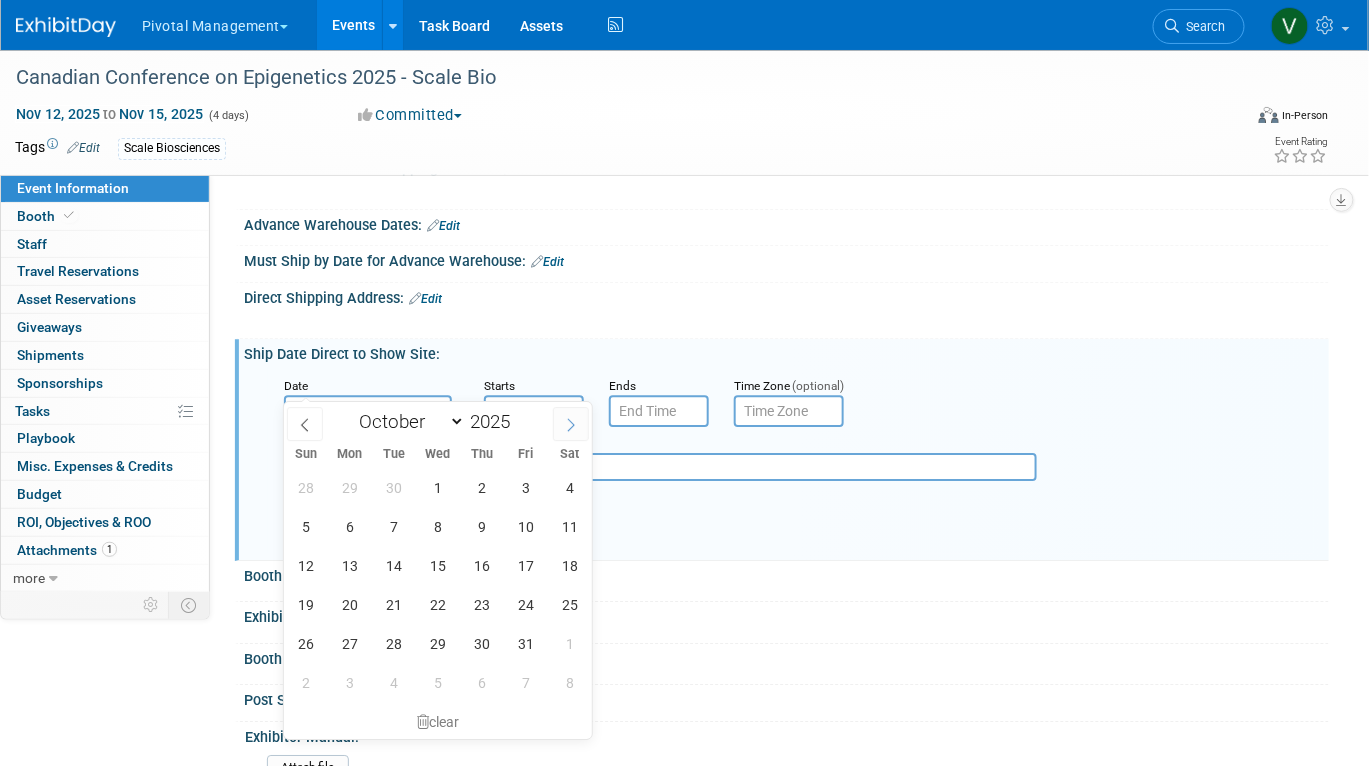 click 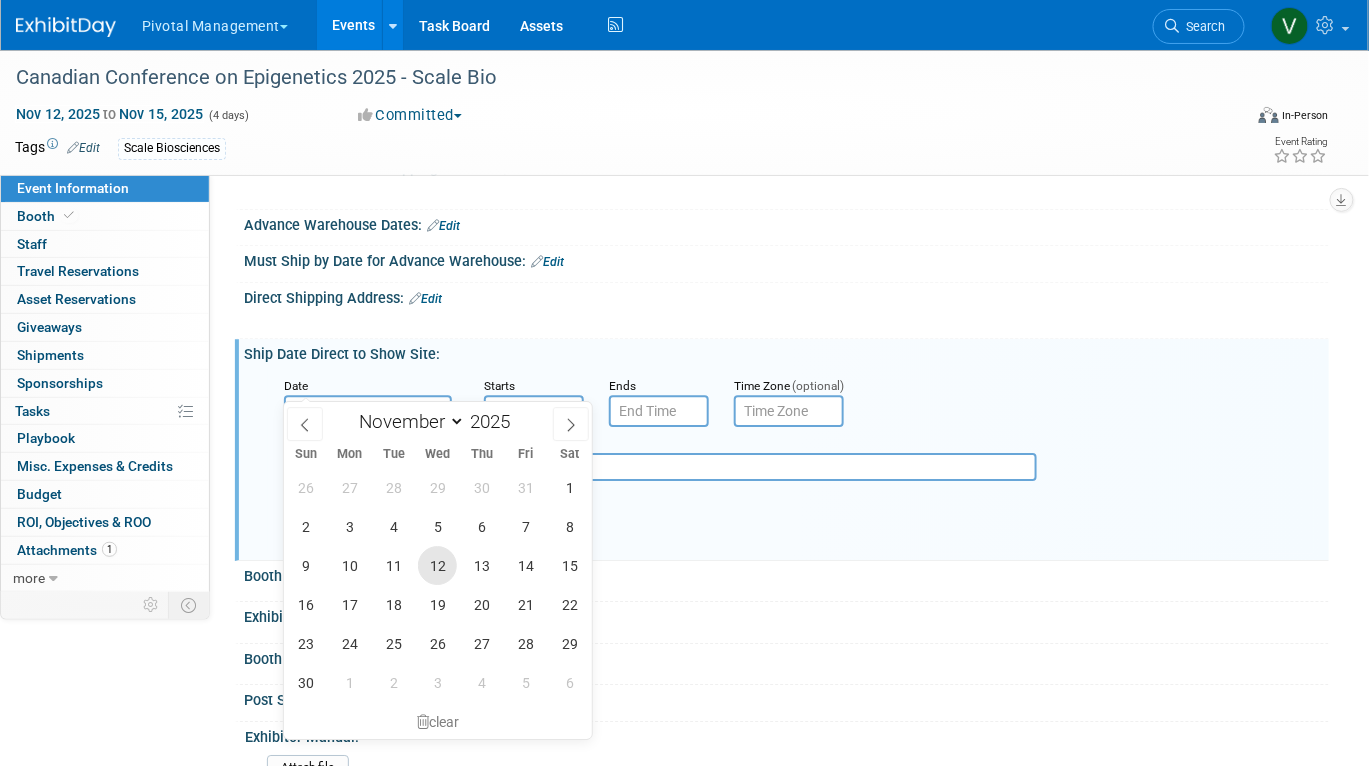 click on "12" at bounding box center (437, 565) 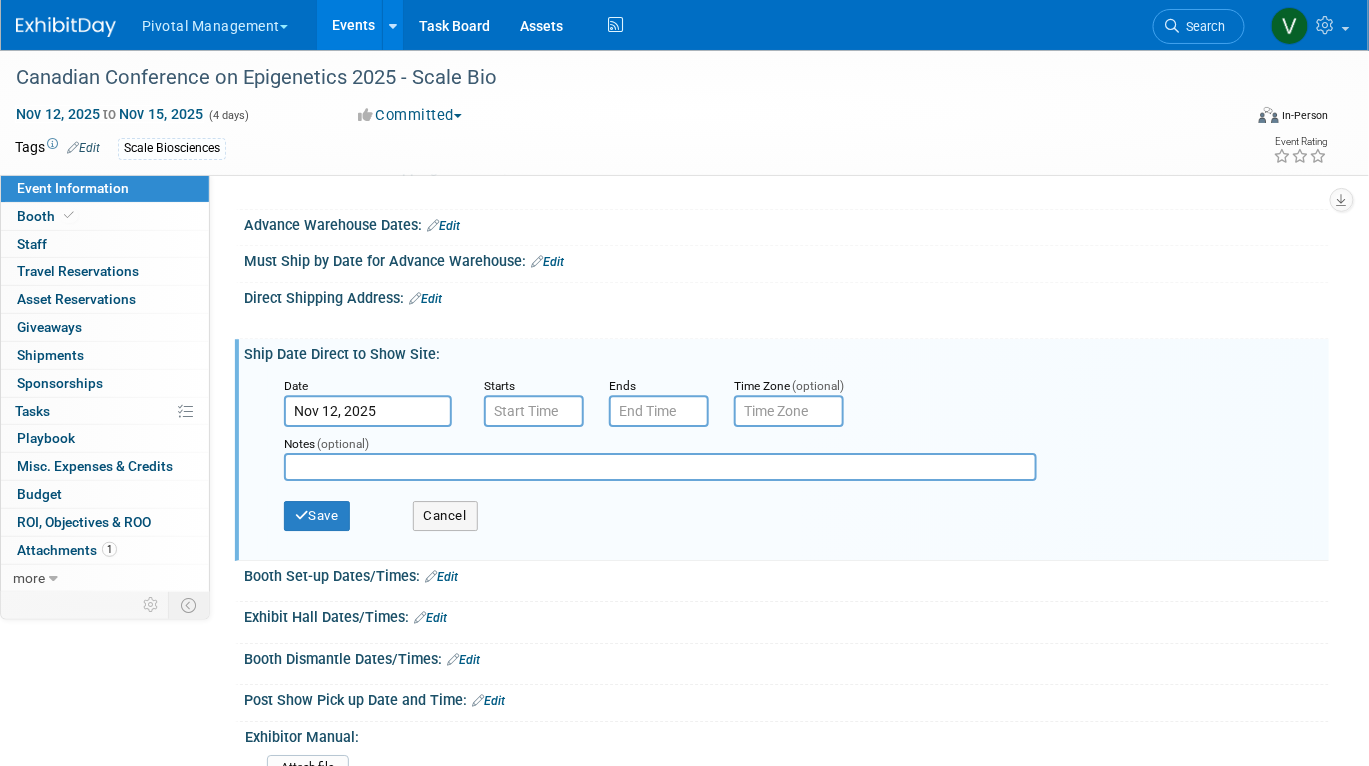 click at bounding box center (789, 411) 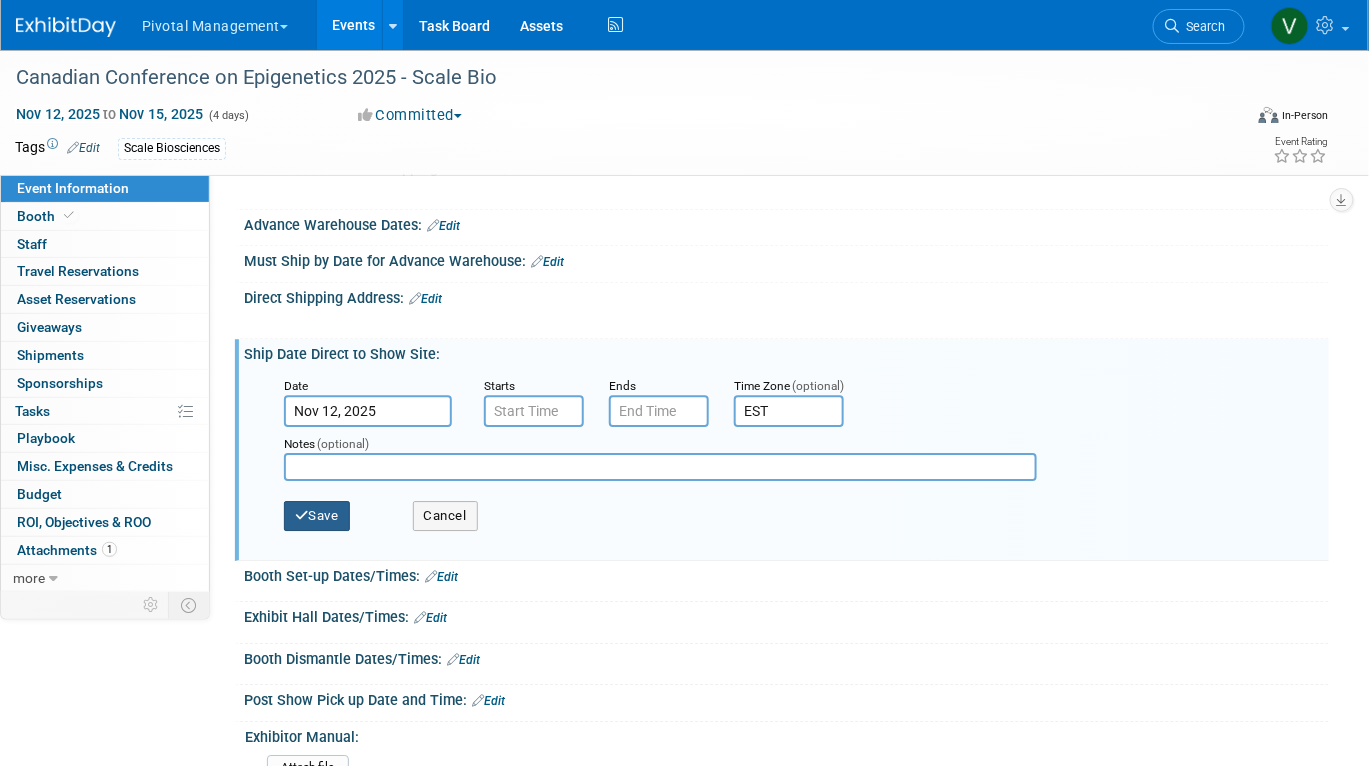 type on "EST" 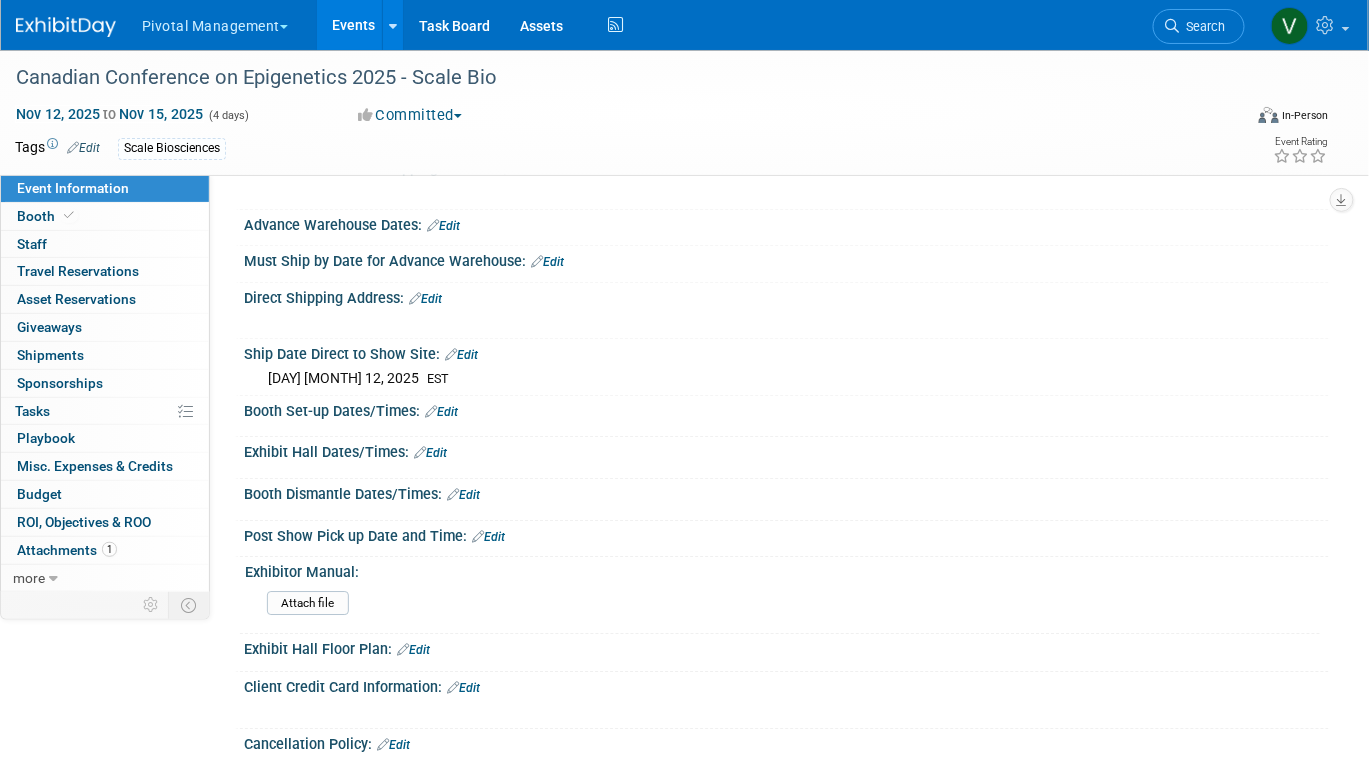 click on "Edit" at bounding box center [430, 453] 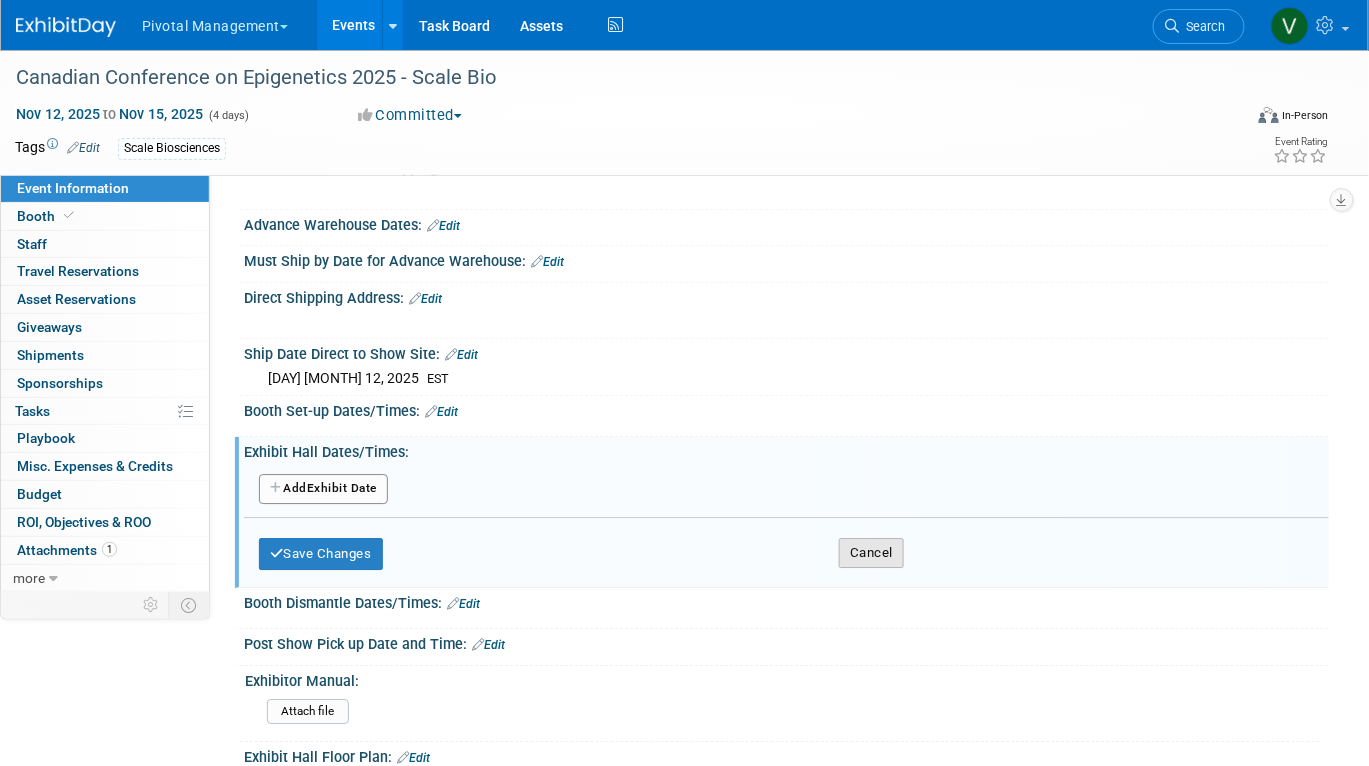 click on "Cancel" at bounding box center (871, 553) 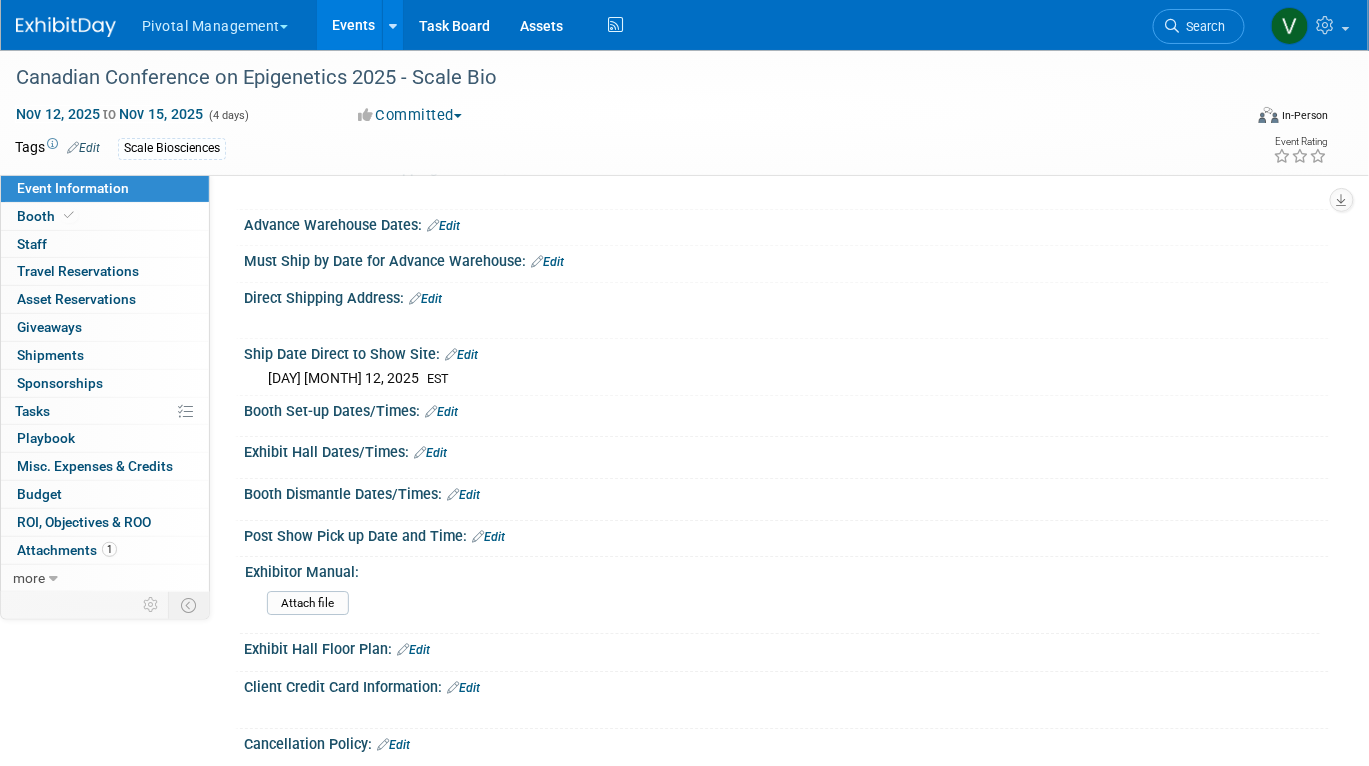 click on "Edit" at bounding box center [463, 495] 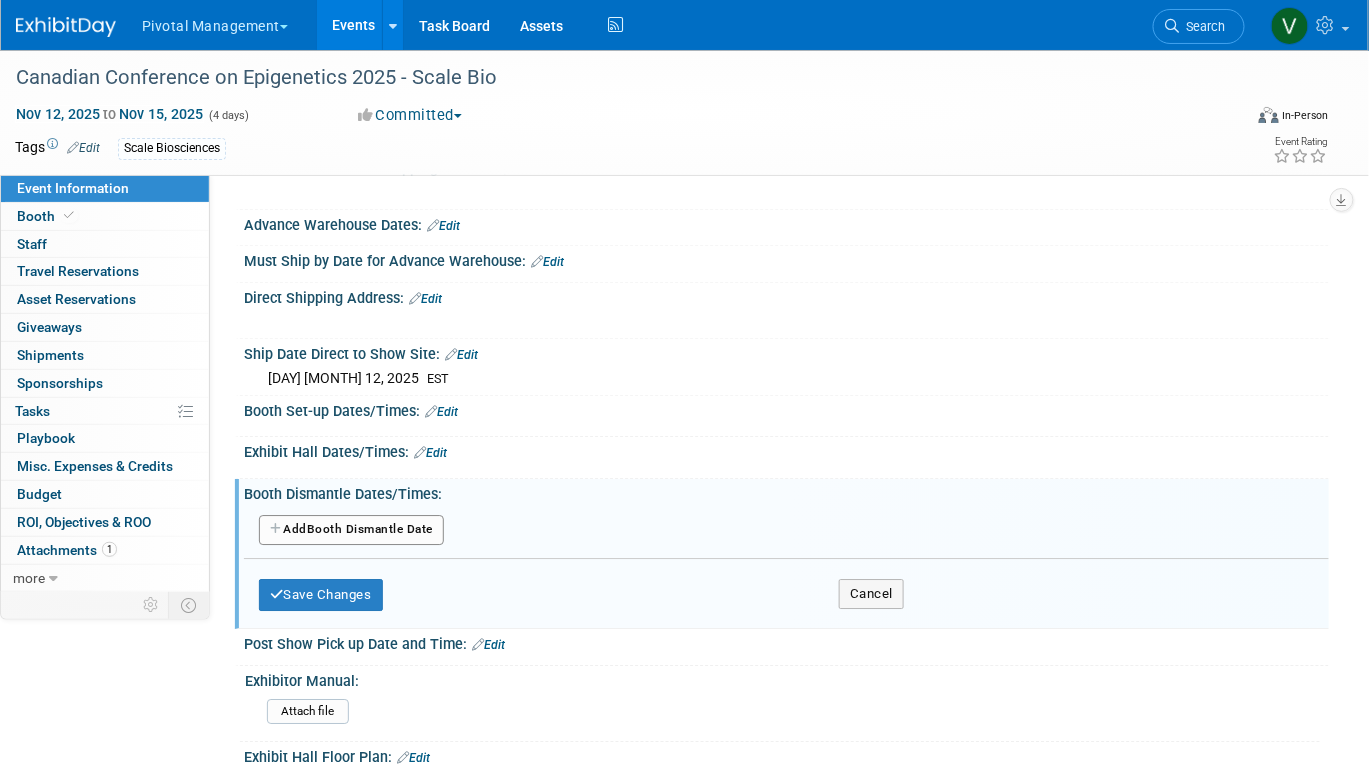click on "Add  Another  Booth Dismantle Date" at bounding box center (351, 530) 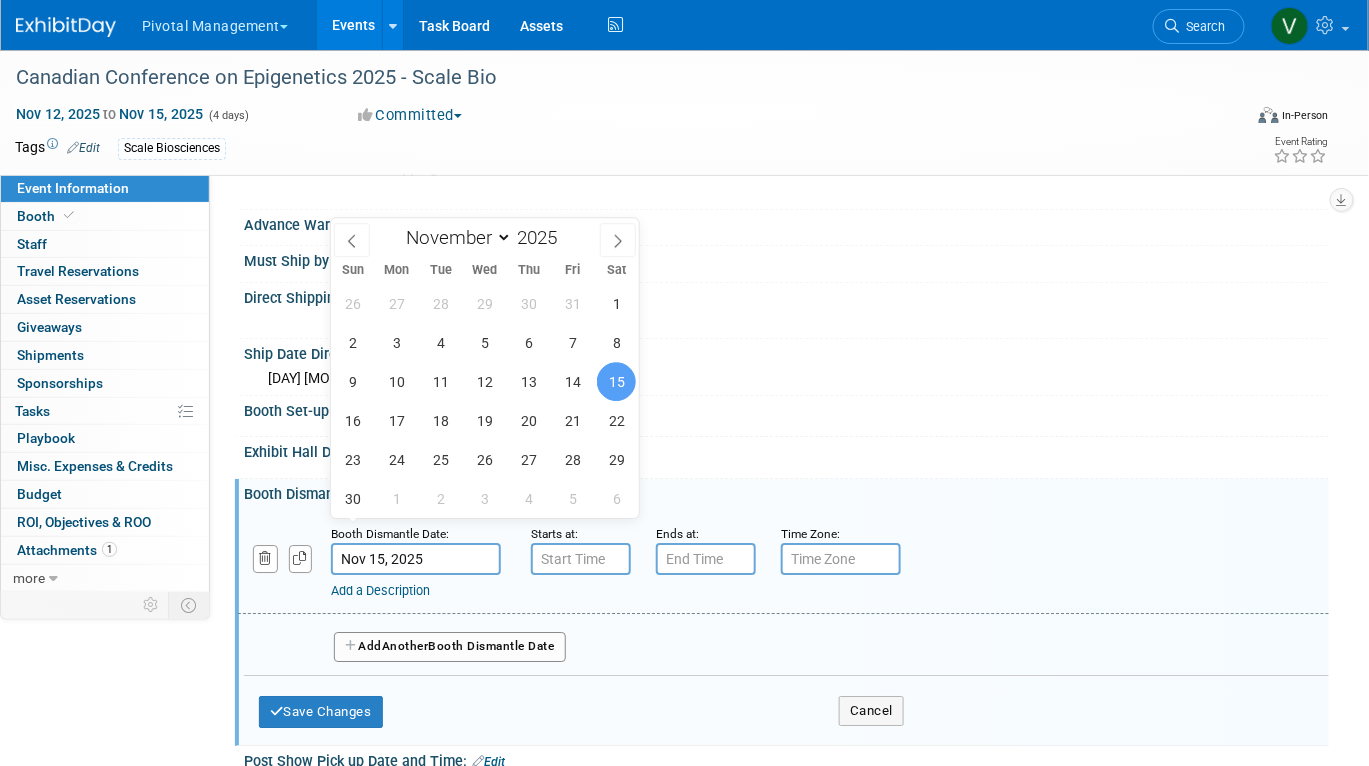click on "Nov 15, 2025" at bounding box center [416, 559] 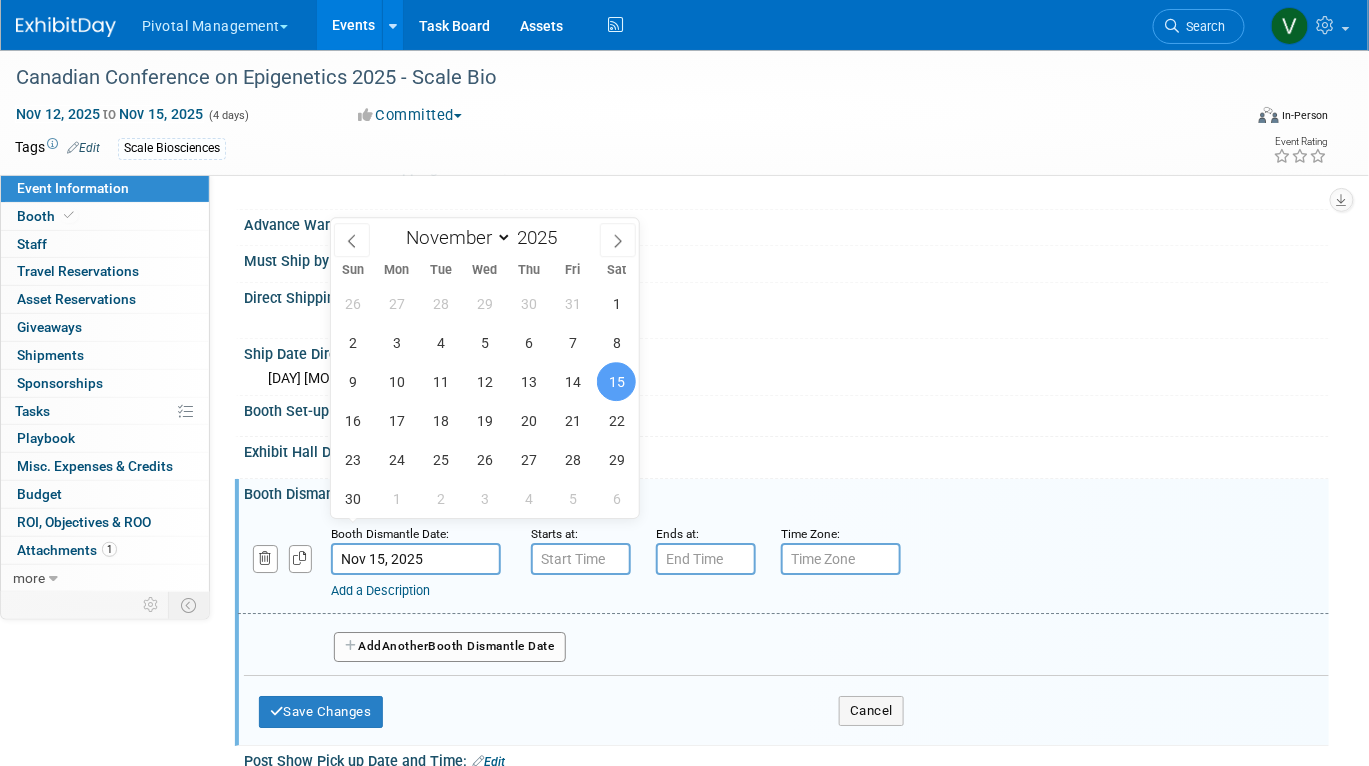 click on "Exhibit Hall Dates/Times:
Edit" at bounding box center [786, 450] 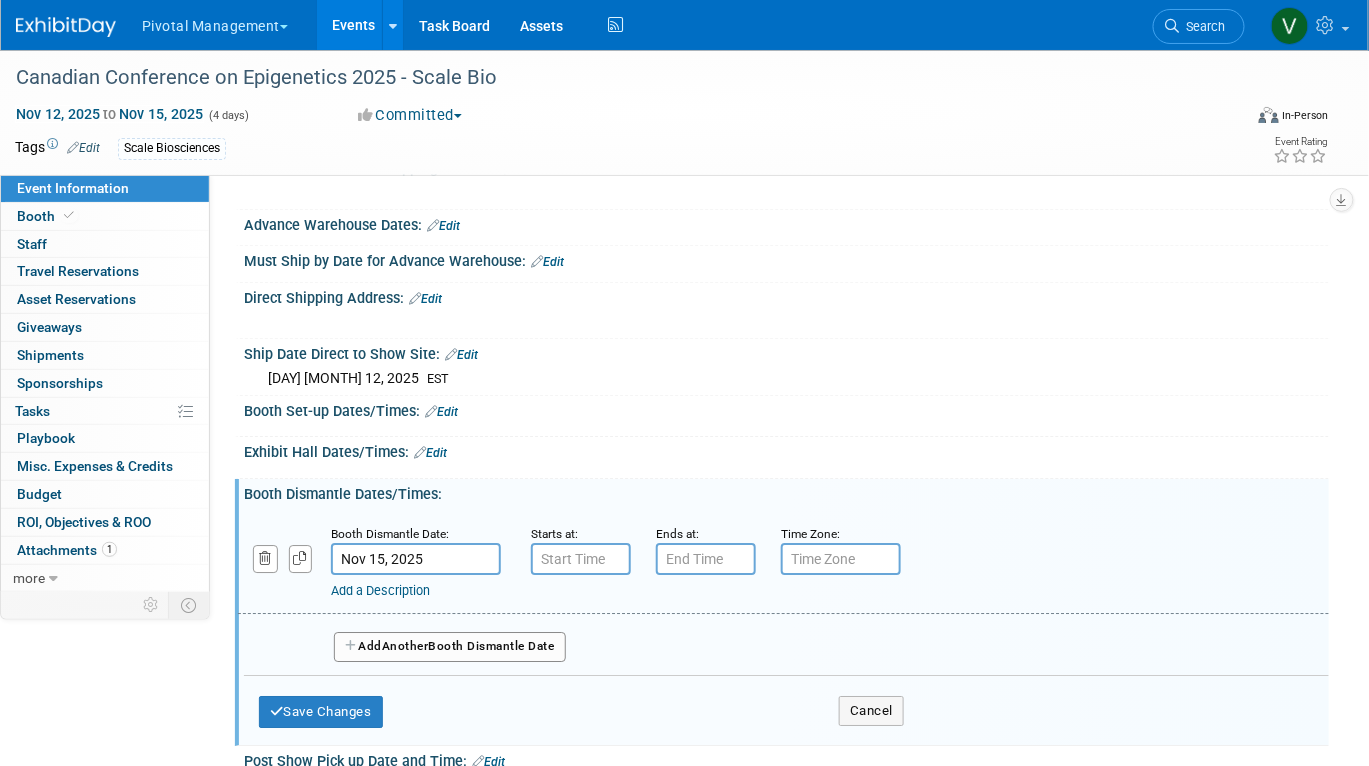 click at bounding box center (841, 559) 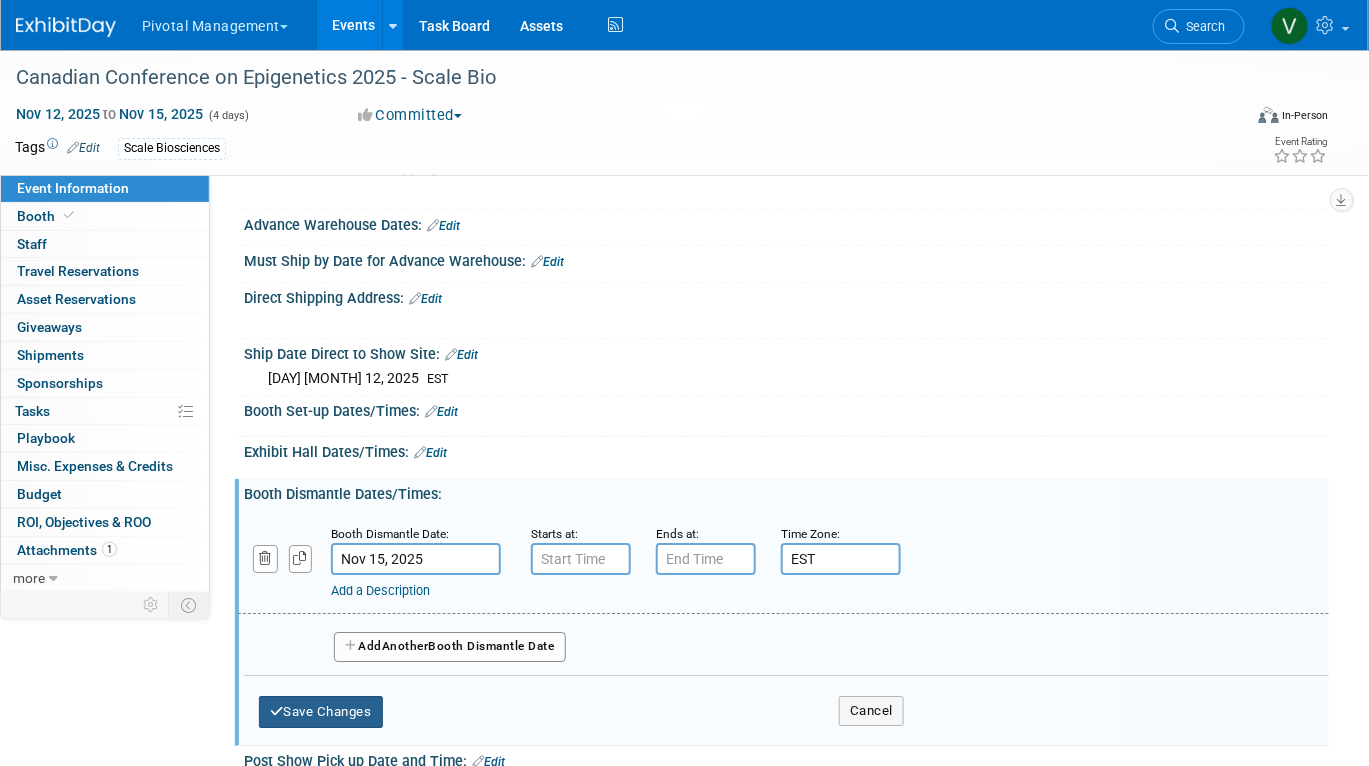 type on "ESt" 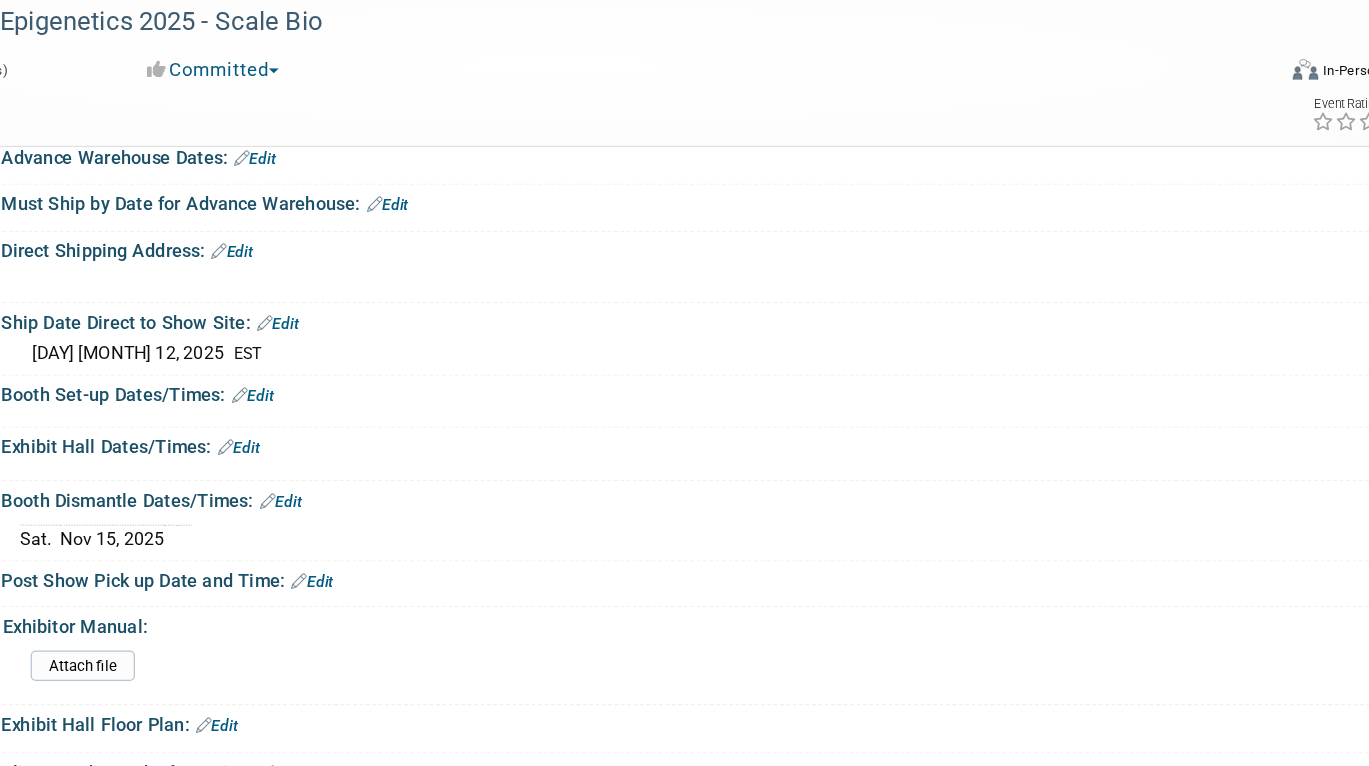 scroll, scrollTop: 1638, scrollLeft: 0, axis: vertical 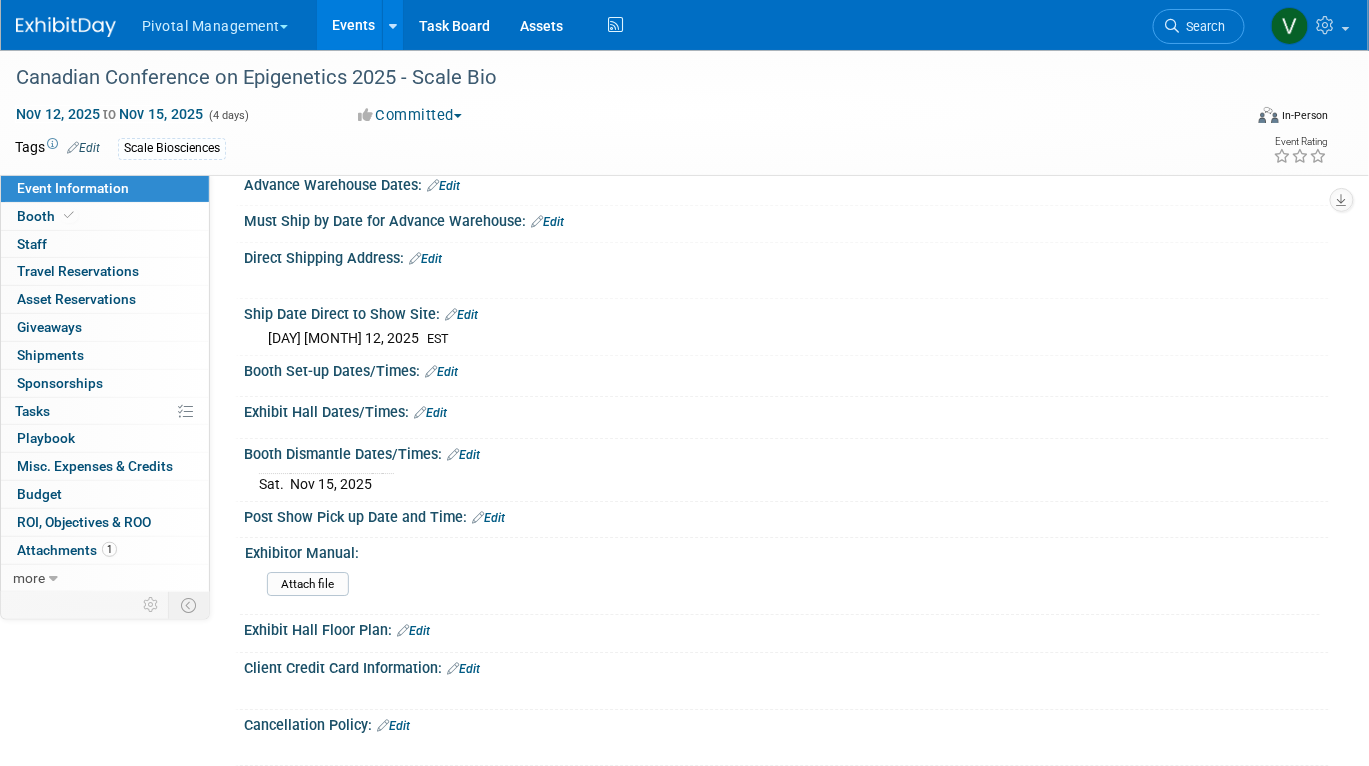 click on "Edit" at bounding box center (441, 372) 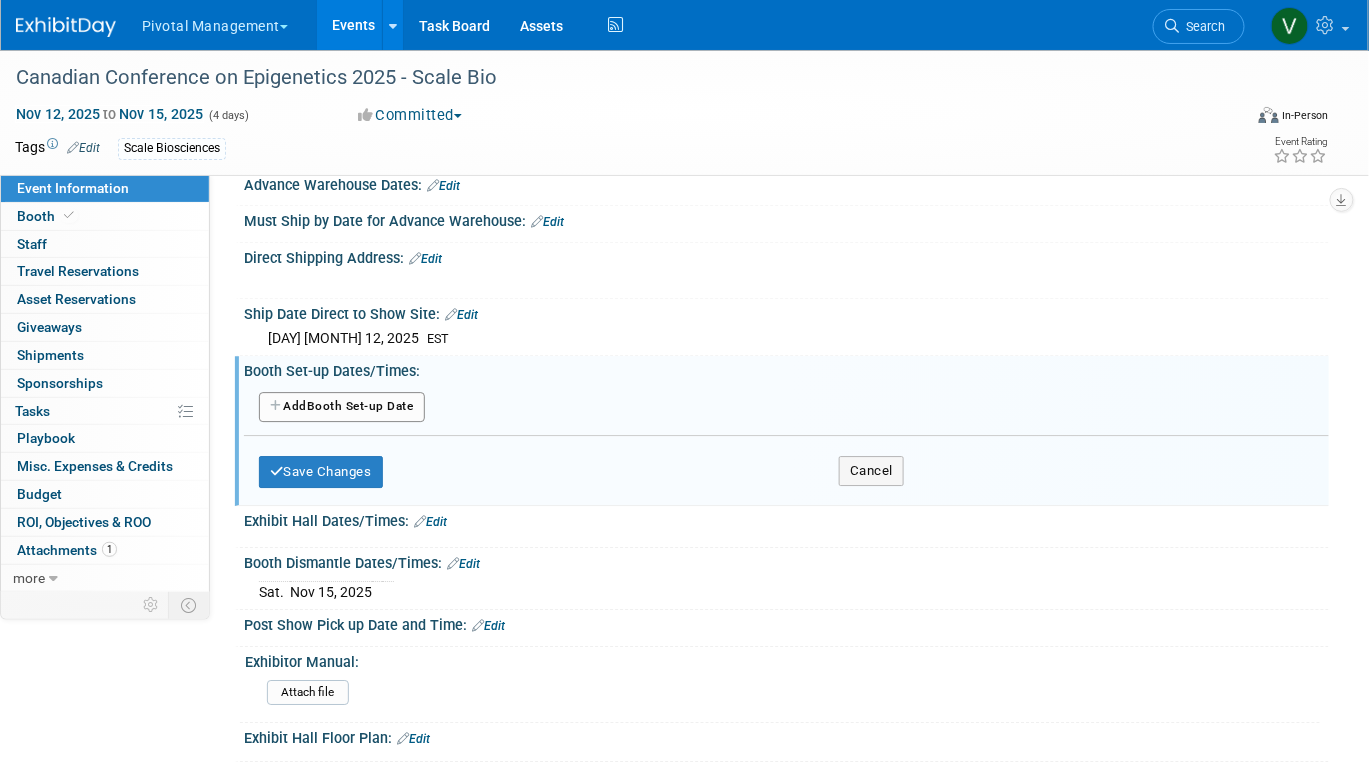 click on "Add  Another  Booth Set-up Date" at bounding box center [342, 407] 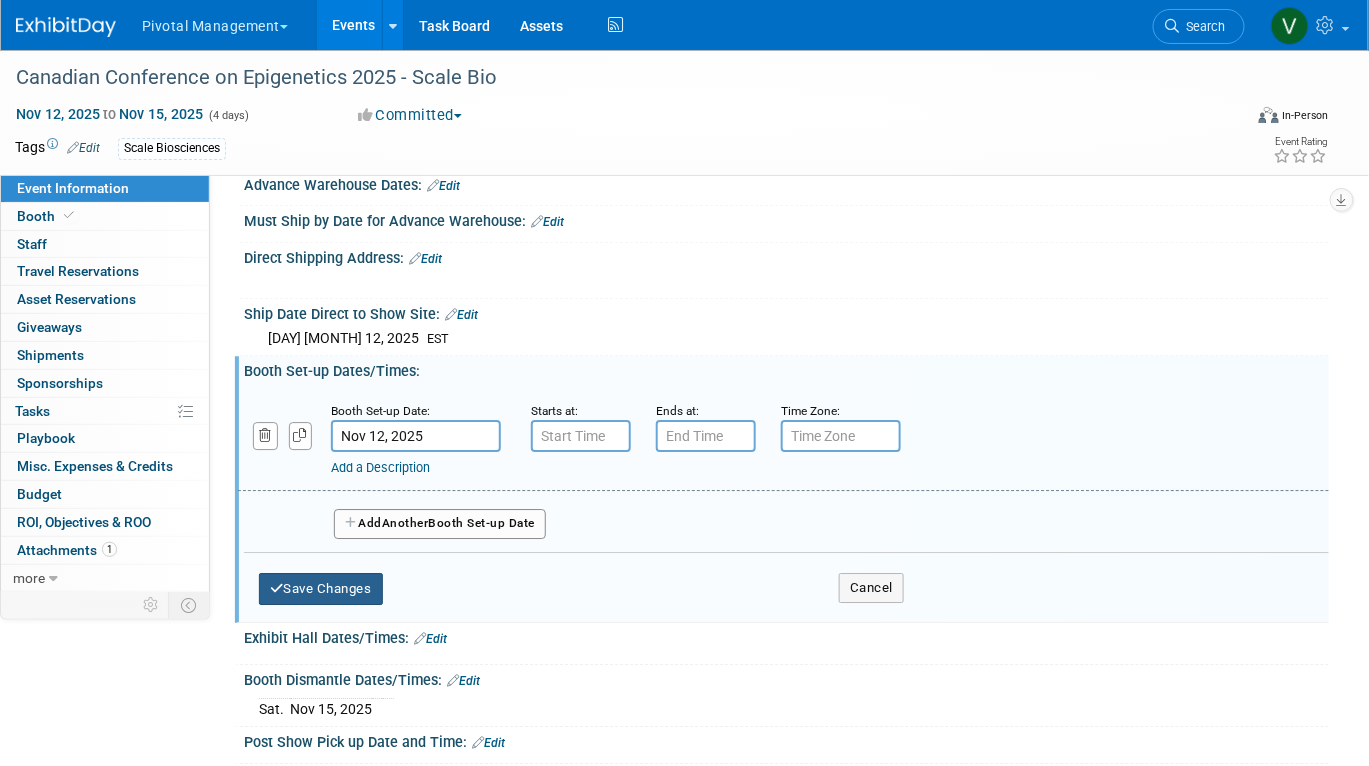 click on "Save Changes" at bounding box center [321, 589] 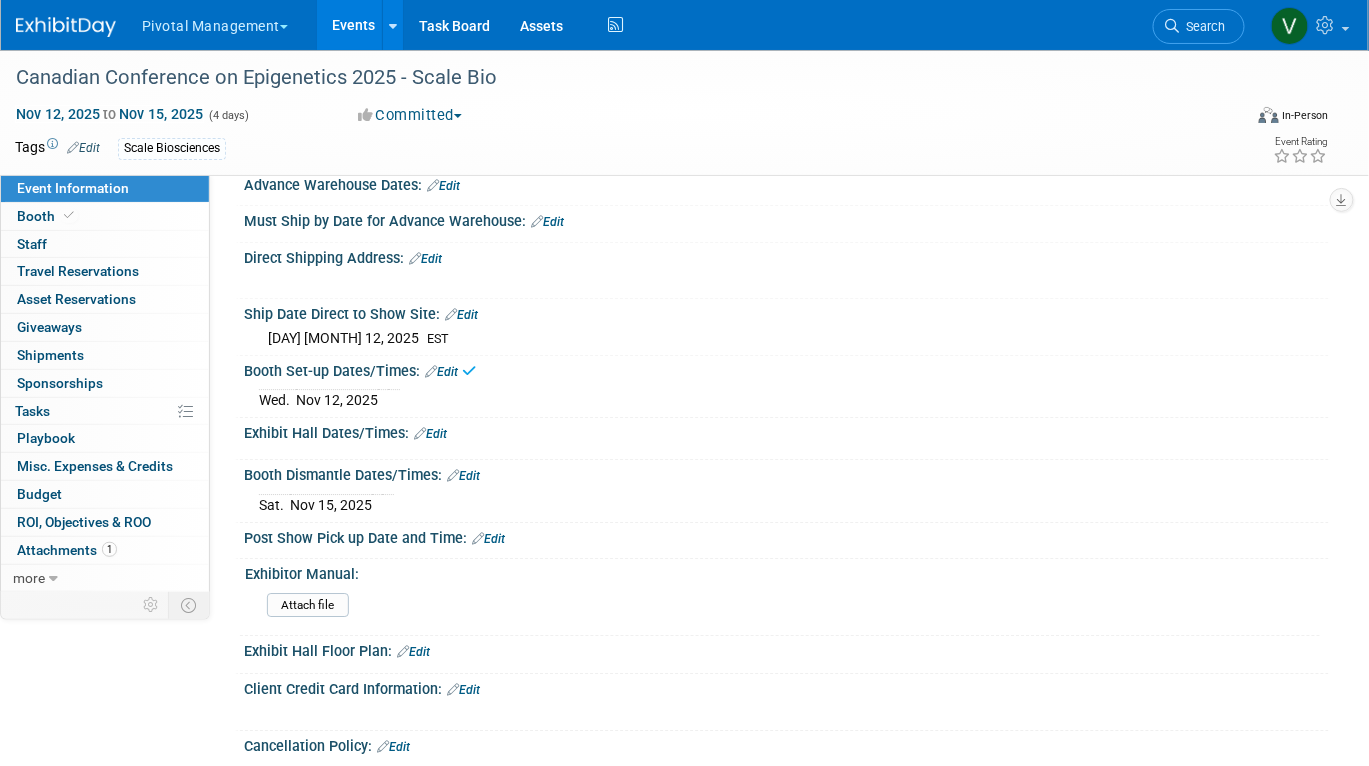 click on "Edit" at bounding box center (461, 315) 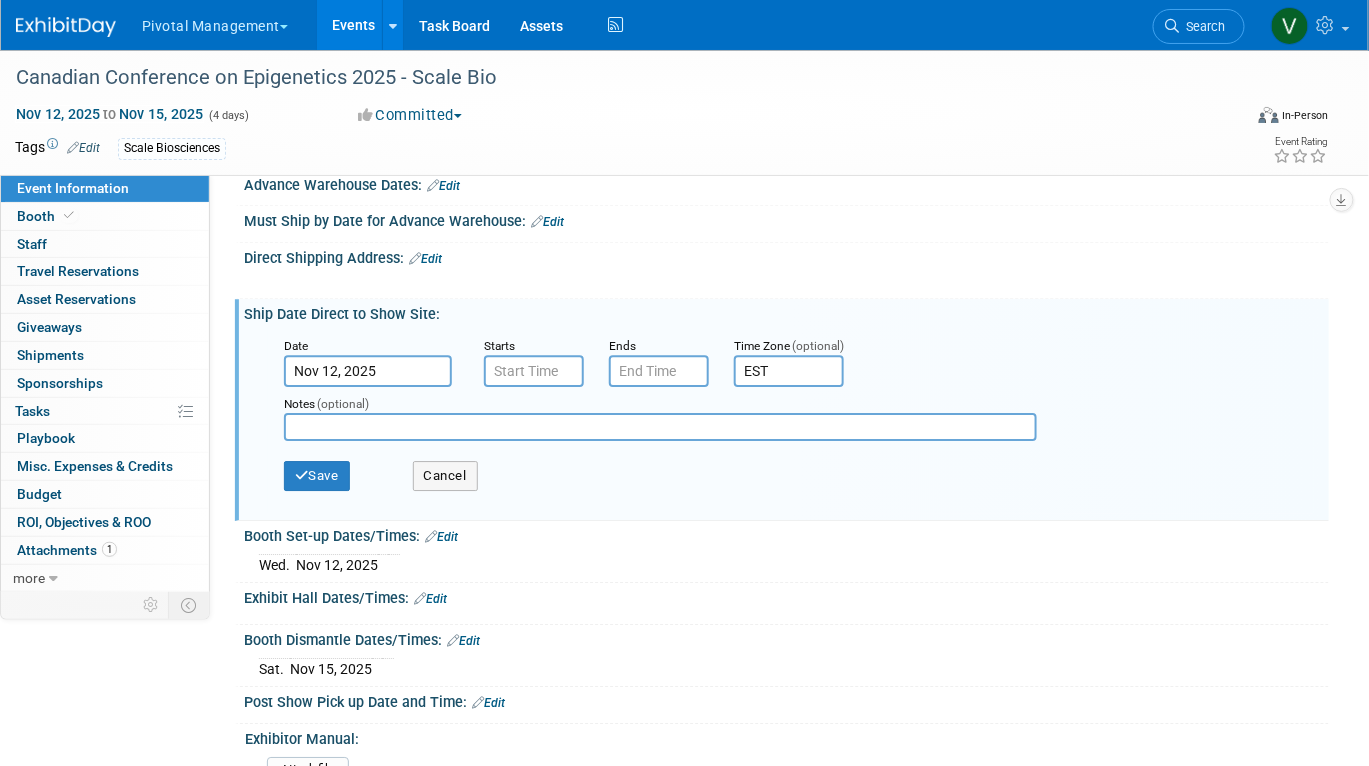 click on "Nov 12, 2025" at bounding box center (368, 371) 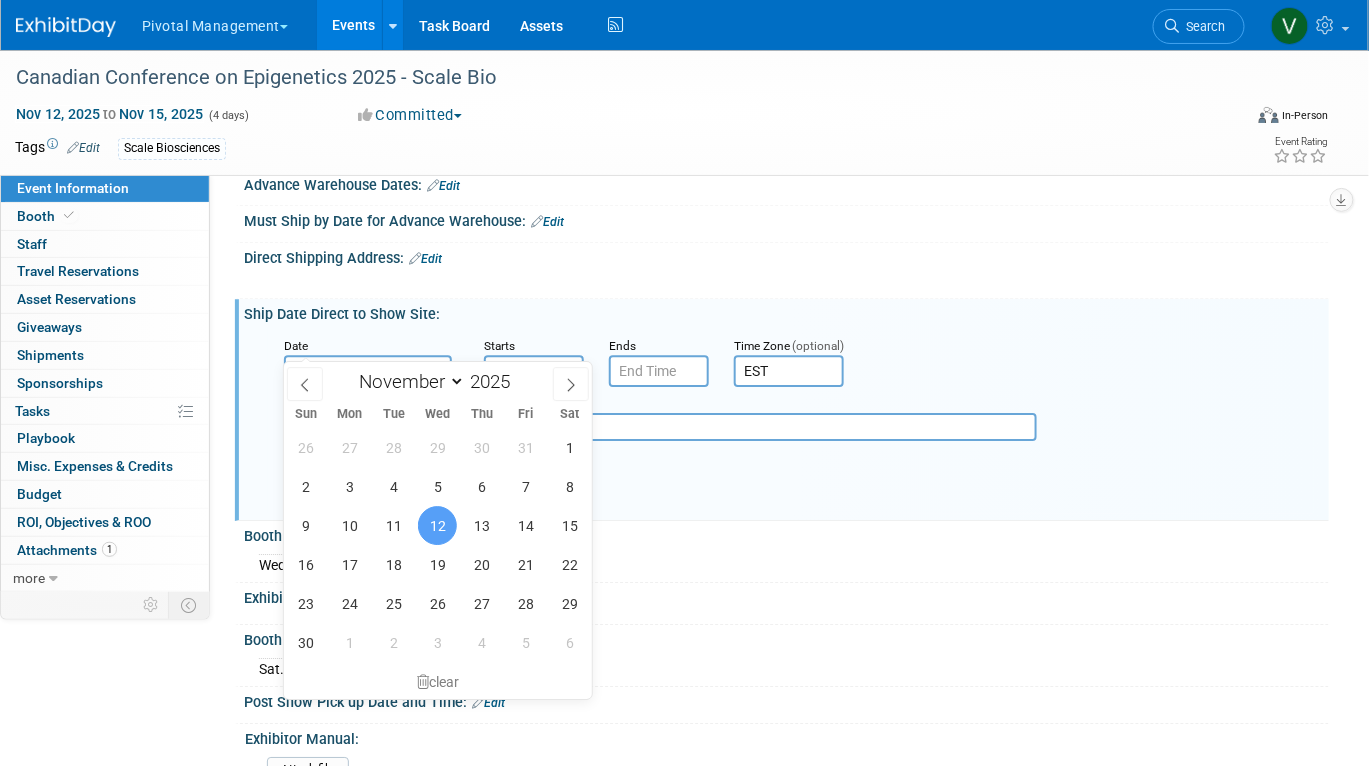 click on "Nov 12, 2025" at bounding box center [368, 371] 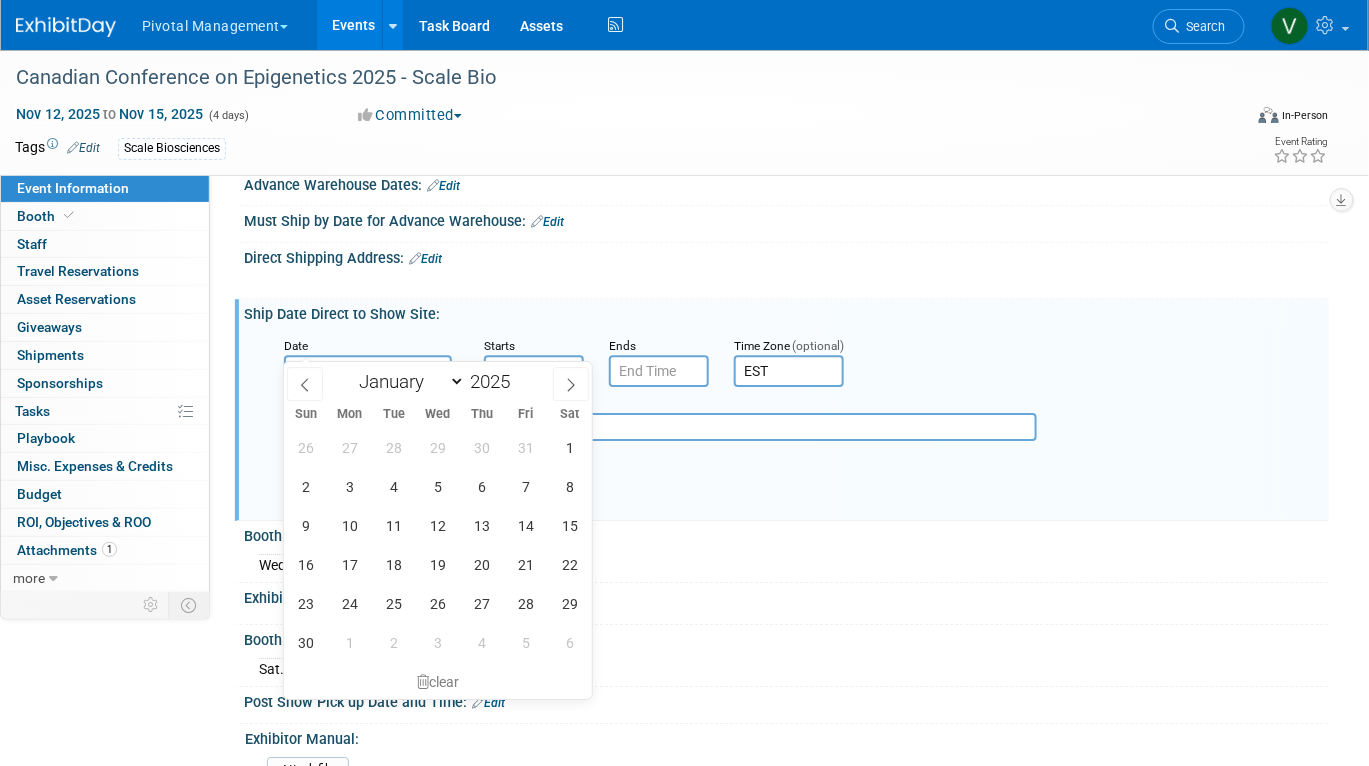 type on "7:00 AM" 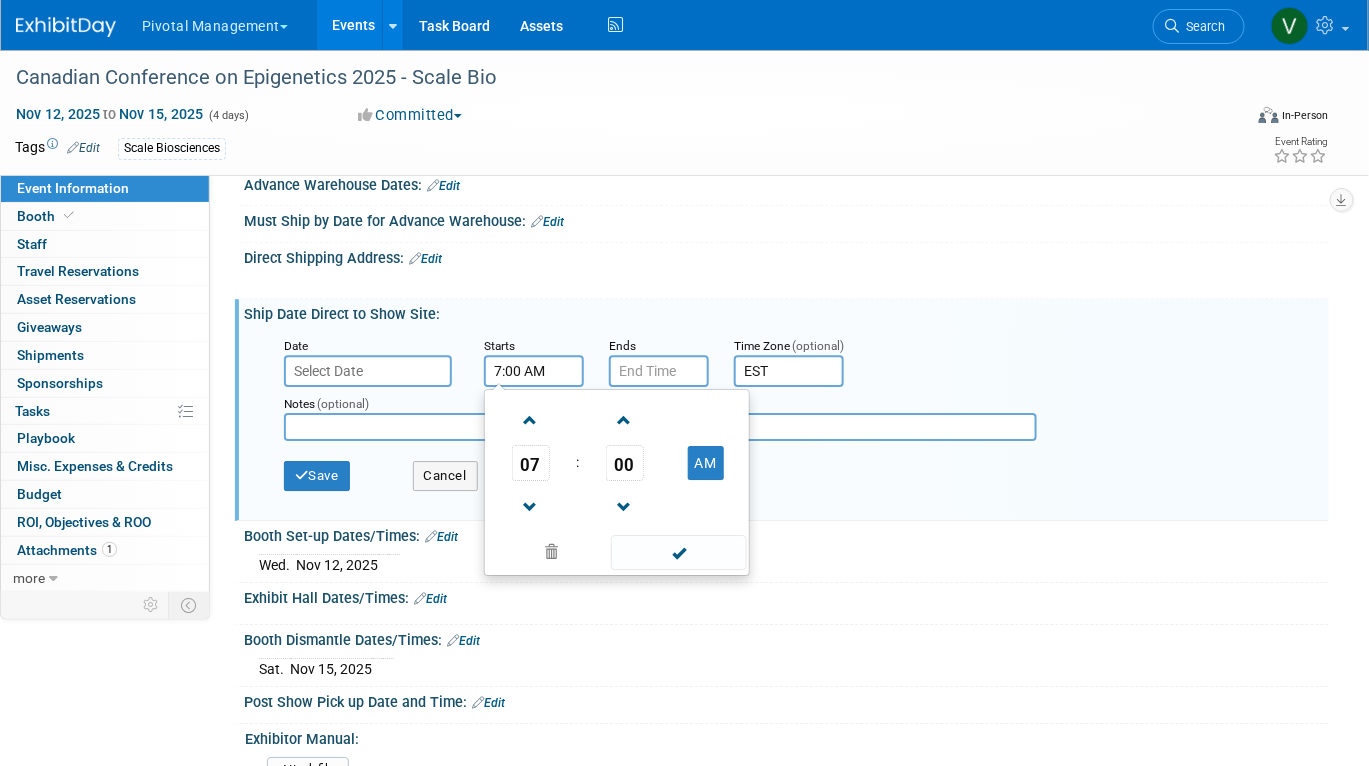 type on "7:00 PM" 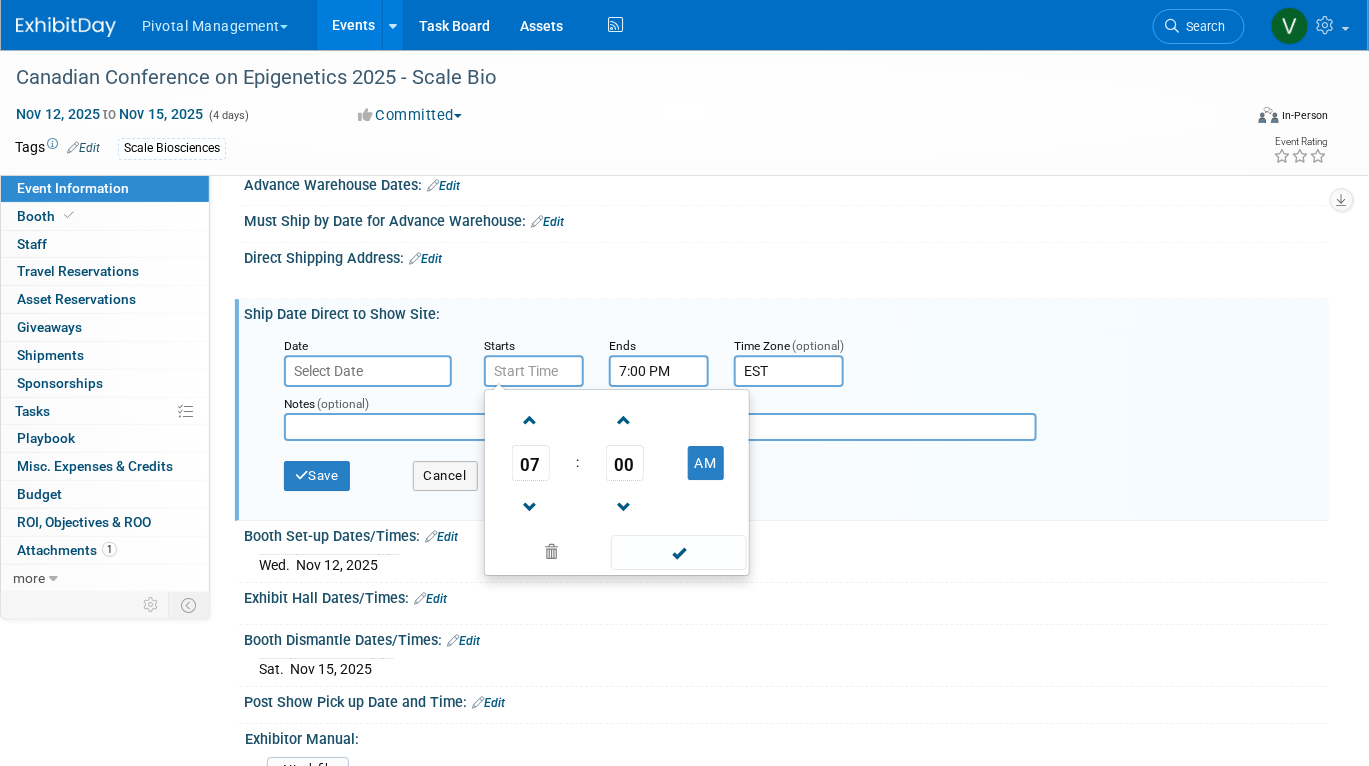 type 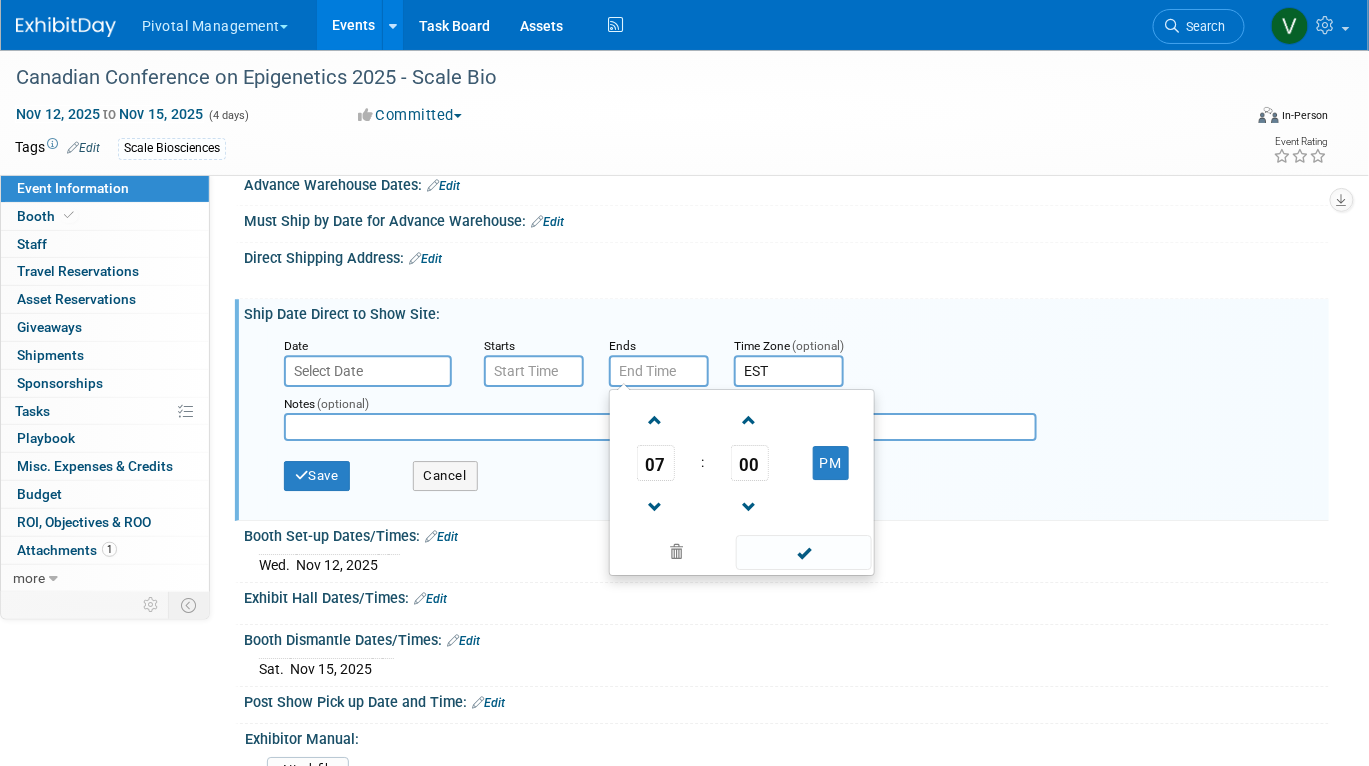 type 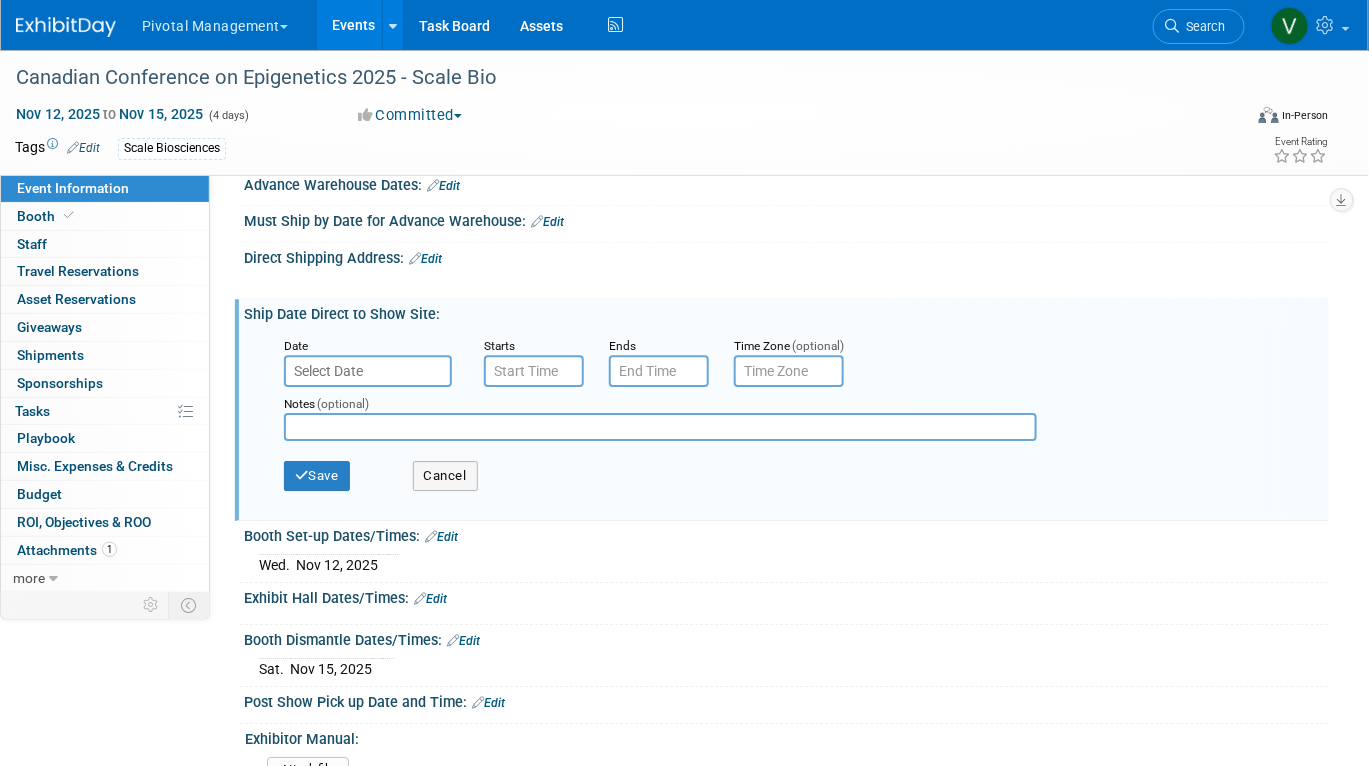 type 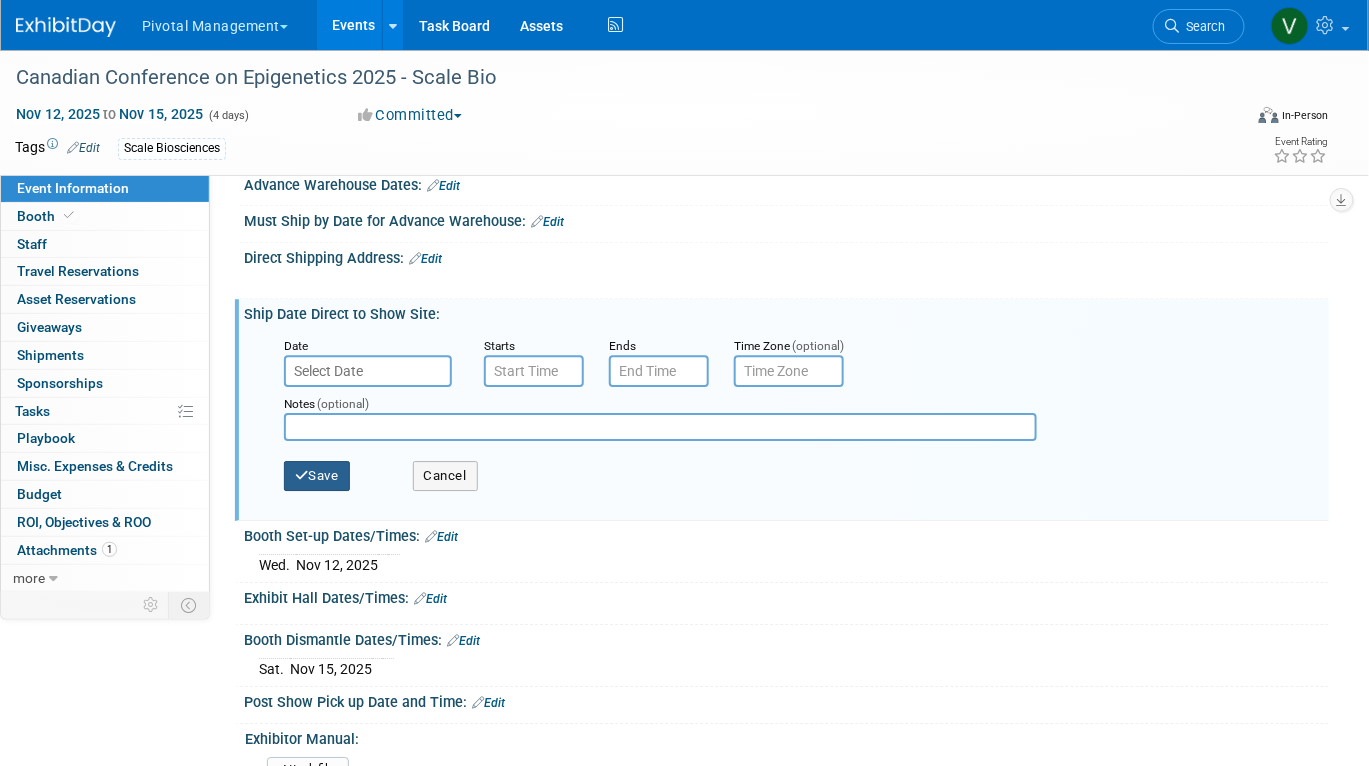 type 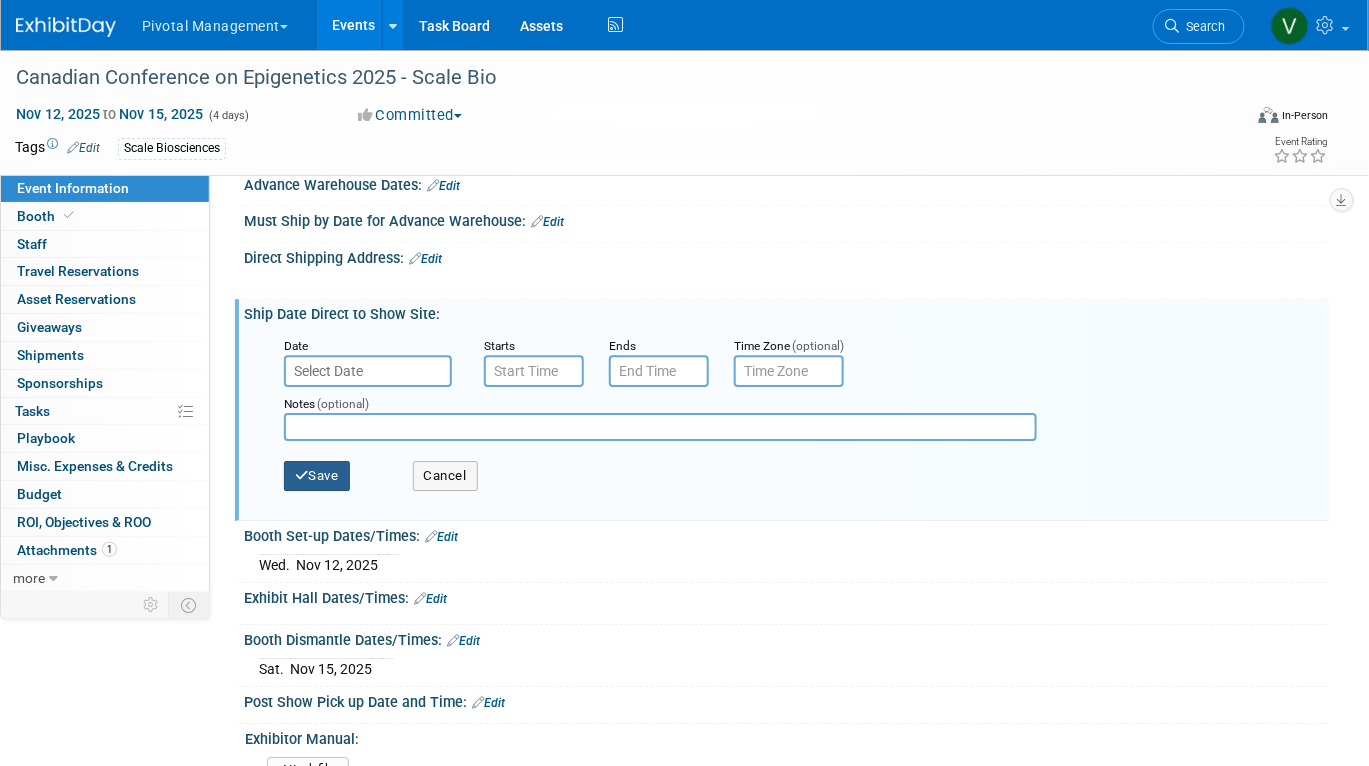 click on "Save" at bounding box center [317, 476] 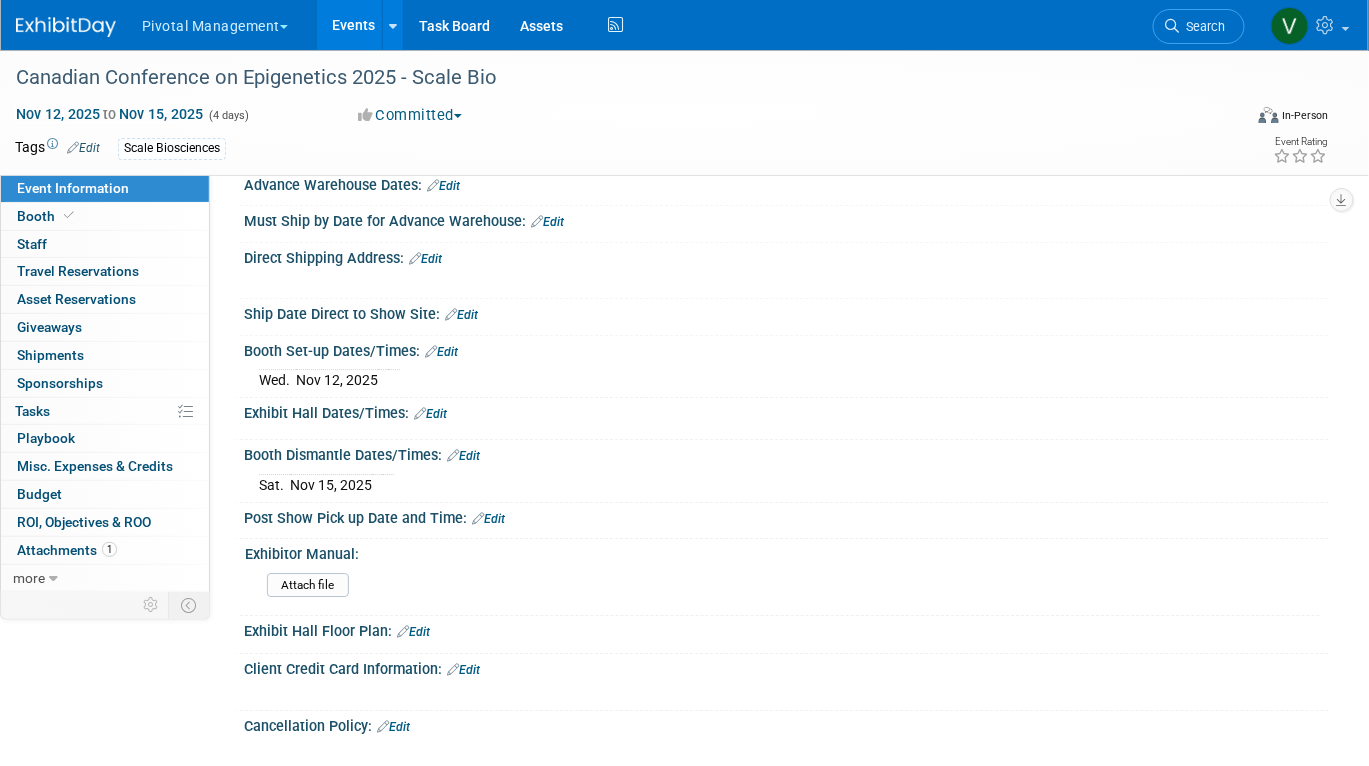 click on "Edit" at bounding box center [430, 414] 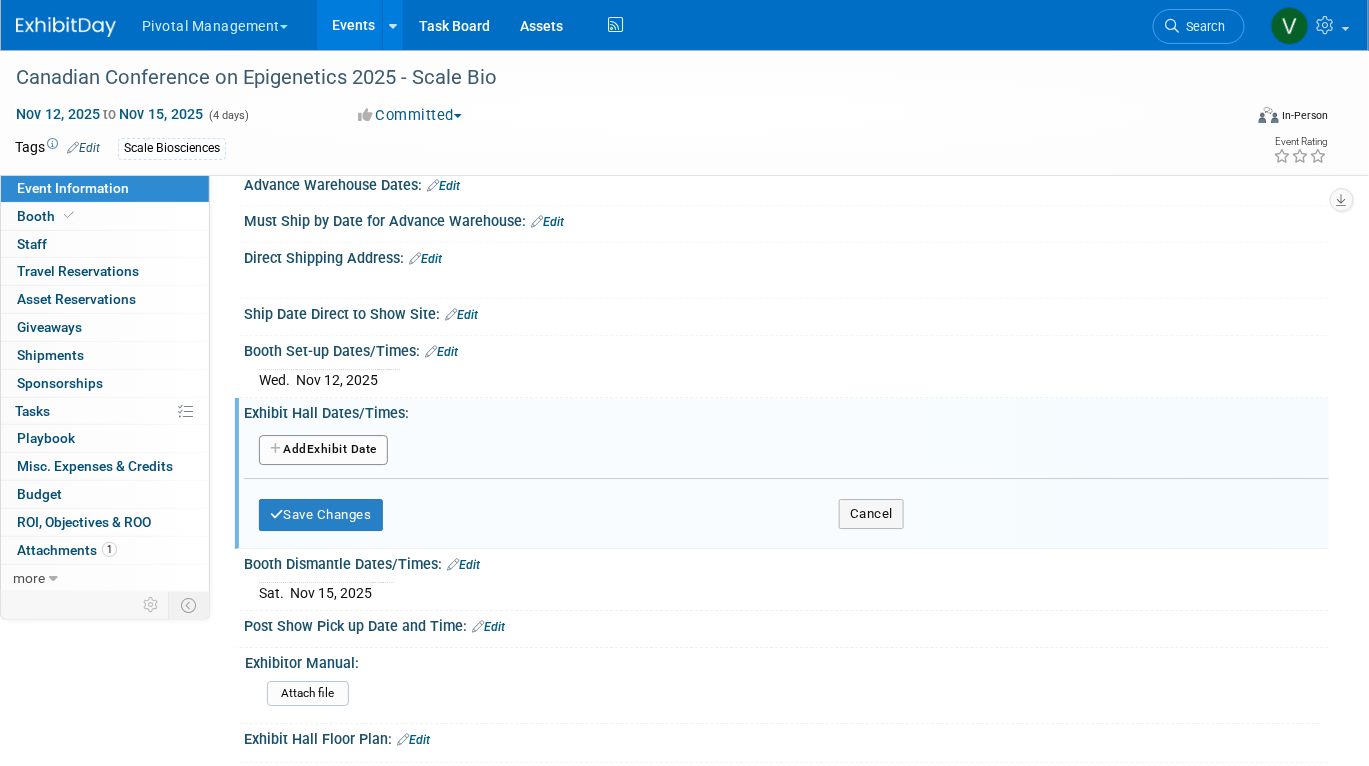 click on "Add  Another  Exhibit Date" at bounding box center [323, 450] 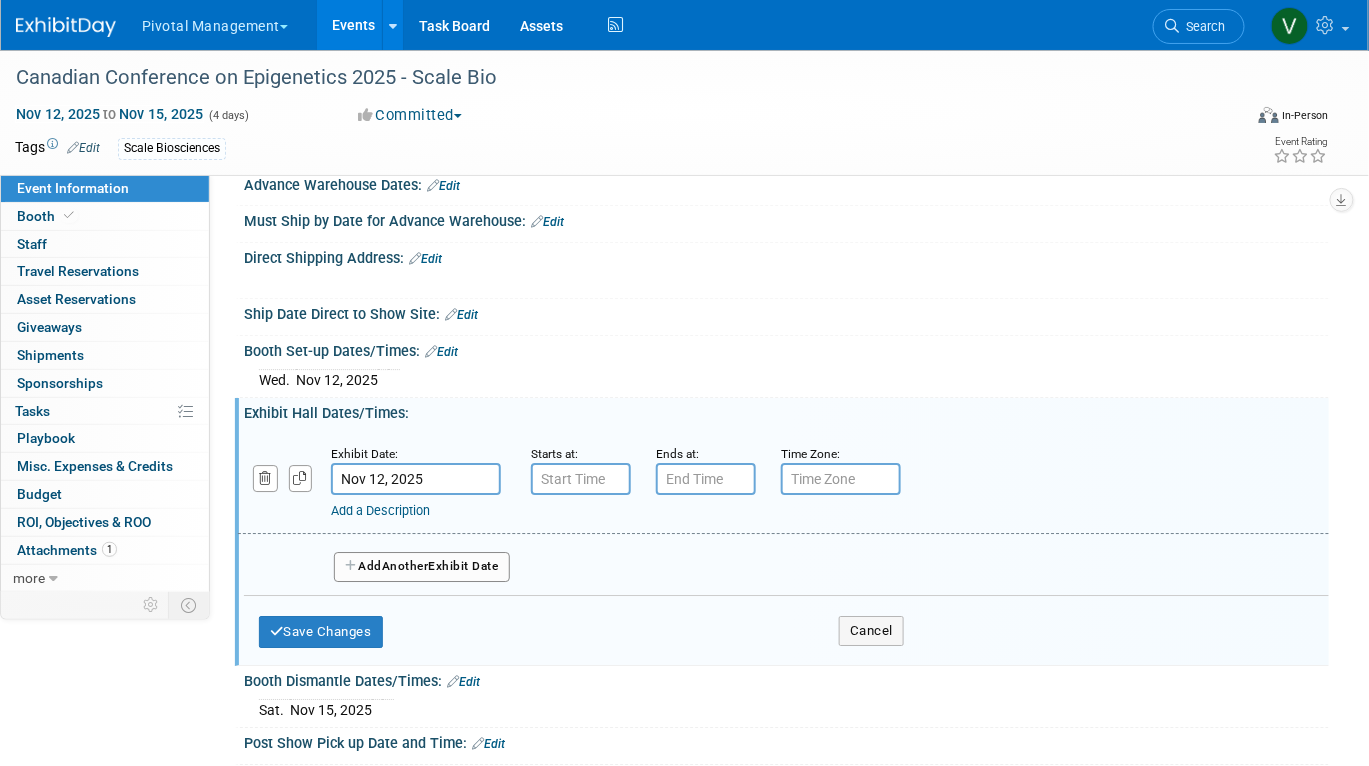 type on "7:00 AM" 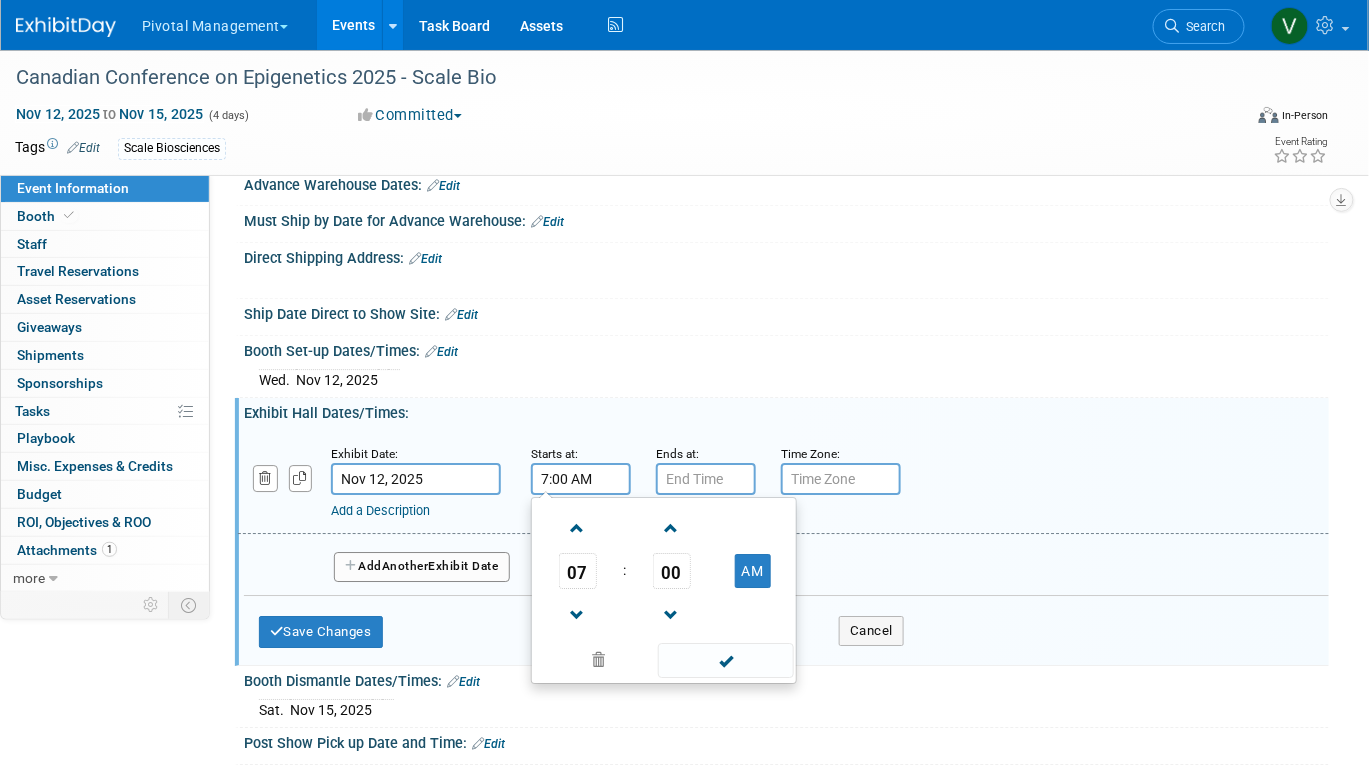 click on "7:00 AM" at bounding box center (581, 479) 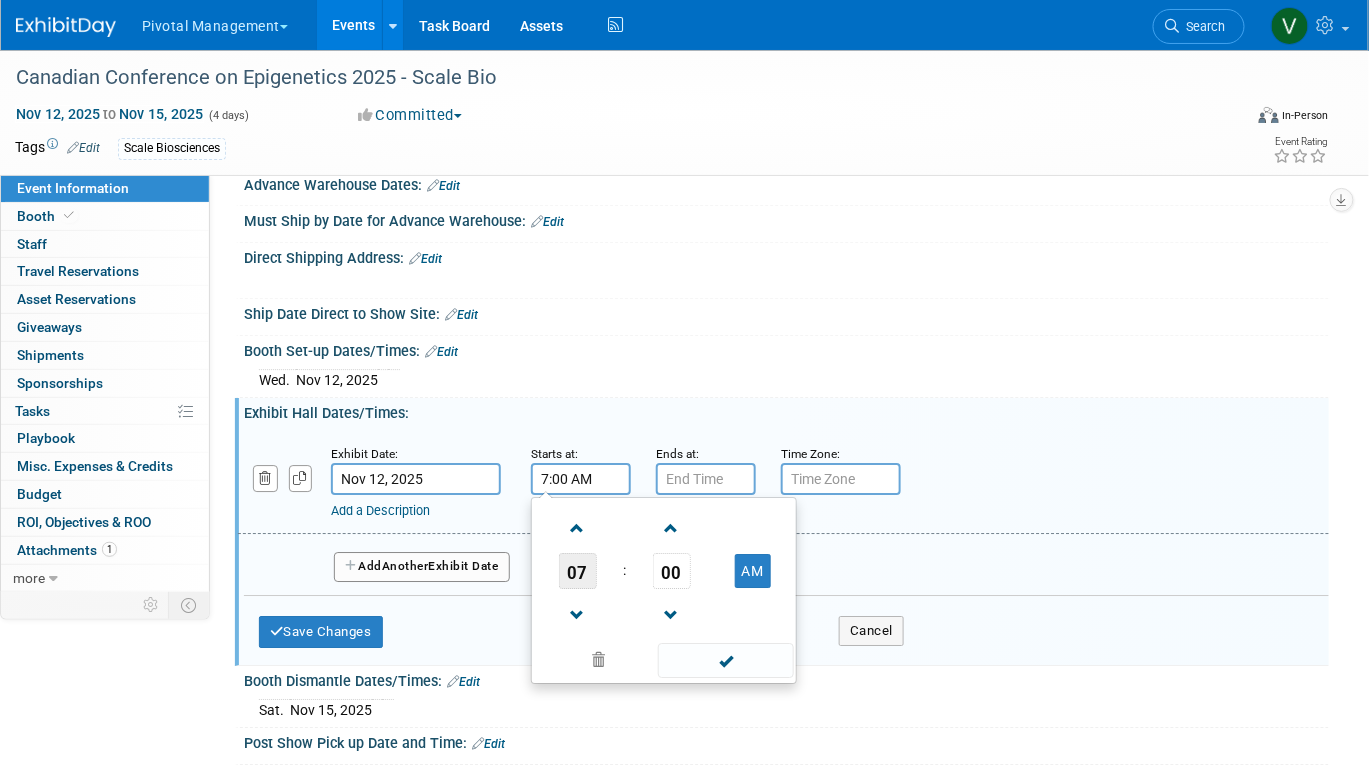 click on "07" at bounding box center (578, 571) 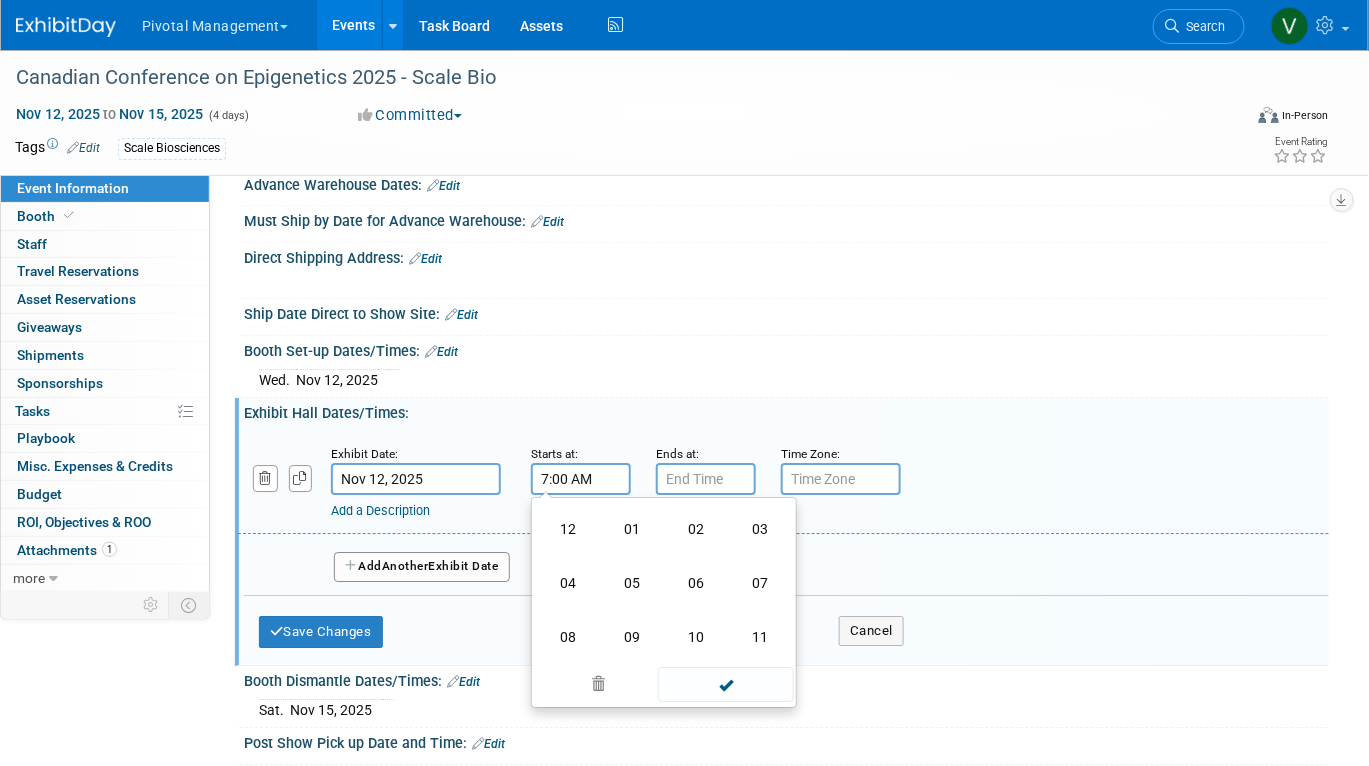 click on "7:00 AM" at bounding box center [581, 479] 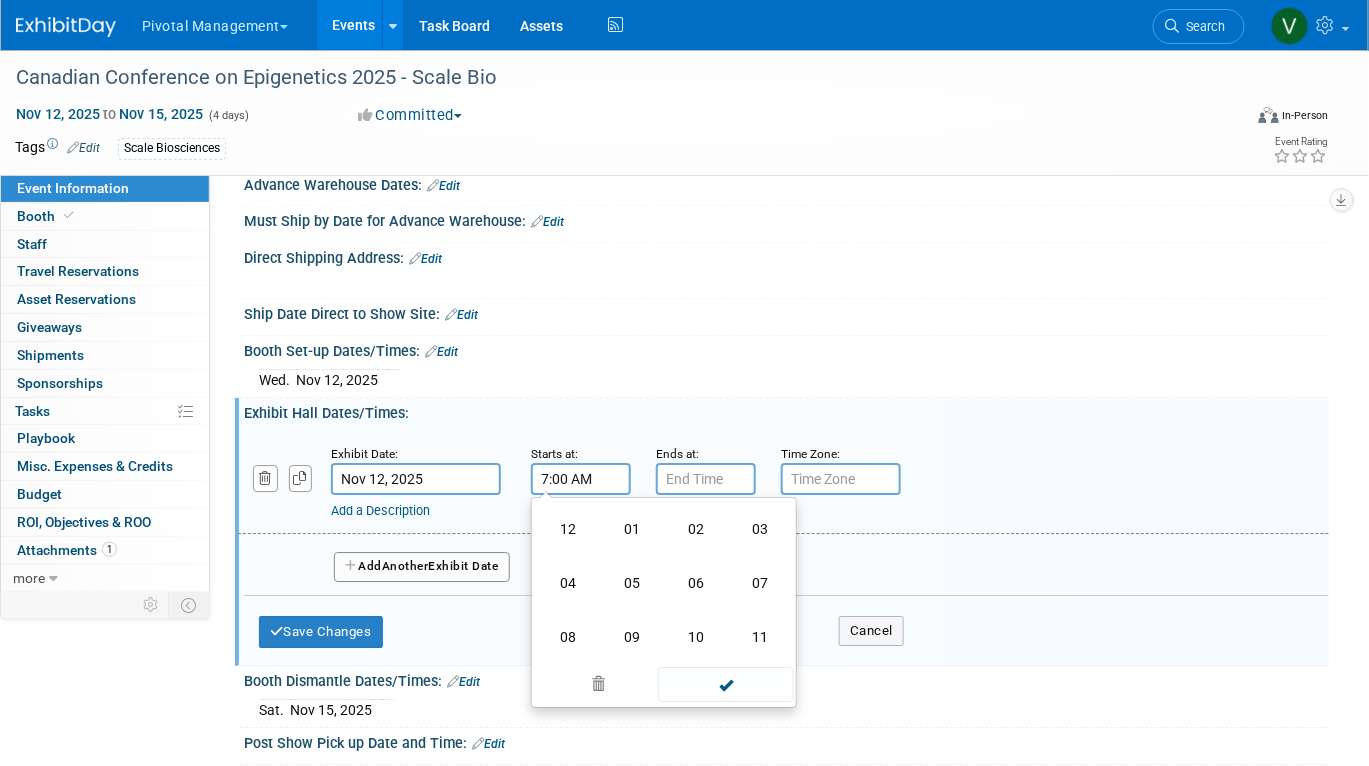 type on "7:00 PM" 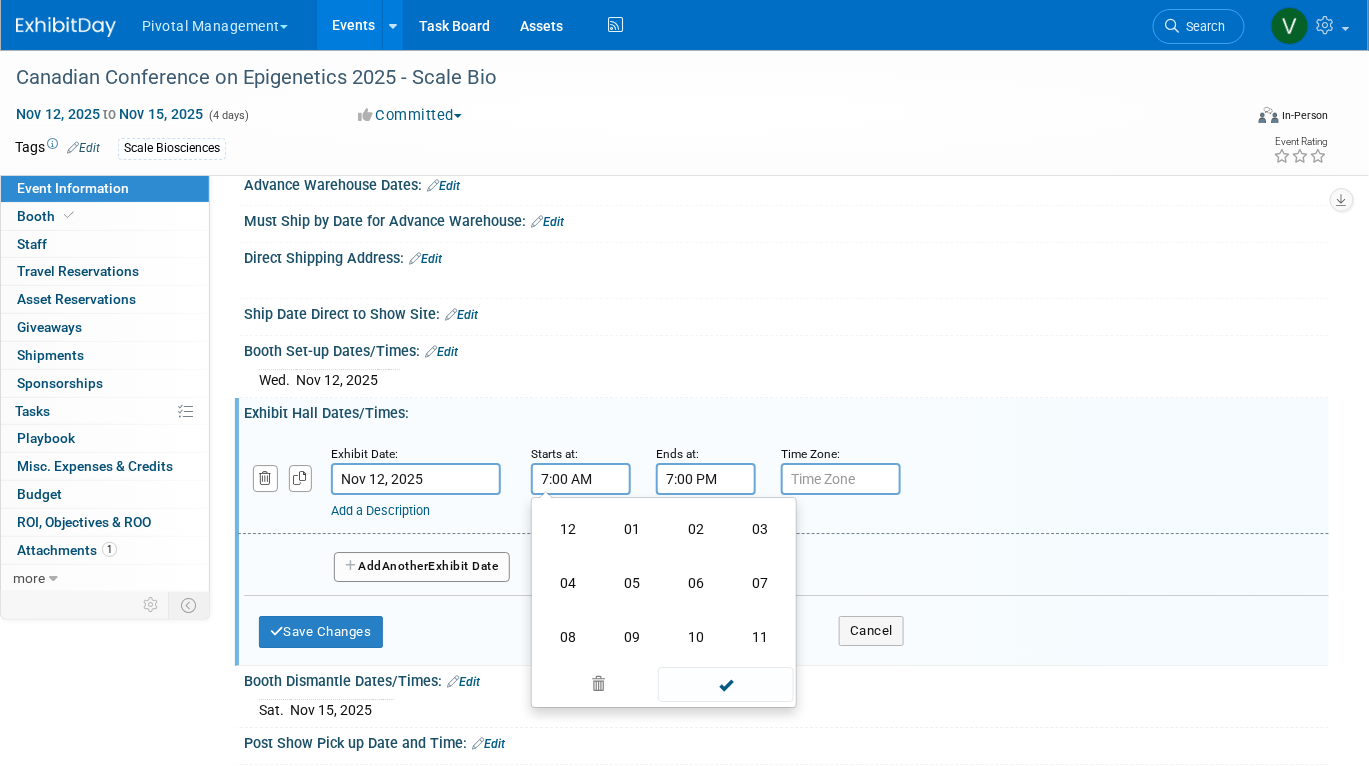 click on "7:00 PM" at bounding box center [706, 479] 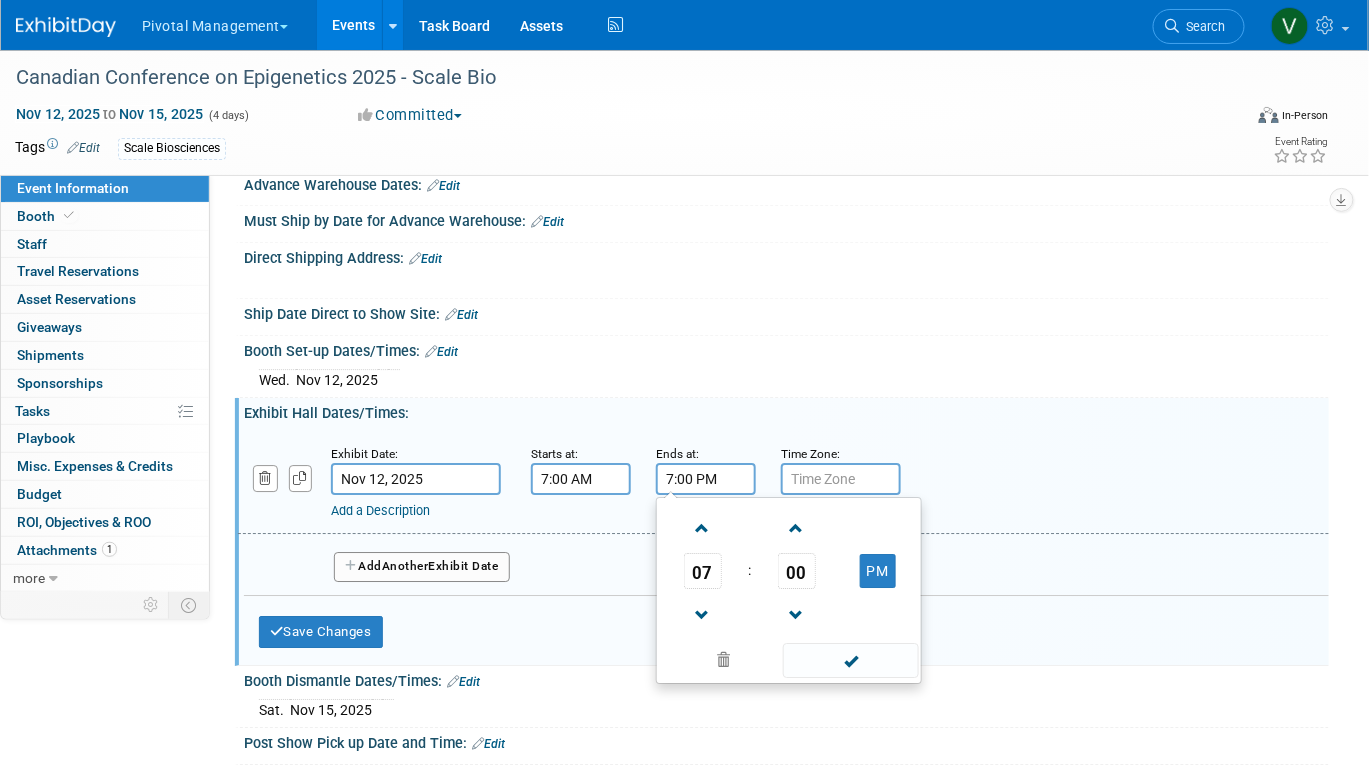 click on "7:00 AM" at bounding box center [581, 479] 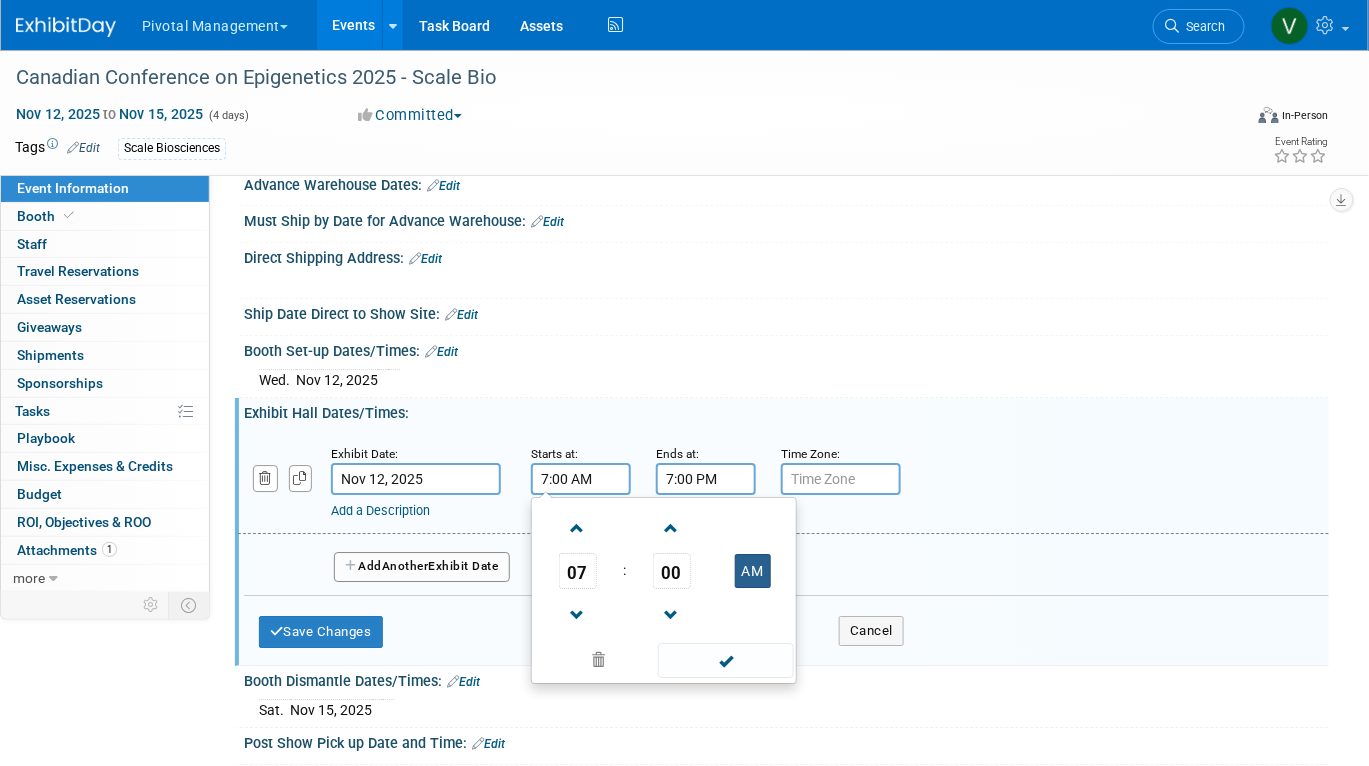 click on "AM" at bounding box center (753, 571) 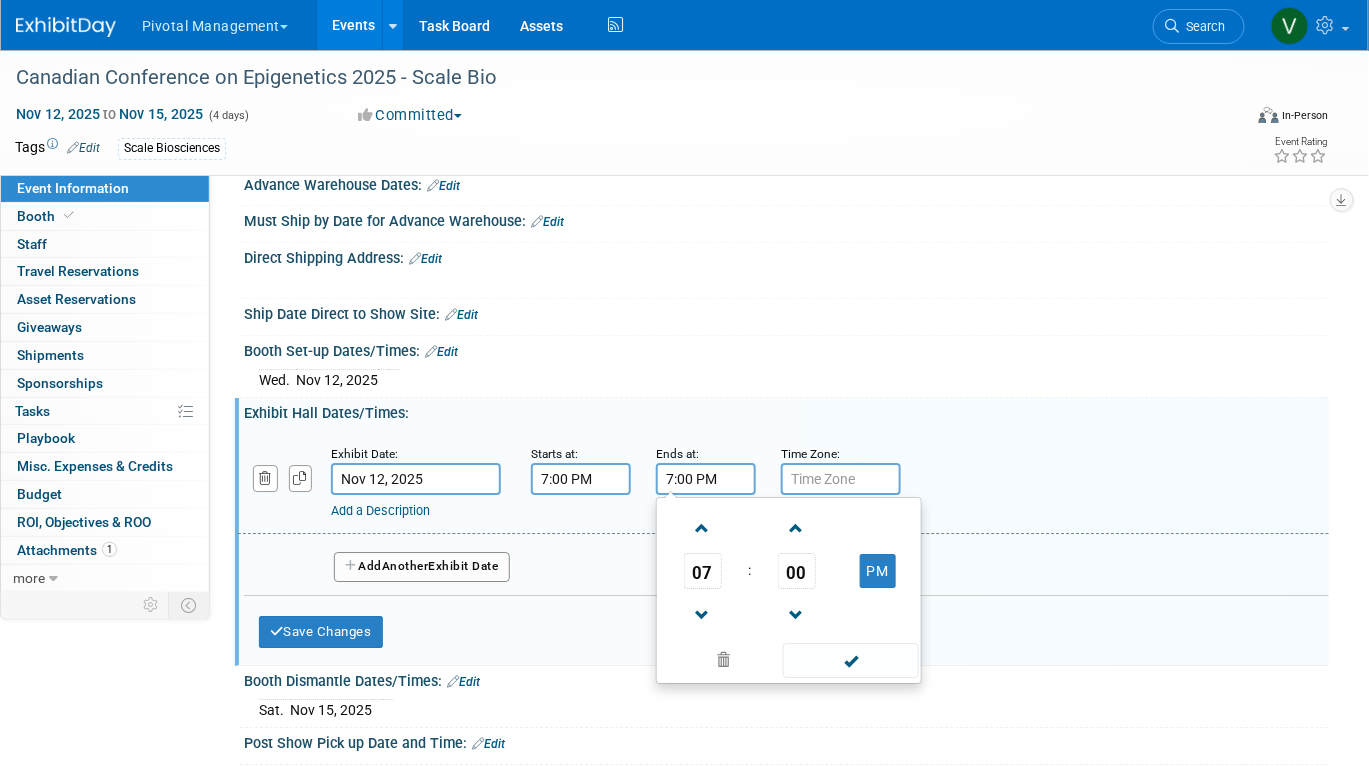 click on "7:00 PM" at bounding box center [706, 479] 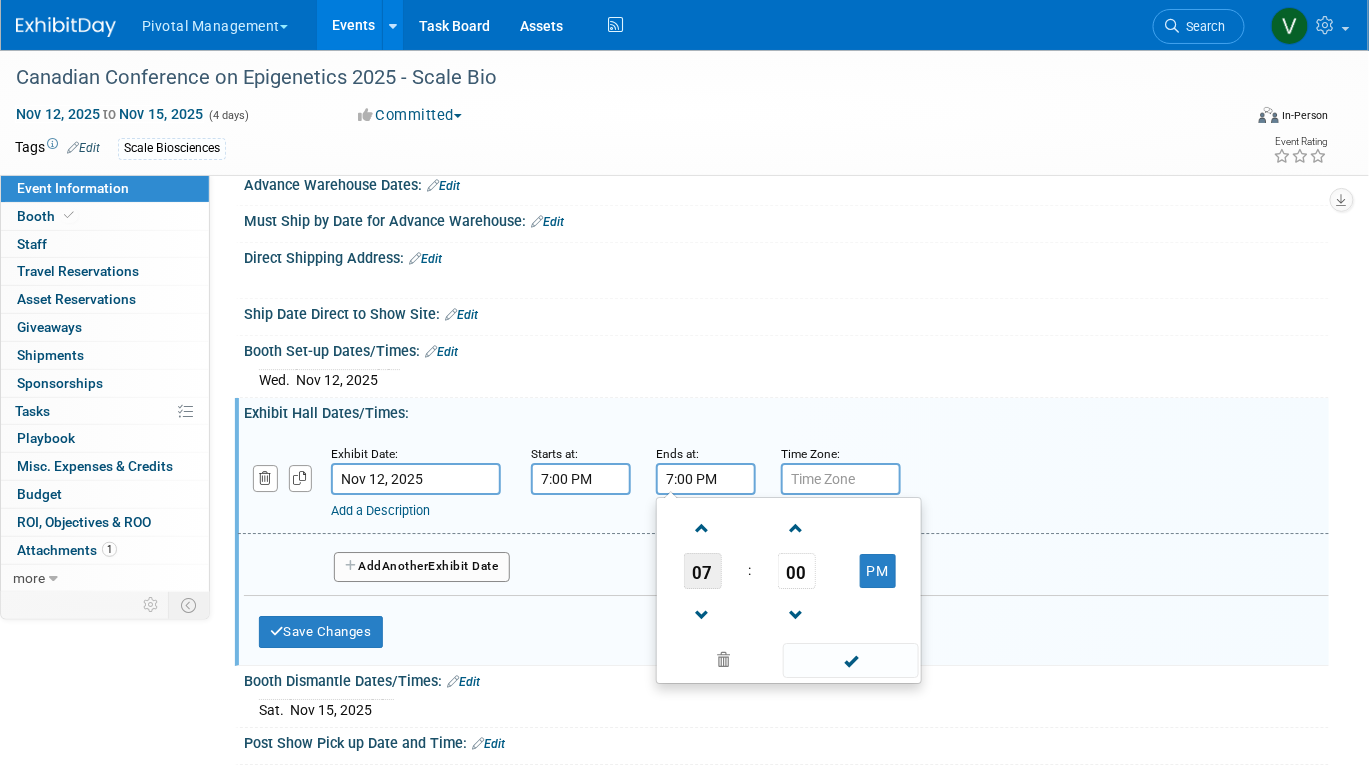 click on "07" at bounding box center (703, 571) 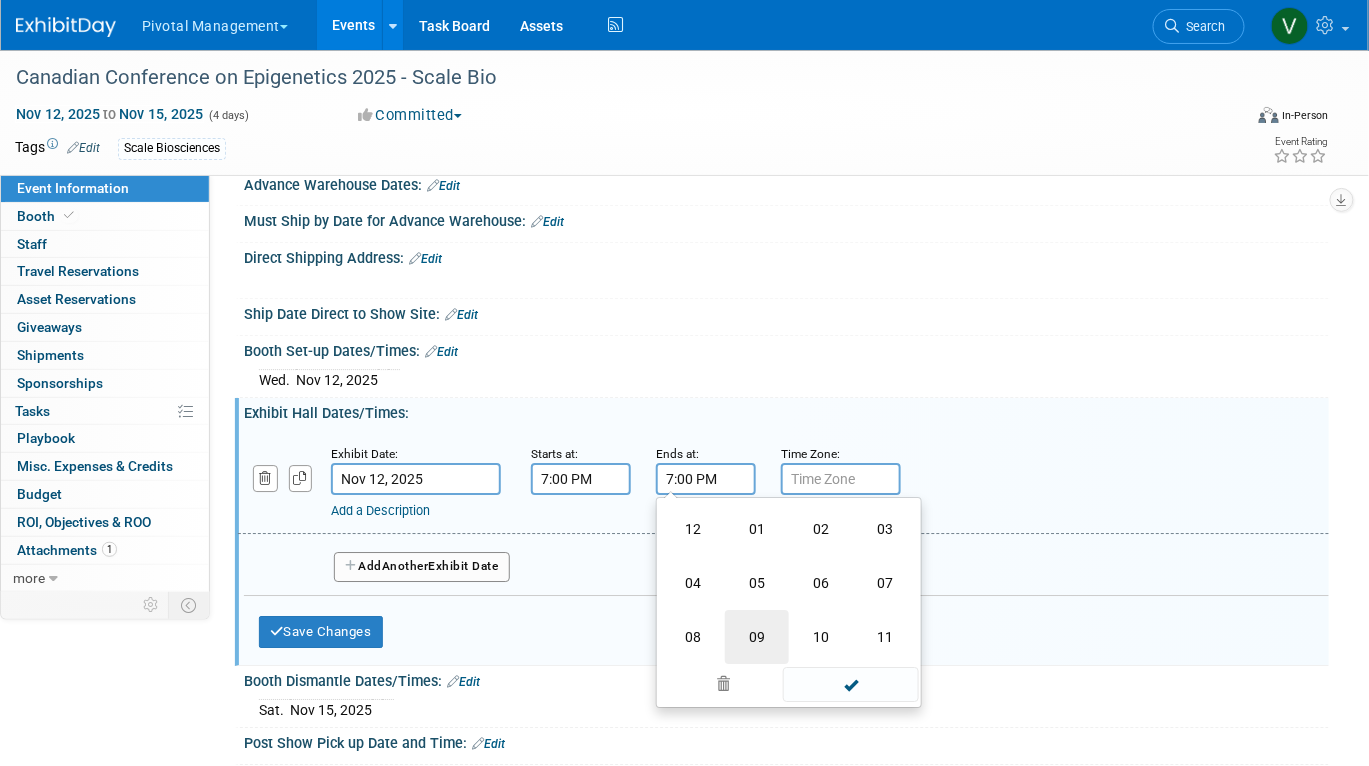 click on "09" at bounding box center (757, 637) 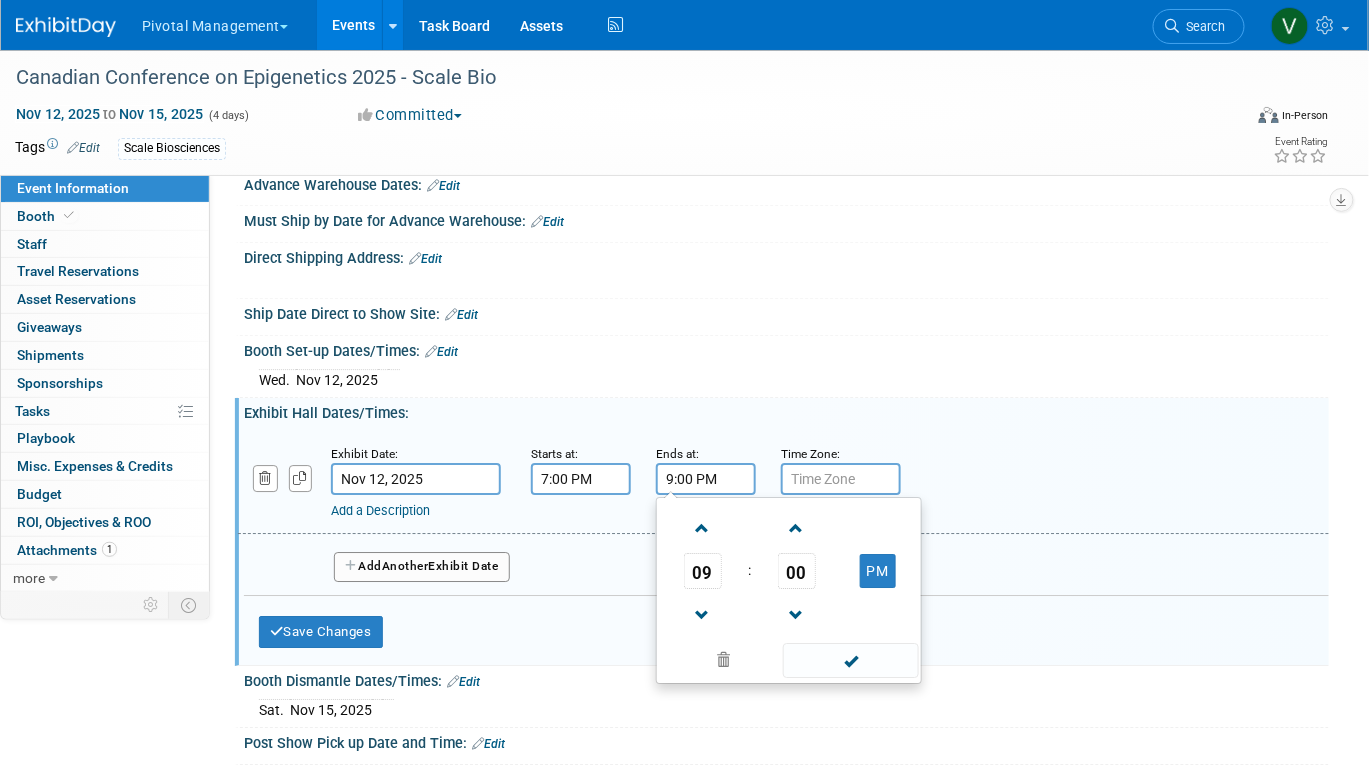 click at bounding box center [841, 479] 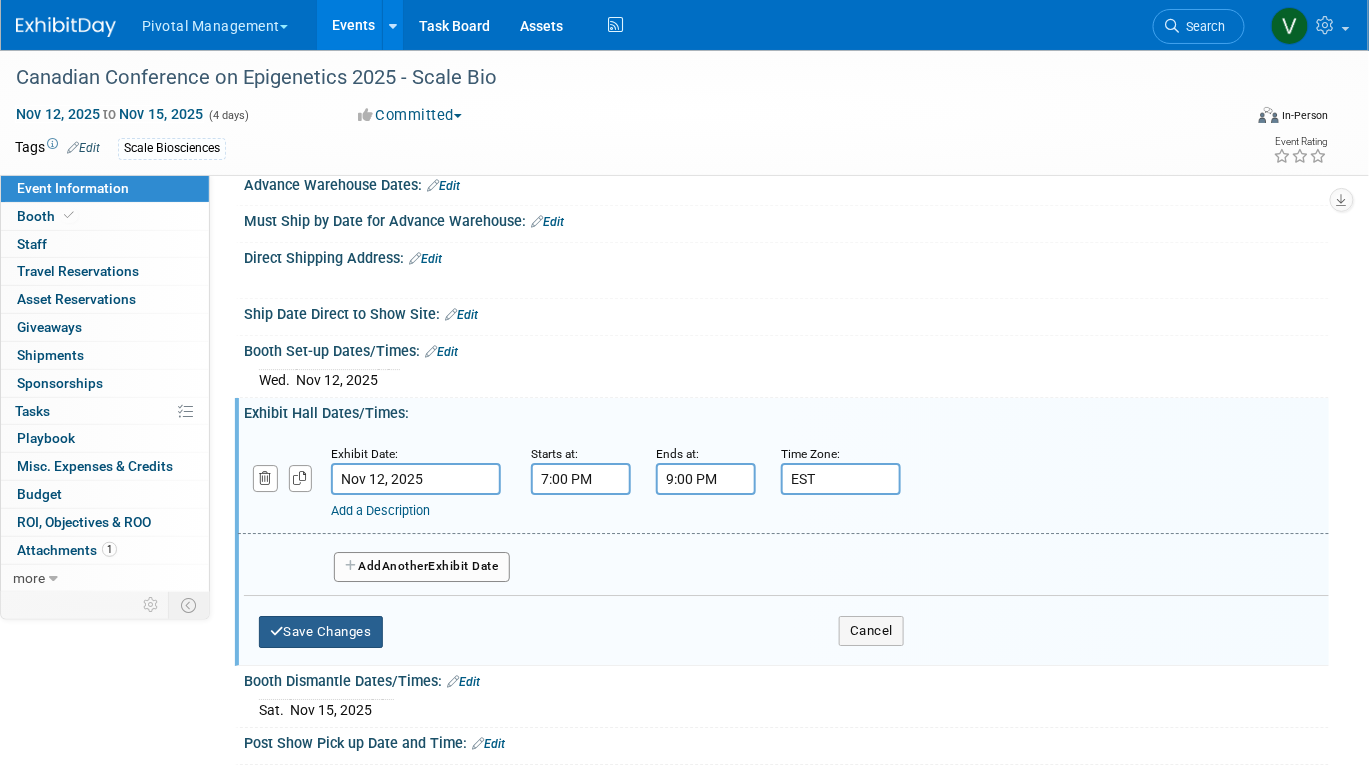 type on "EST" 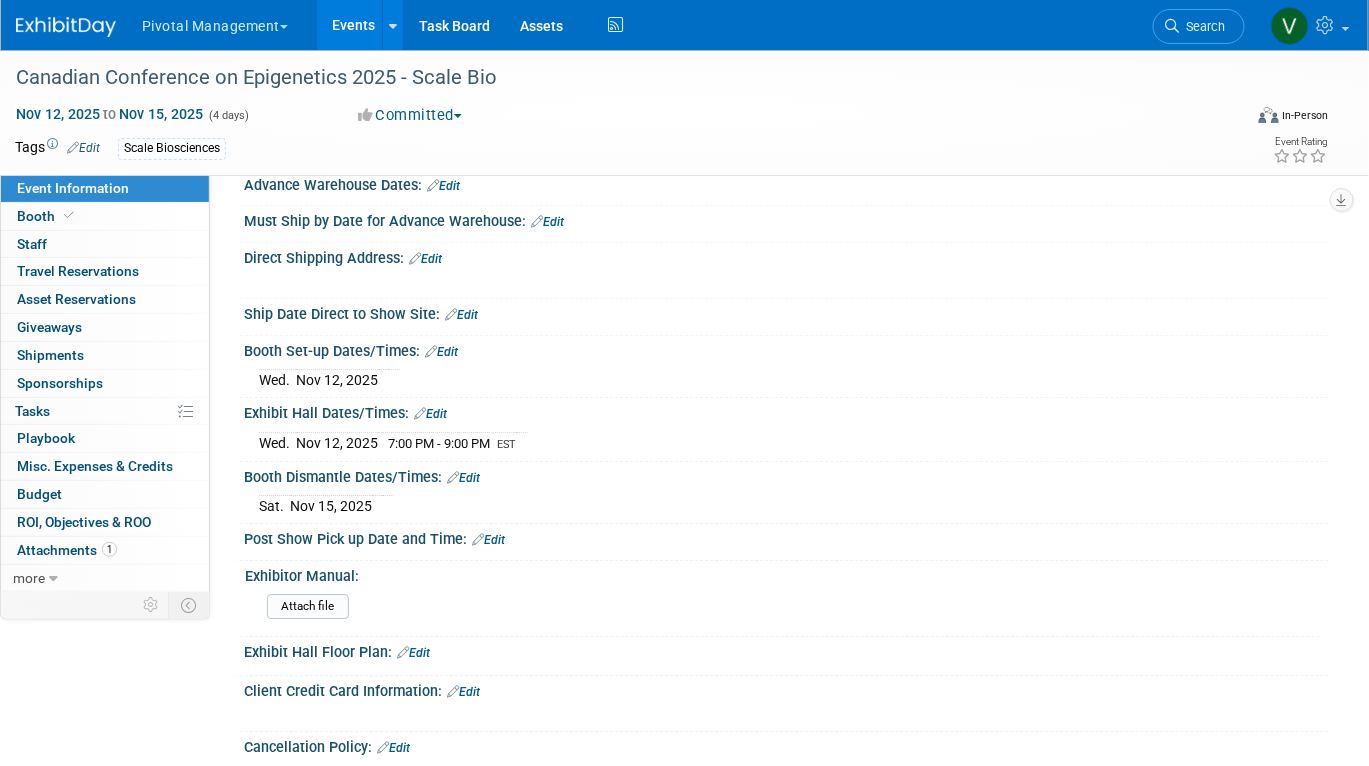 click on "Edit" at bounding box center [430, 414] 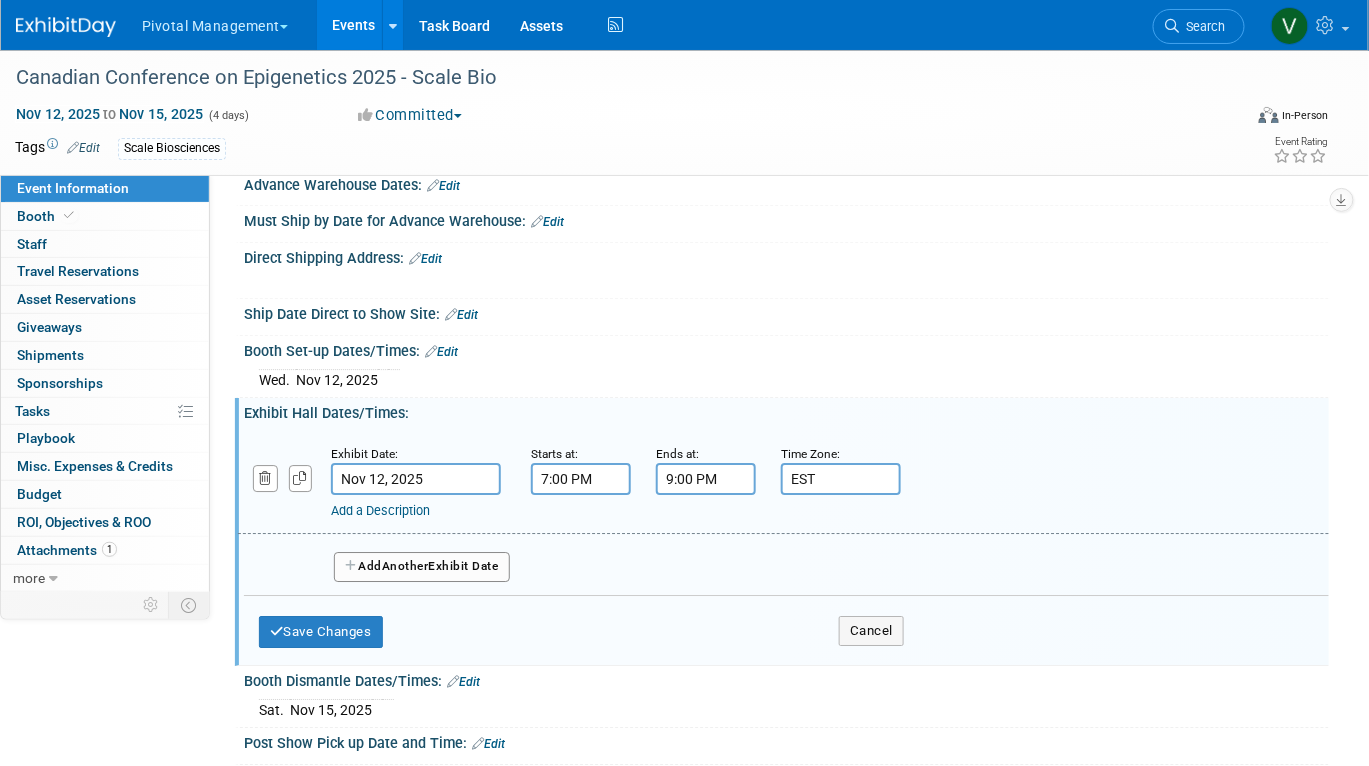 click on "Add a Description" at bounding box center [380, 510] 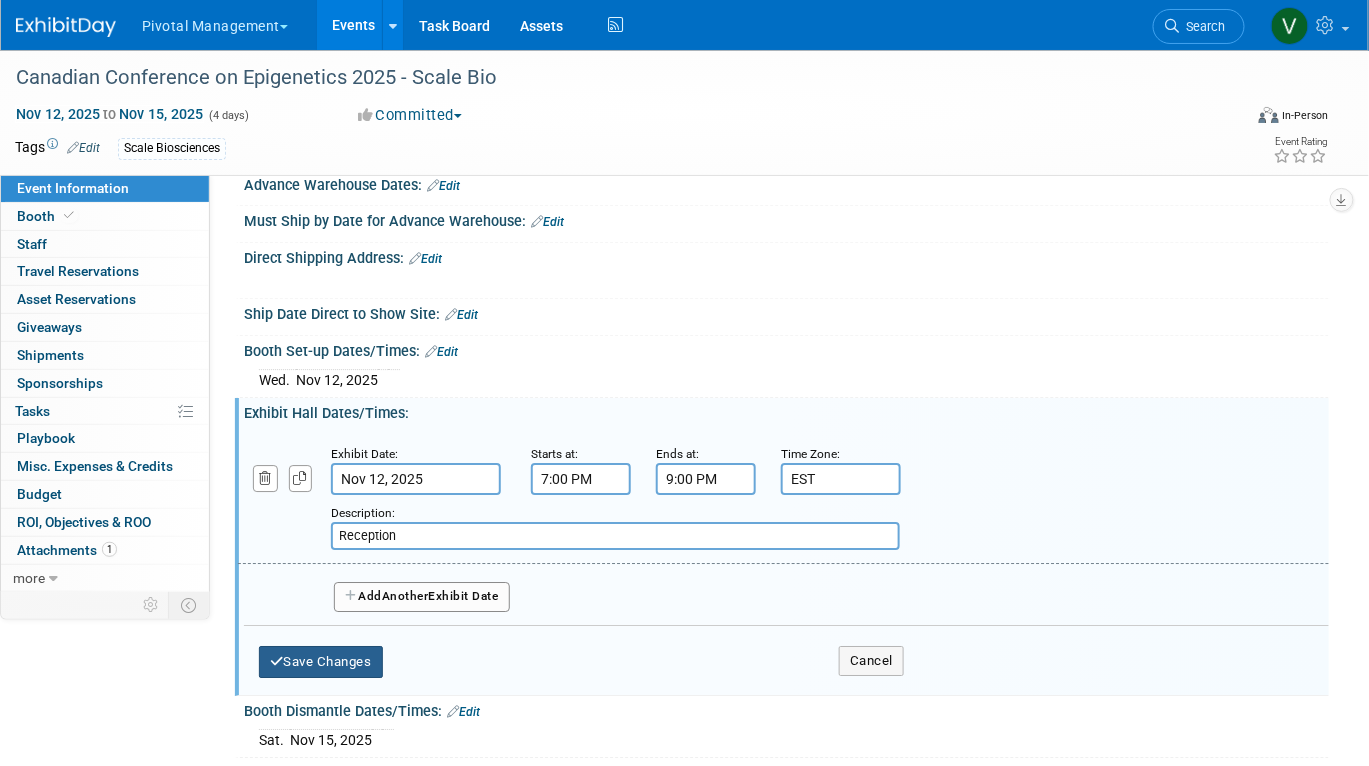 type on "Reception" 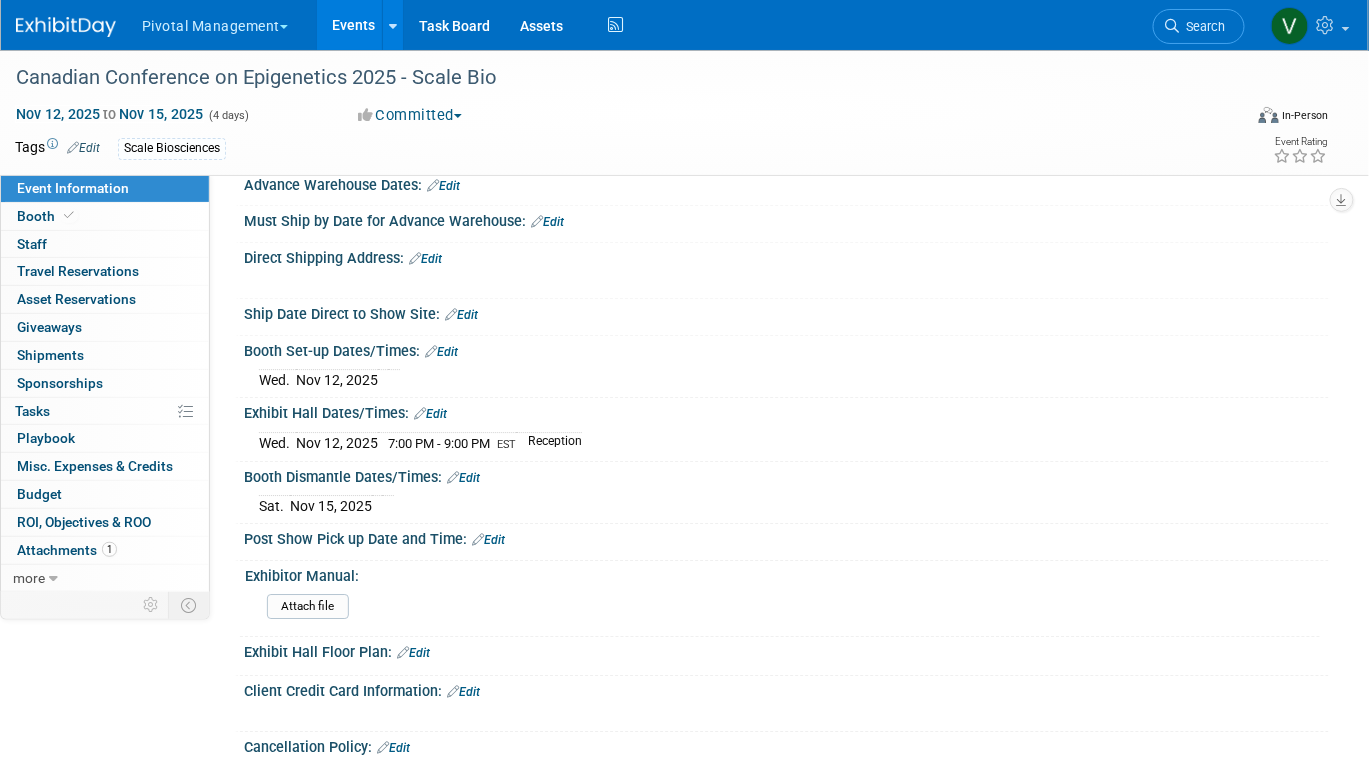 click on "Edit" at bounding box center [430, 414] 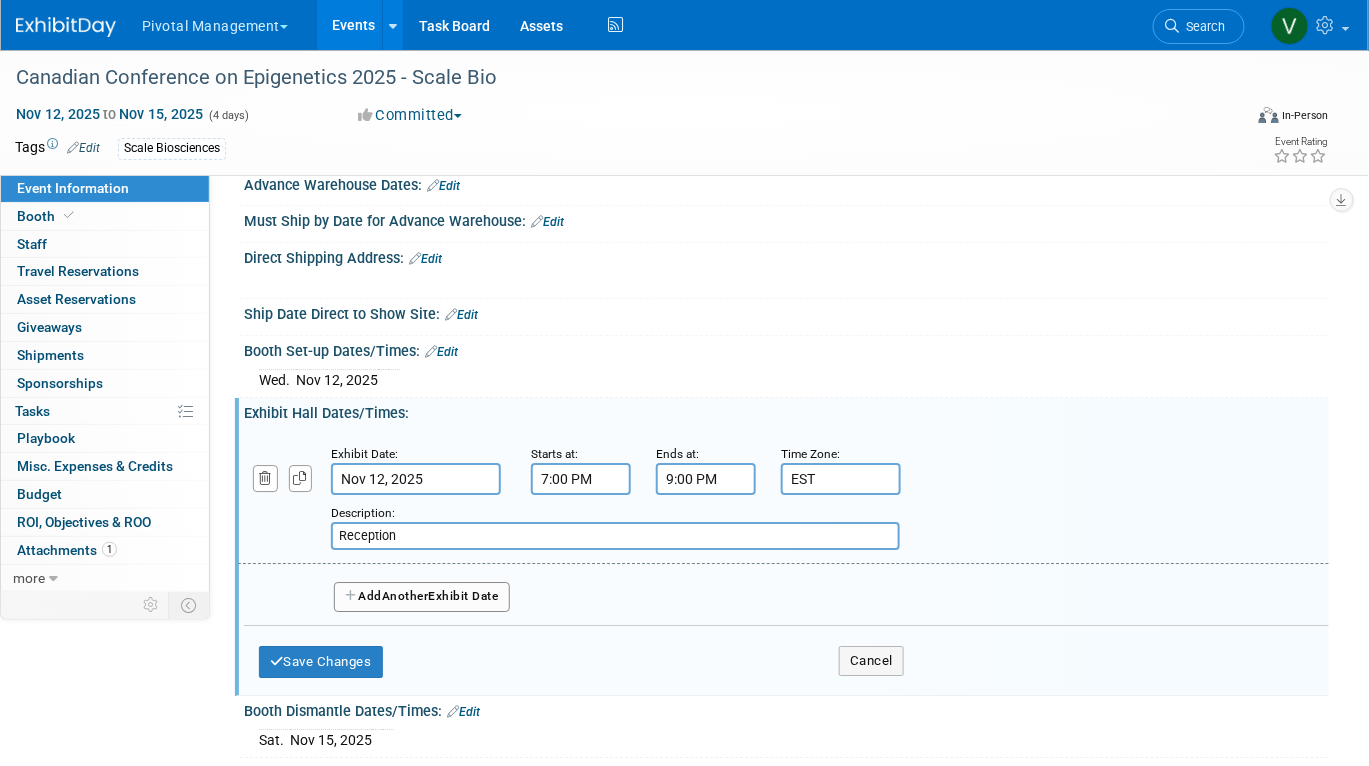 click on "Add  Another  Exhibit Date" at bounding box center [422, 597] 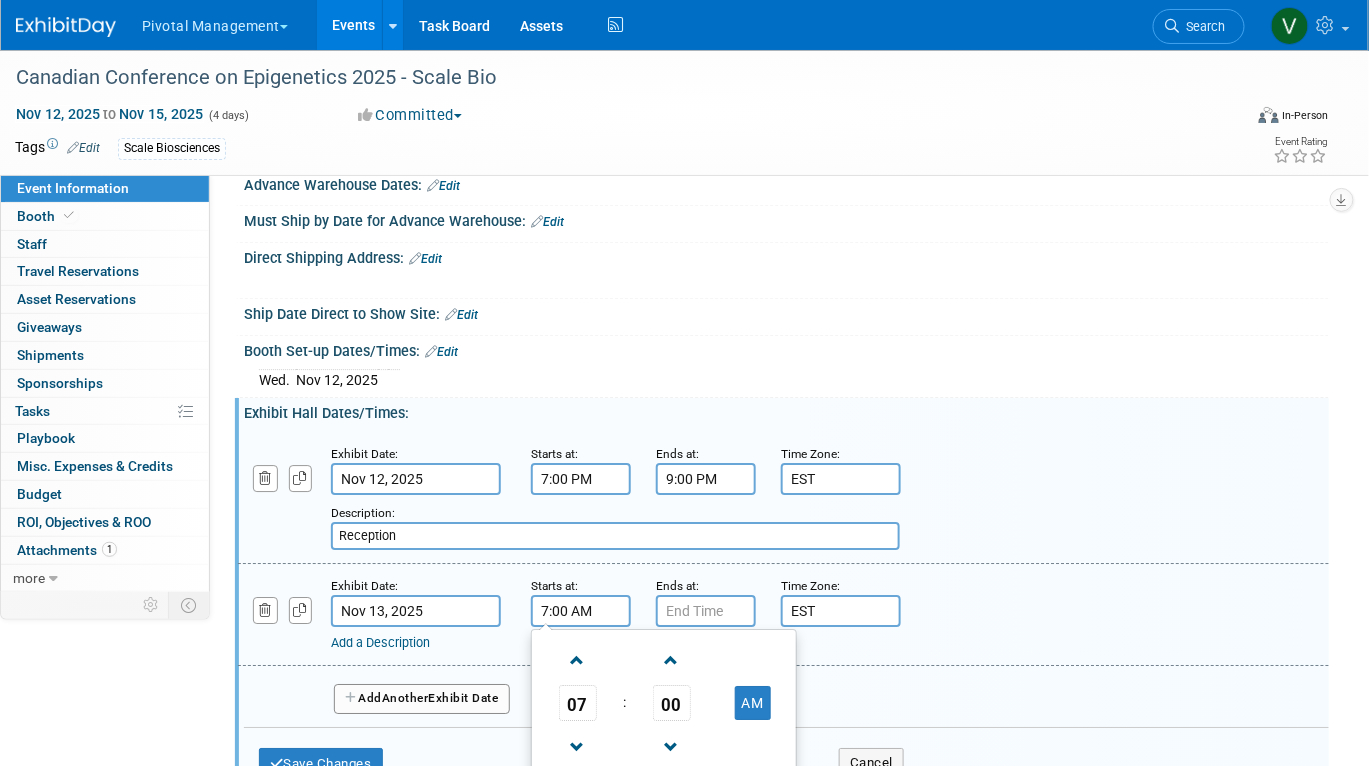 click on "7:00 AM" at bounding box center (581, 611) 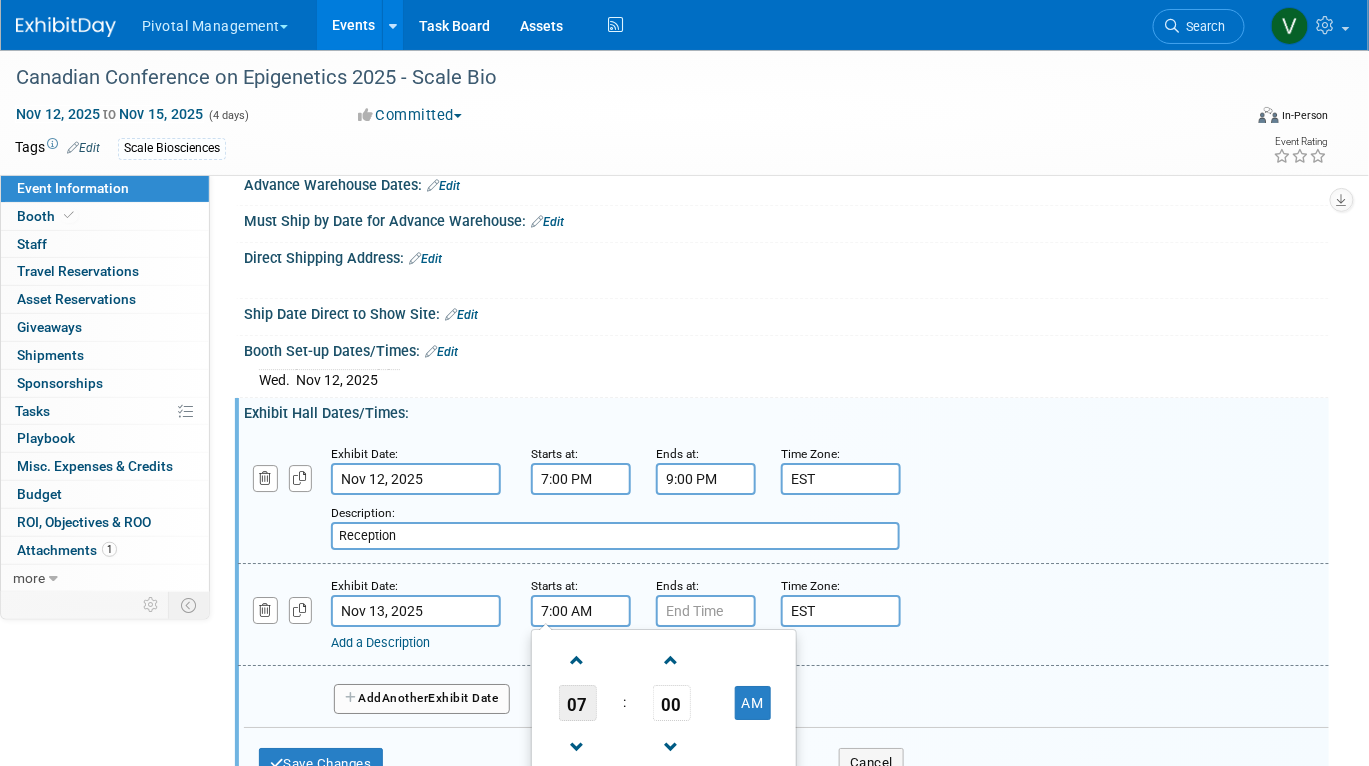 click on "07" at bounding box center [578, 703] 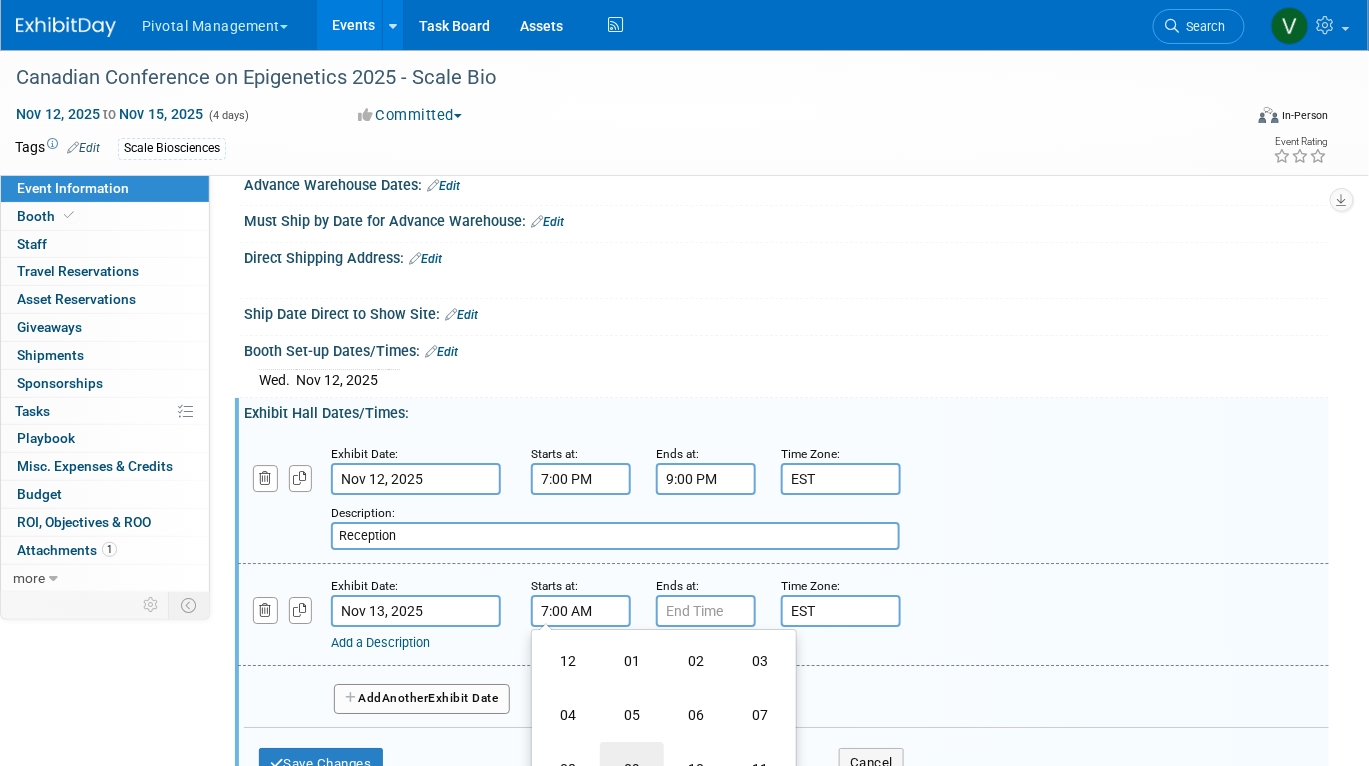 click on "09" at bounding box center [632, 769] 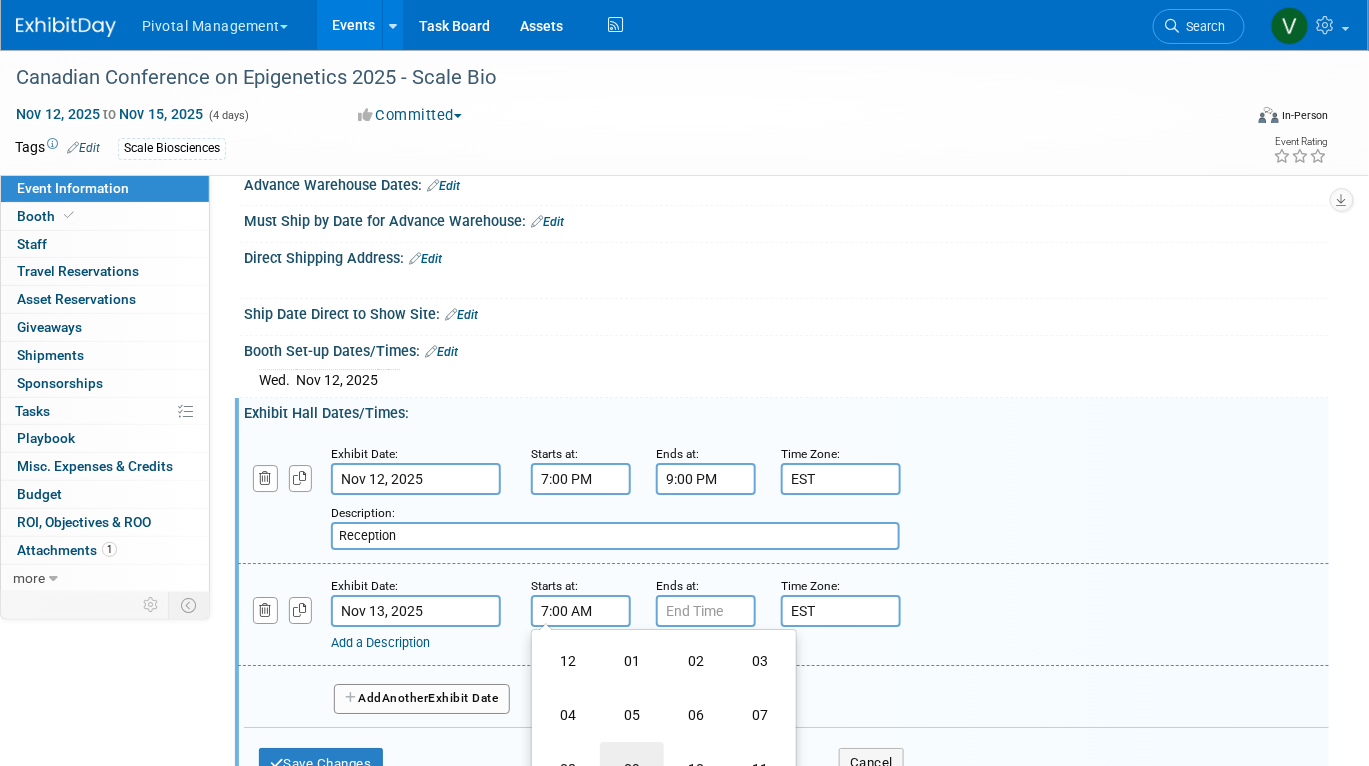 type on "9:00 AM" 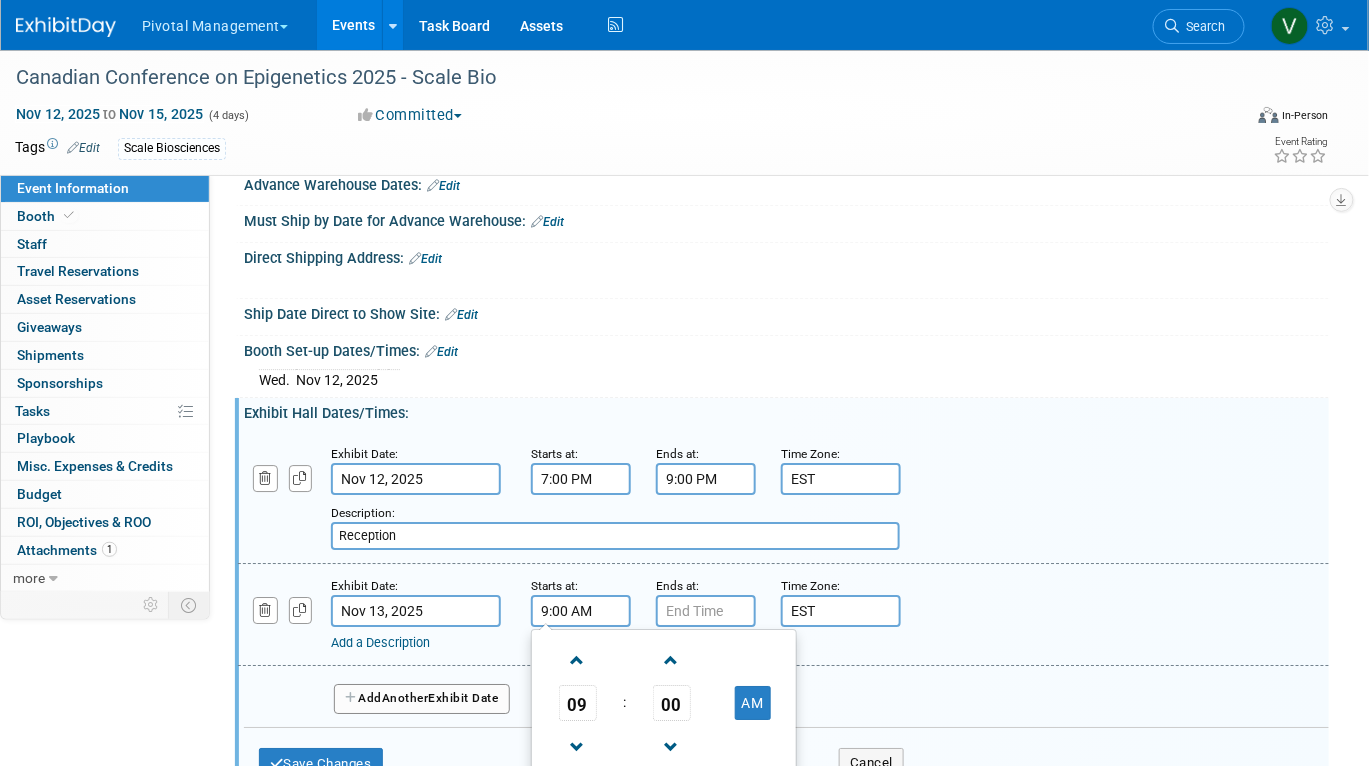 click on "09 : 00 AM 12 01 02 03 04 05 06 07 08 09 10 11 00 05 10 15 20 25 30 35 40 45 50 55" at bounding box center (664, 722) 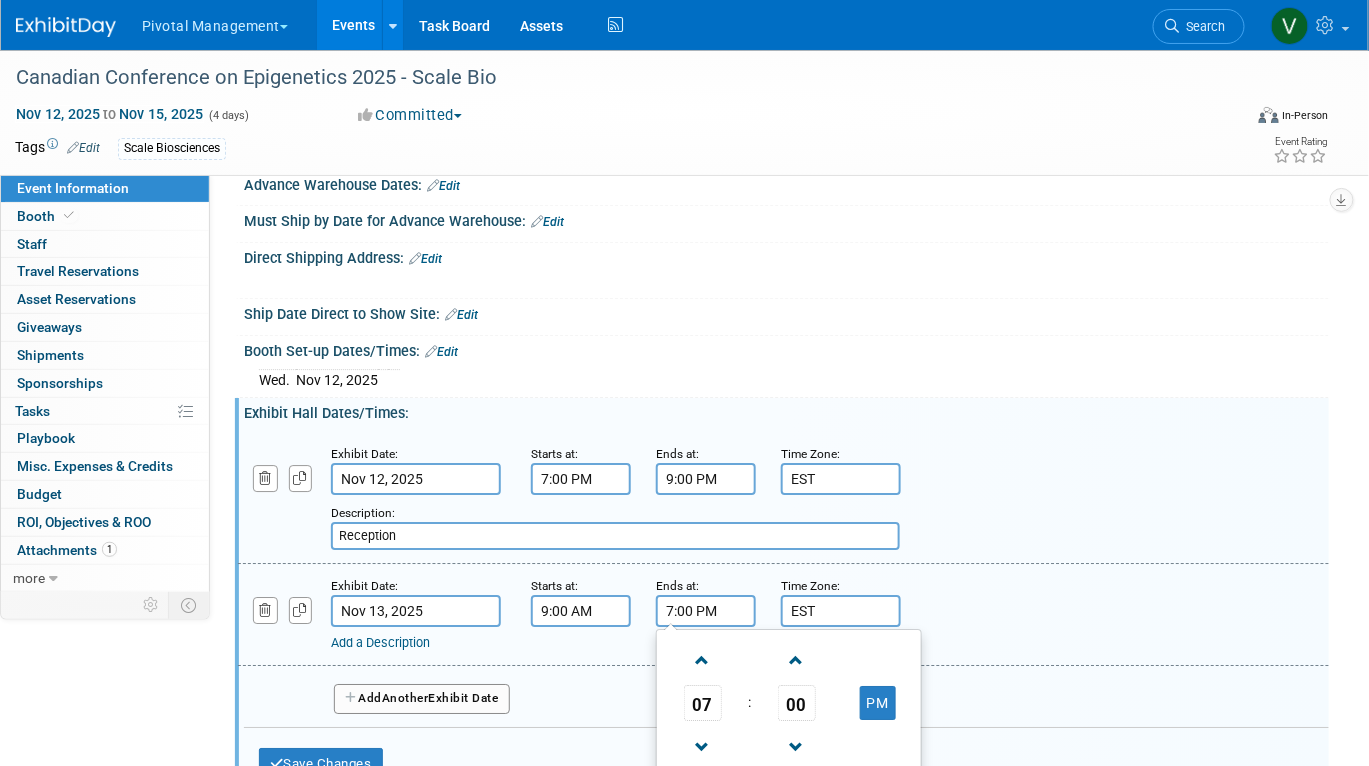 click on "7:00 PM" at bounding box center [706, 611] 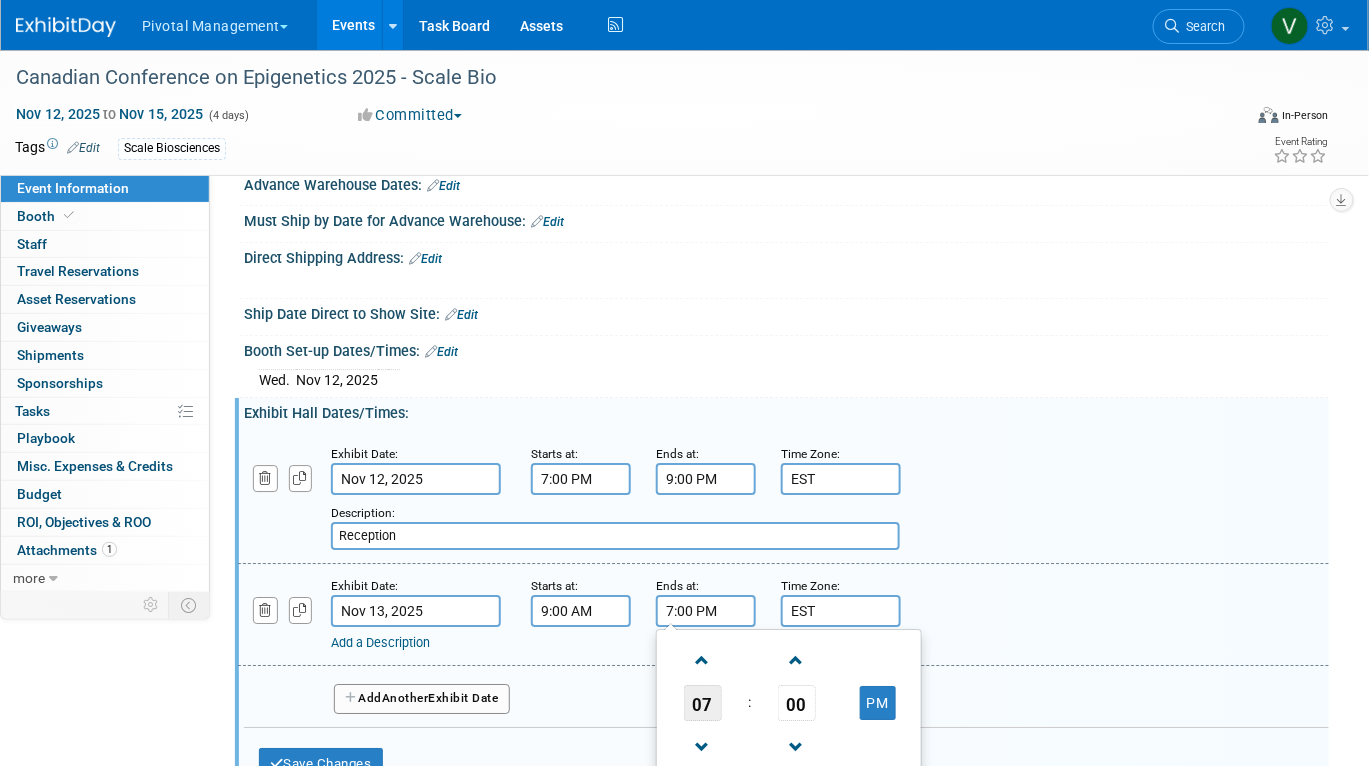 click on "07" at bounding box center [703, 703] 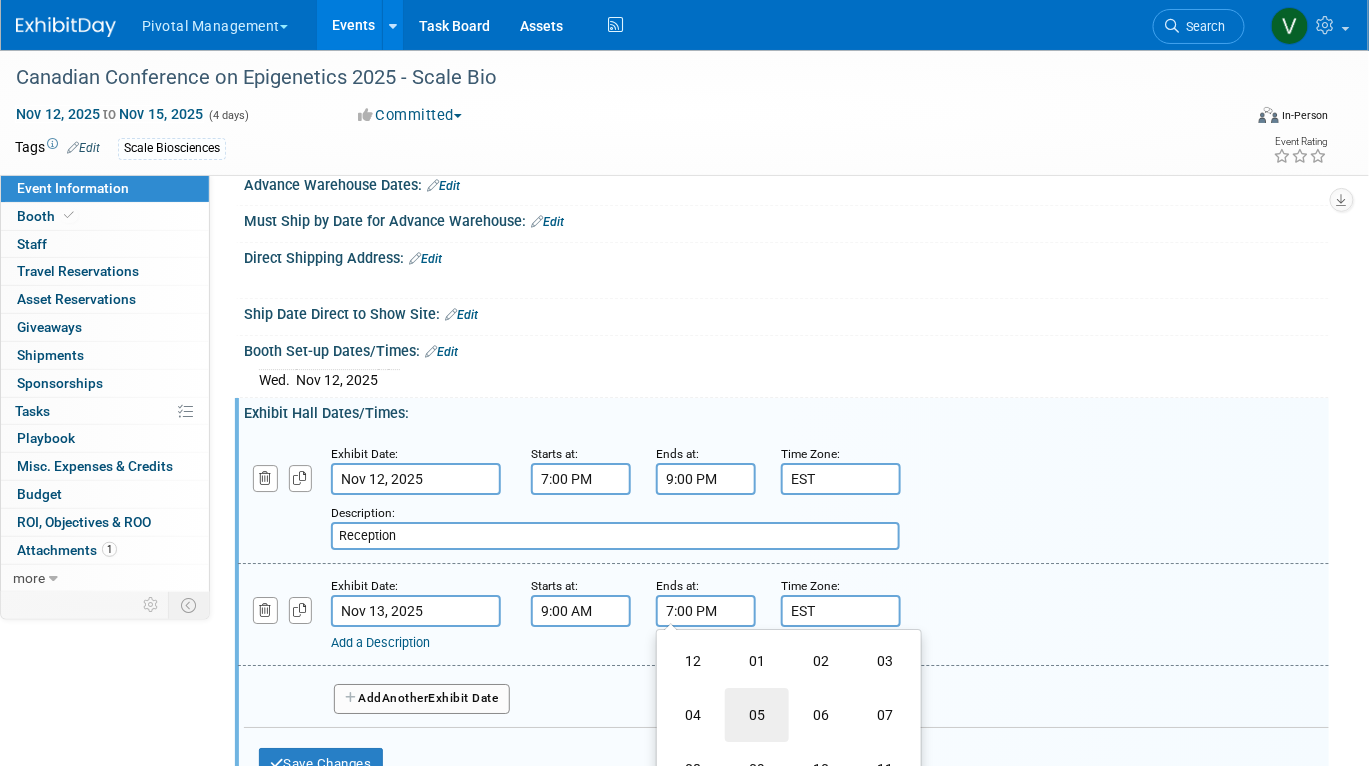 click on "05" at bounding box center (757, 715) 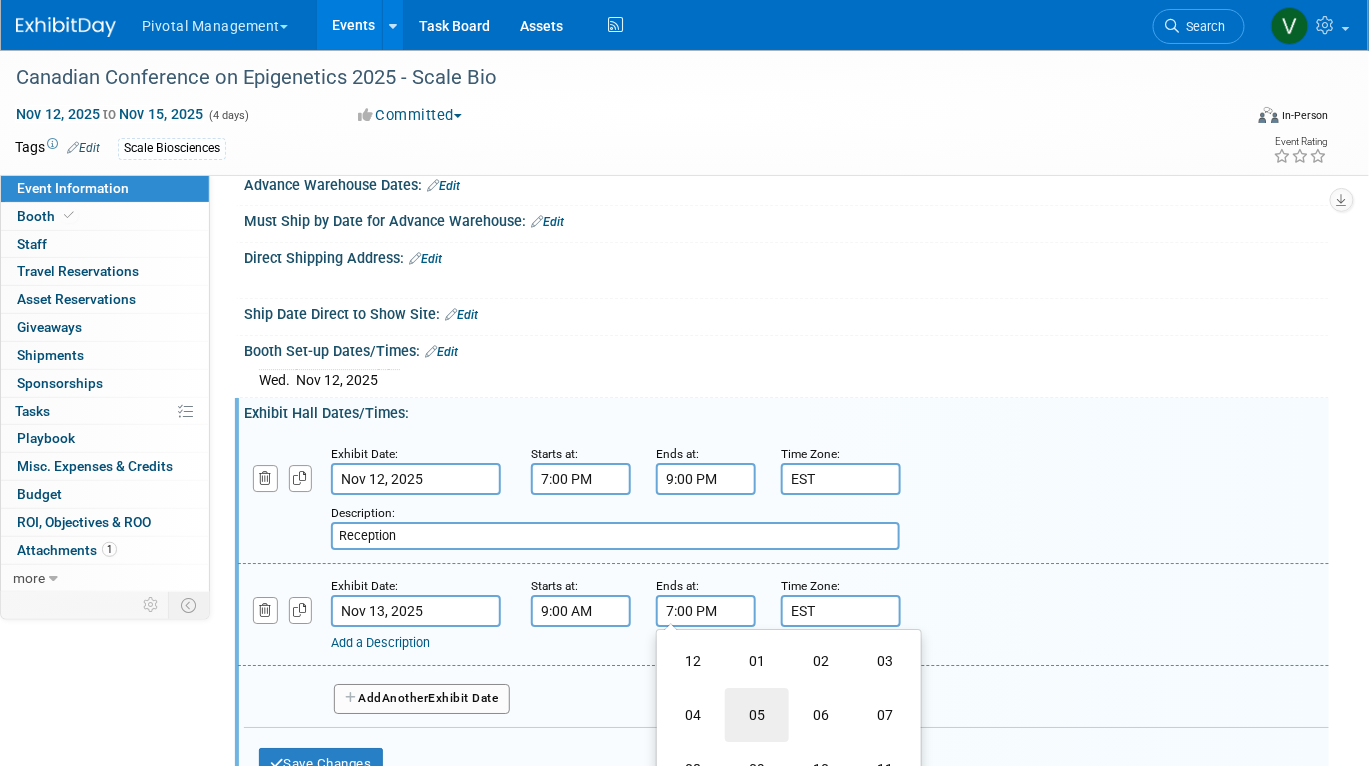 type on "5:00 PM" 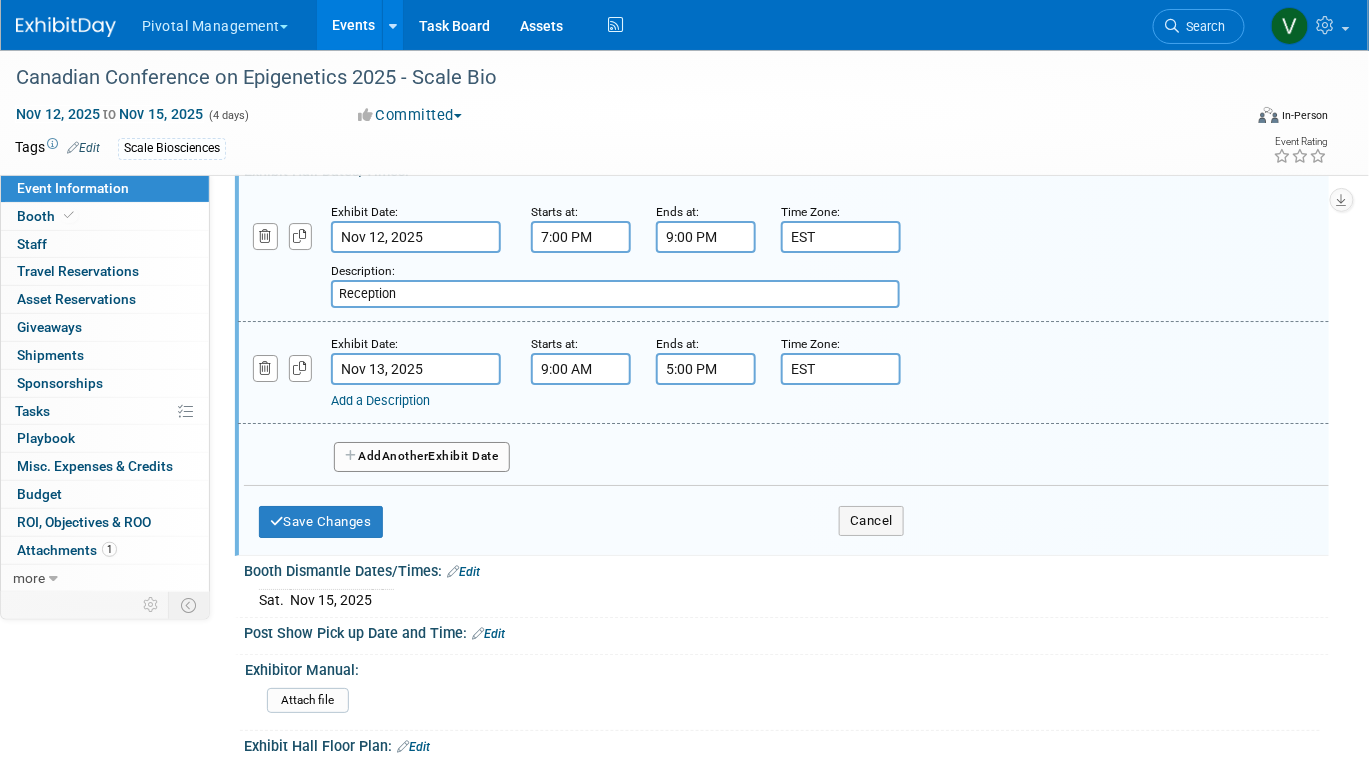 scroll, scrollTop: 1912, scrollLeft: 0, axis: vertical 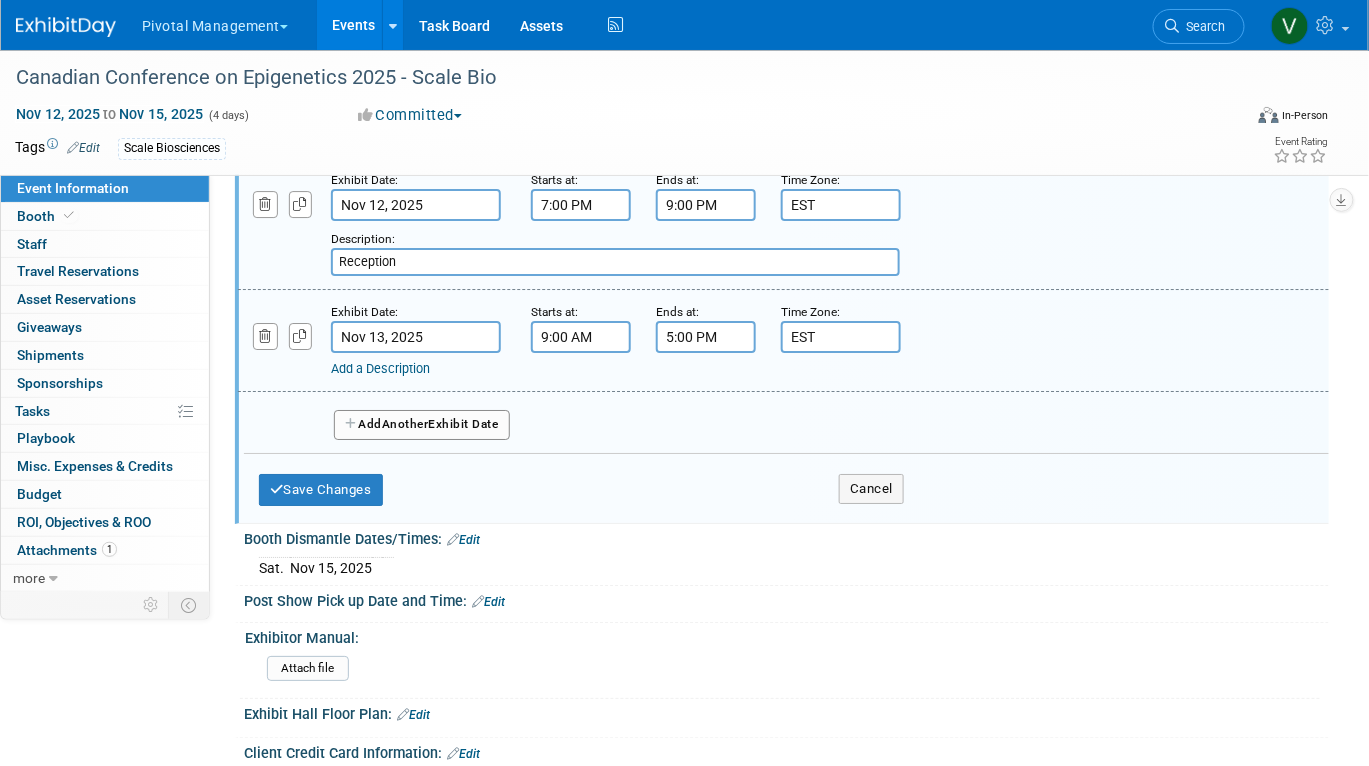 click on "Another" at bounding box center [405, 424] 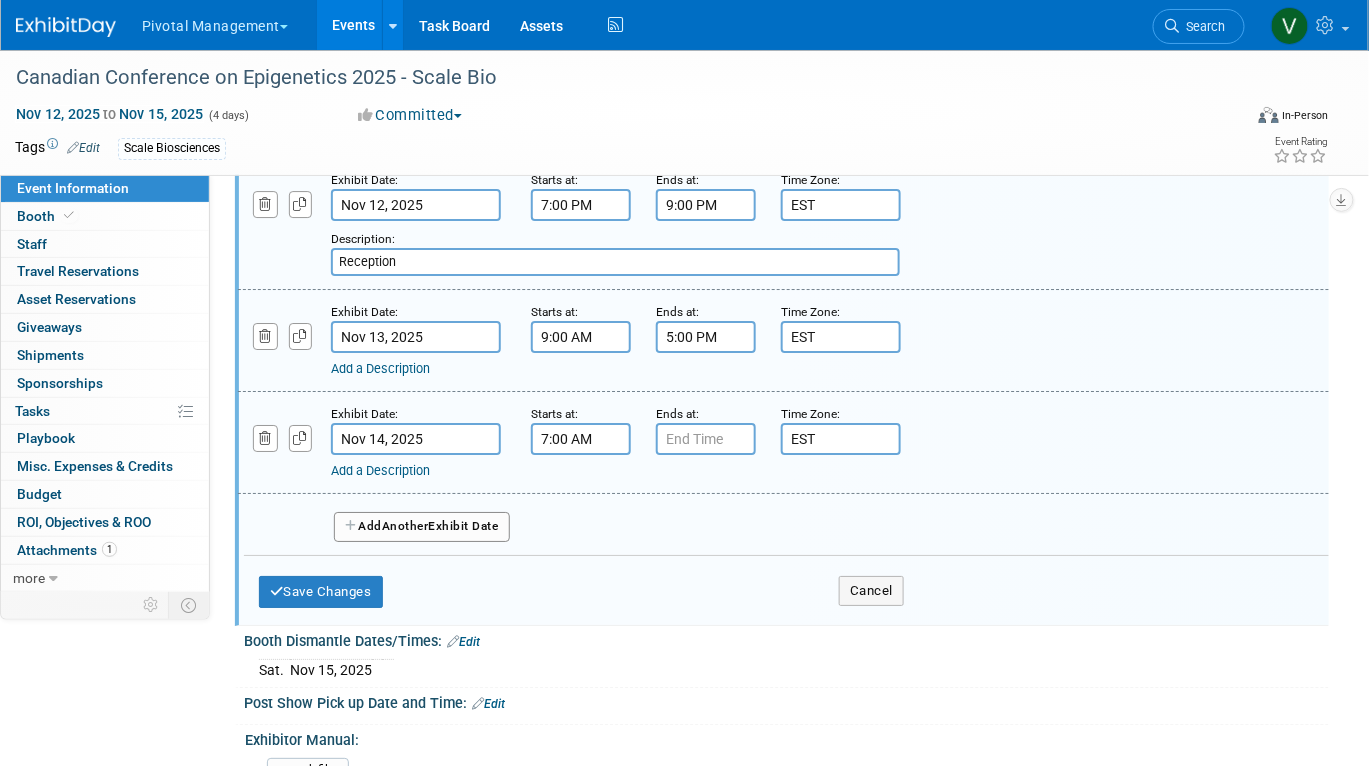 click on "7:00 AM" at bounding box center (581, 439) 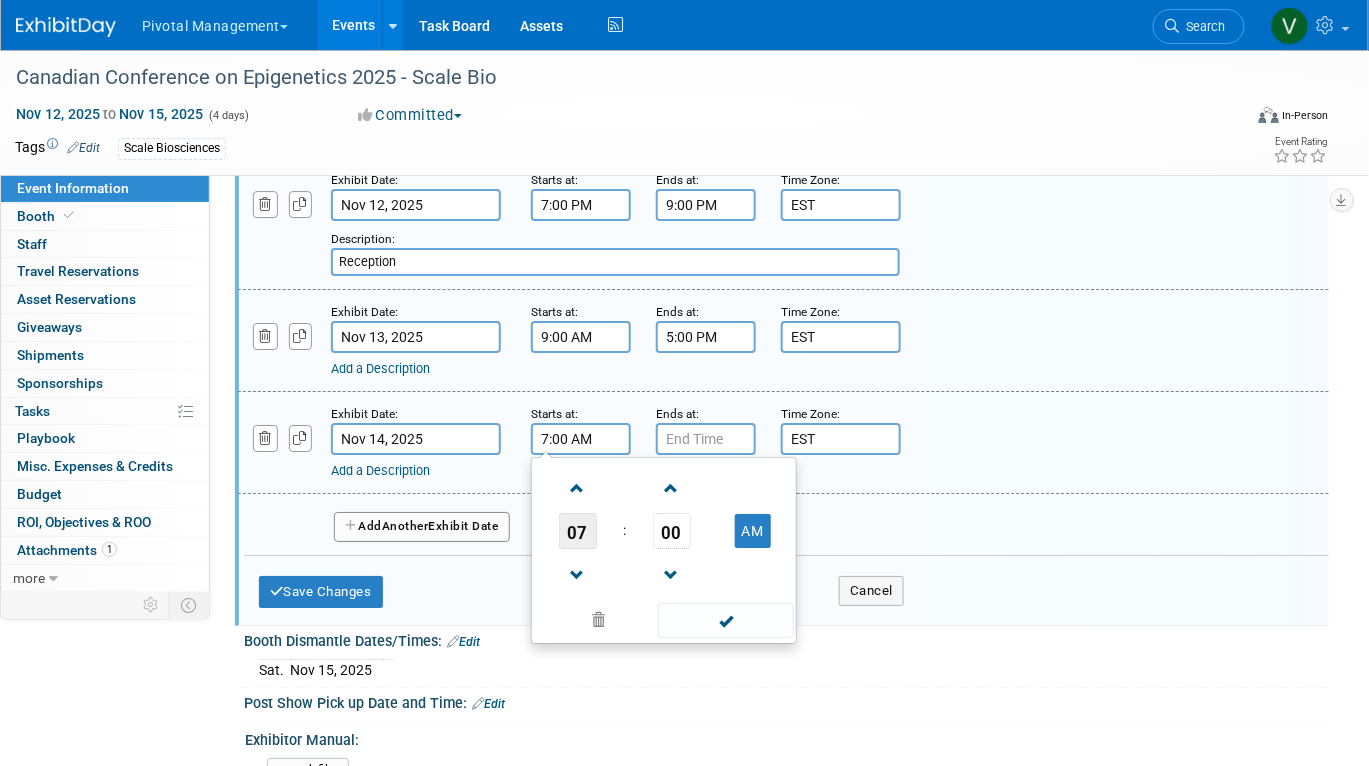 click on "07" at bounding box center [578, 531] 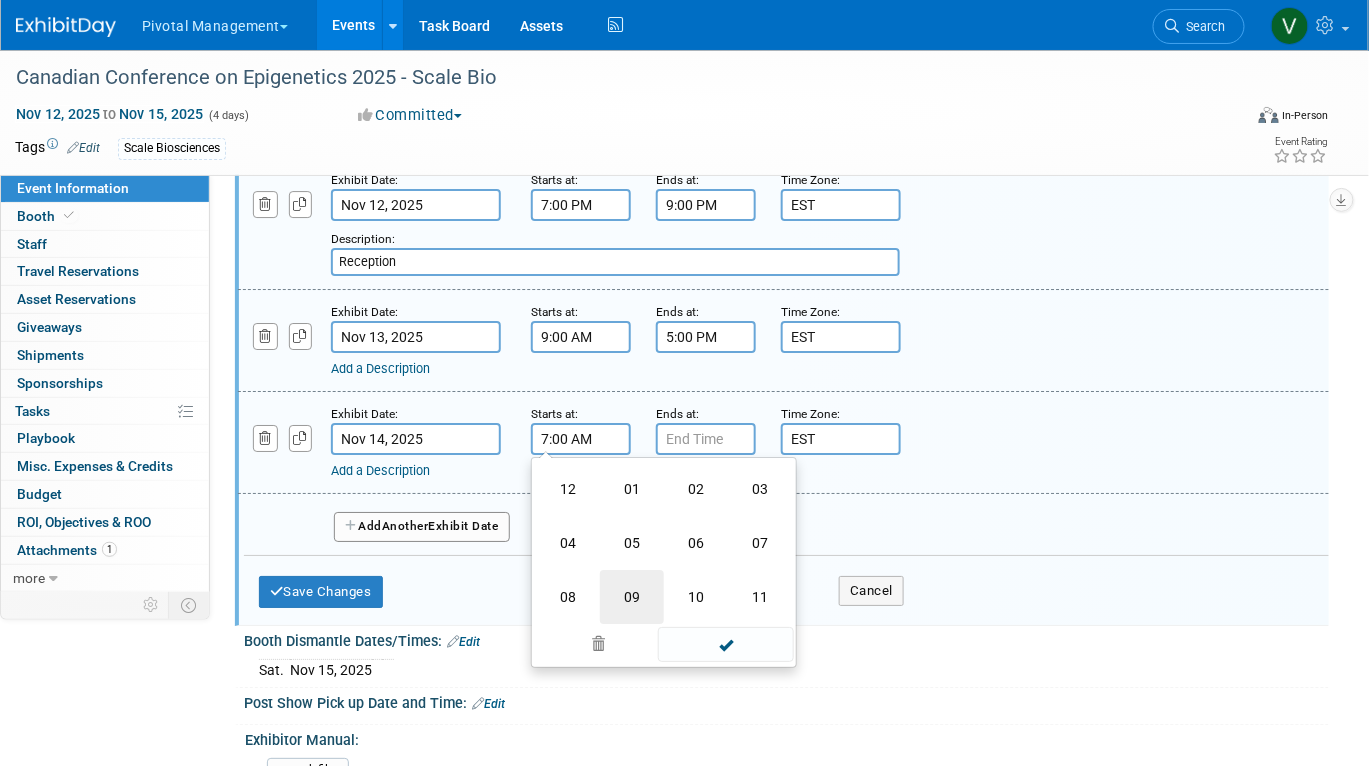click on "09" at bounding box center (632, 597) 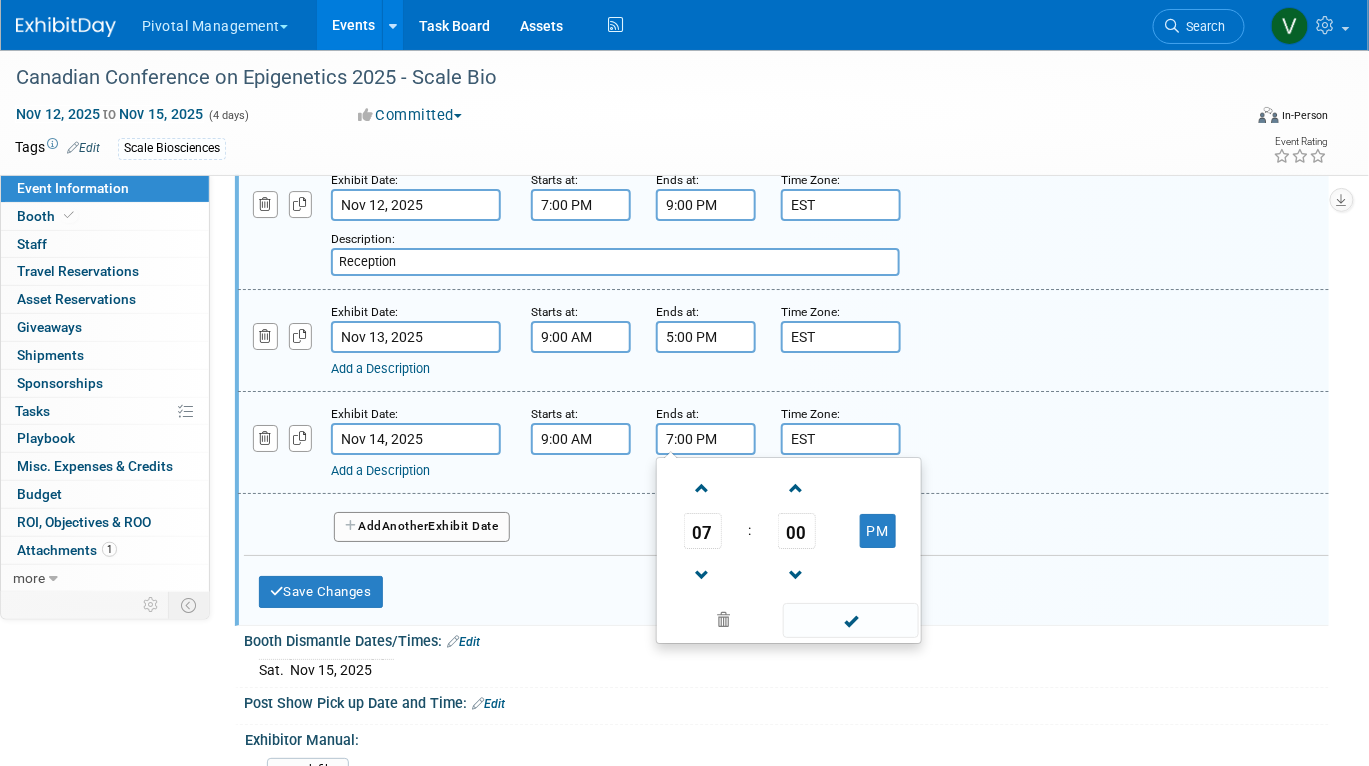 click on "7:00 PM" at bounding box center [706, 439] 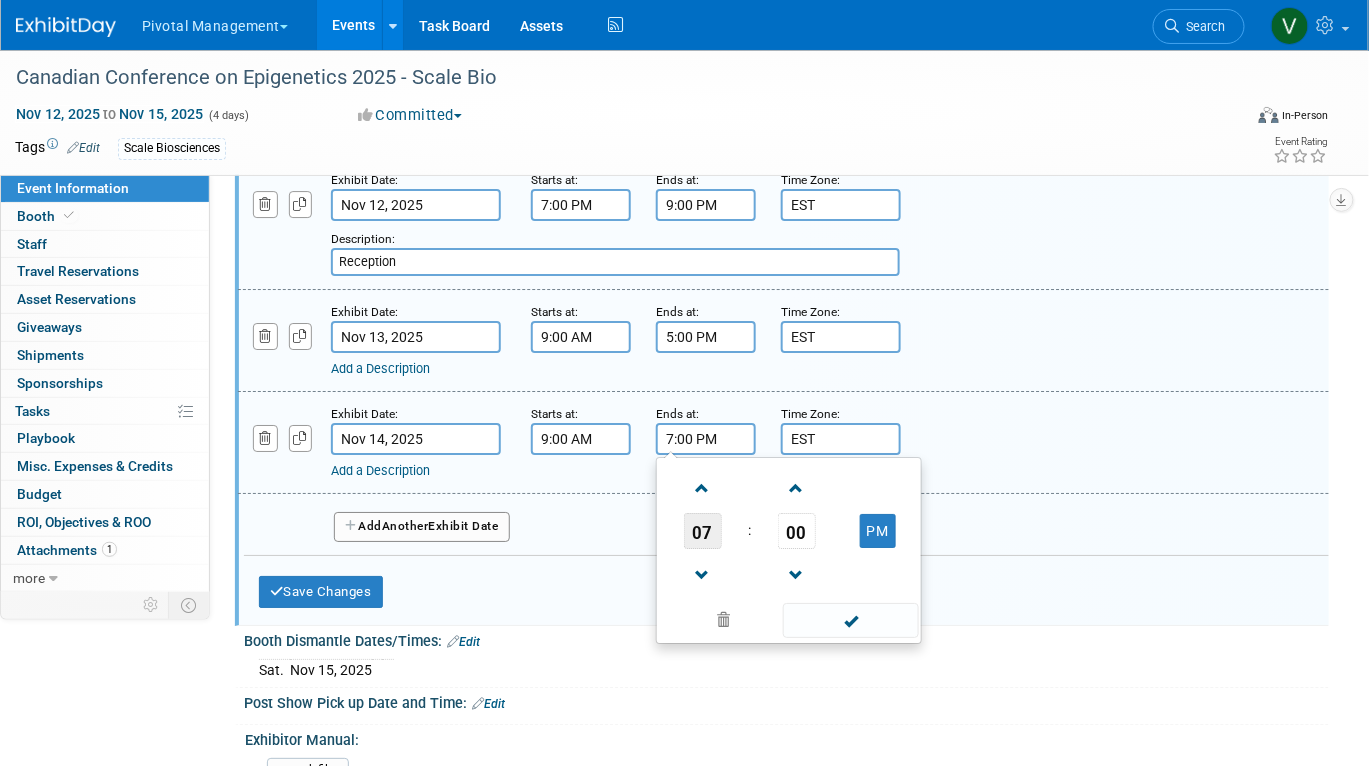 click on "07" at bounding box center (703, 531) 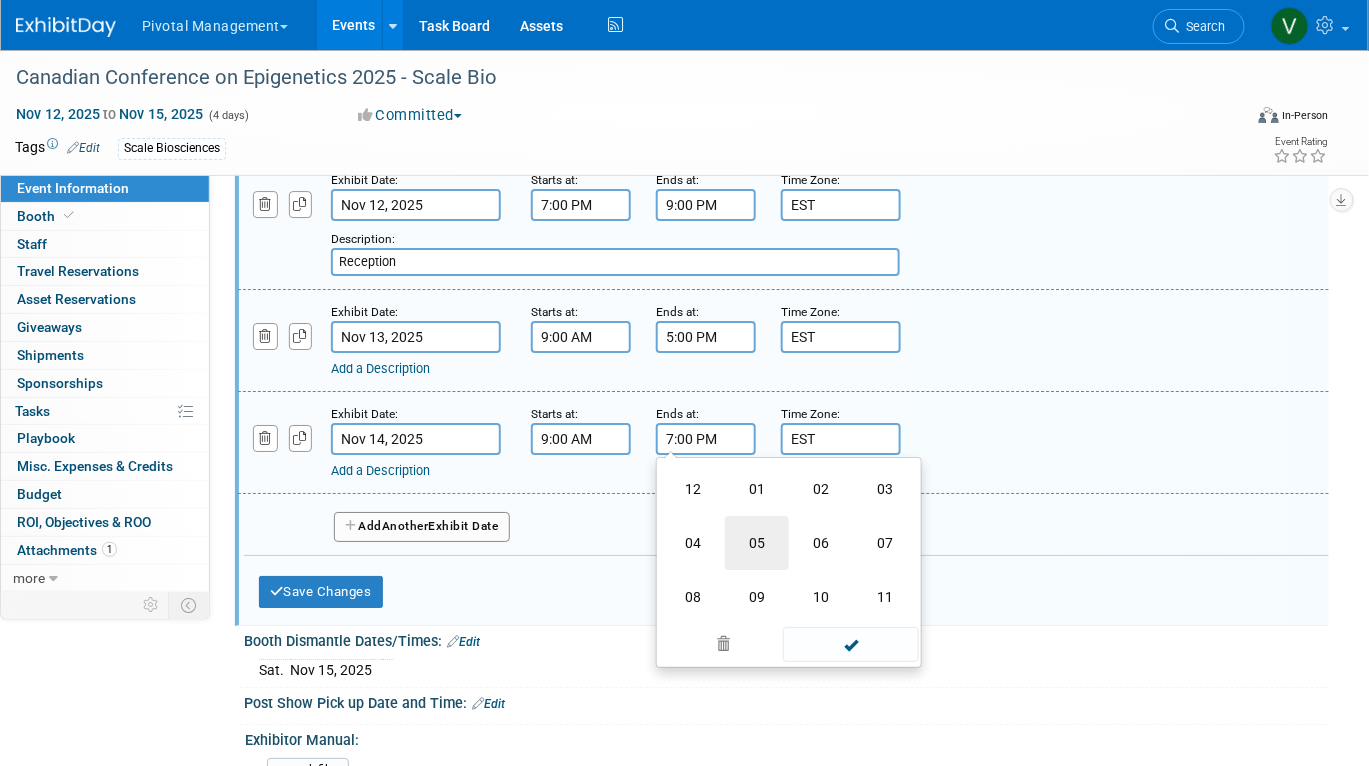 click on "05" at bounding box center (757, 543) 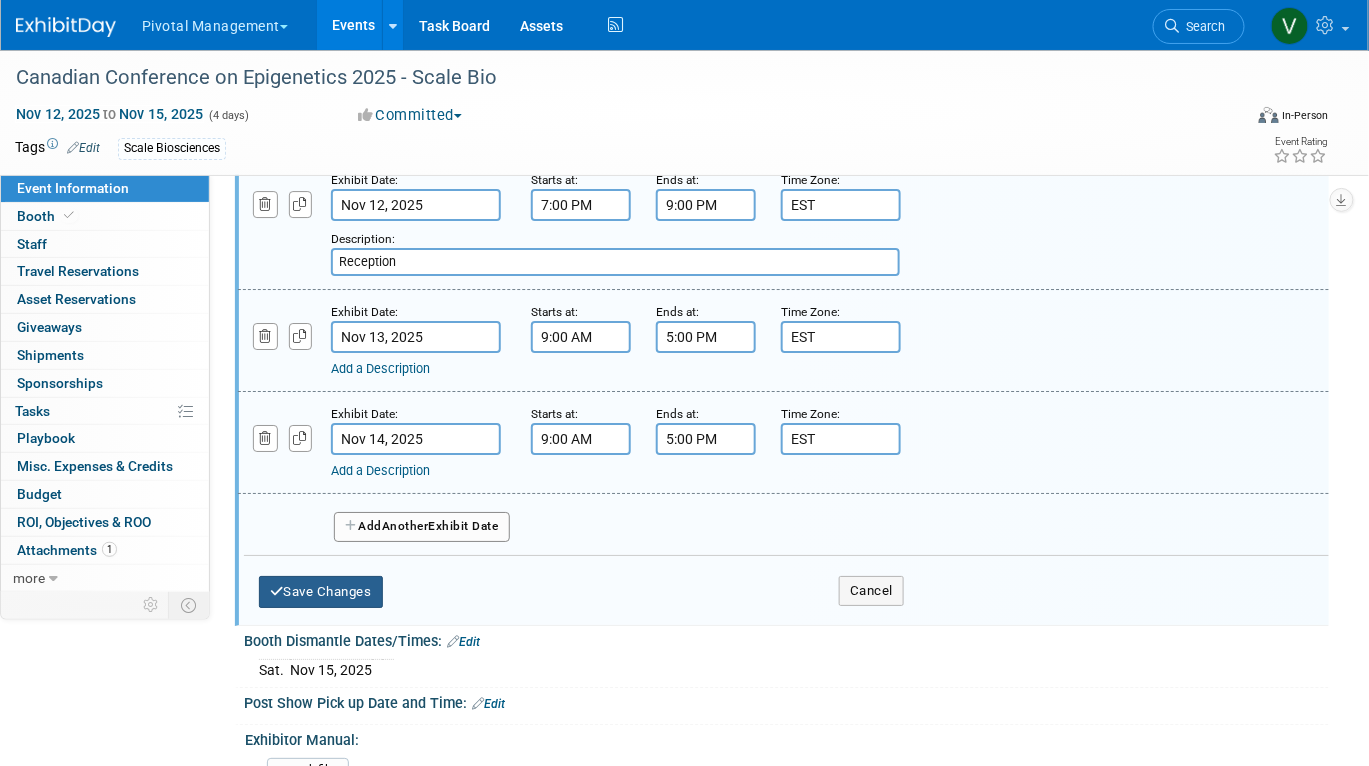 click on "Save Changes" at bounding box center (321, 592) 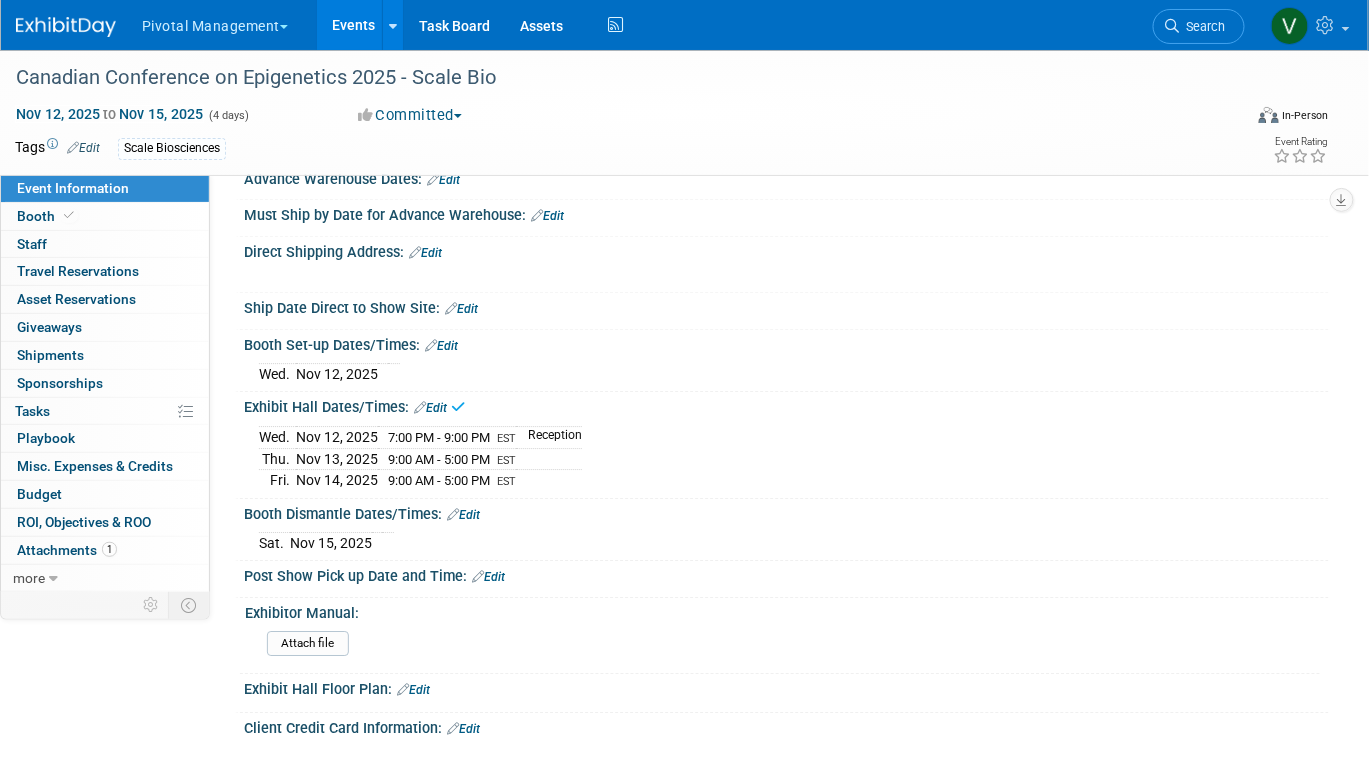 scroll, scrollTop: 1640, scrollLeft: 0, axis: vertical 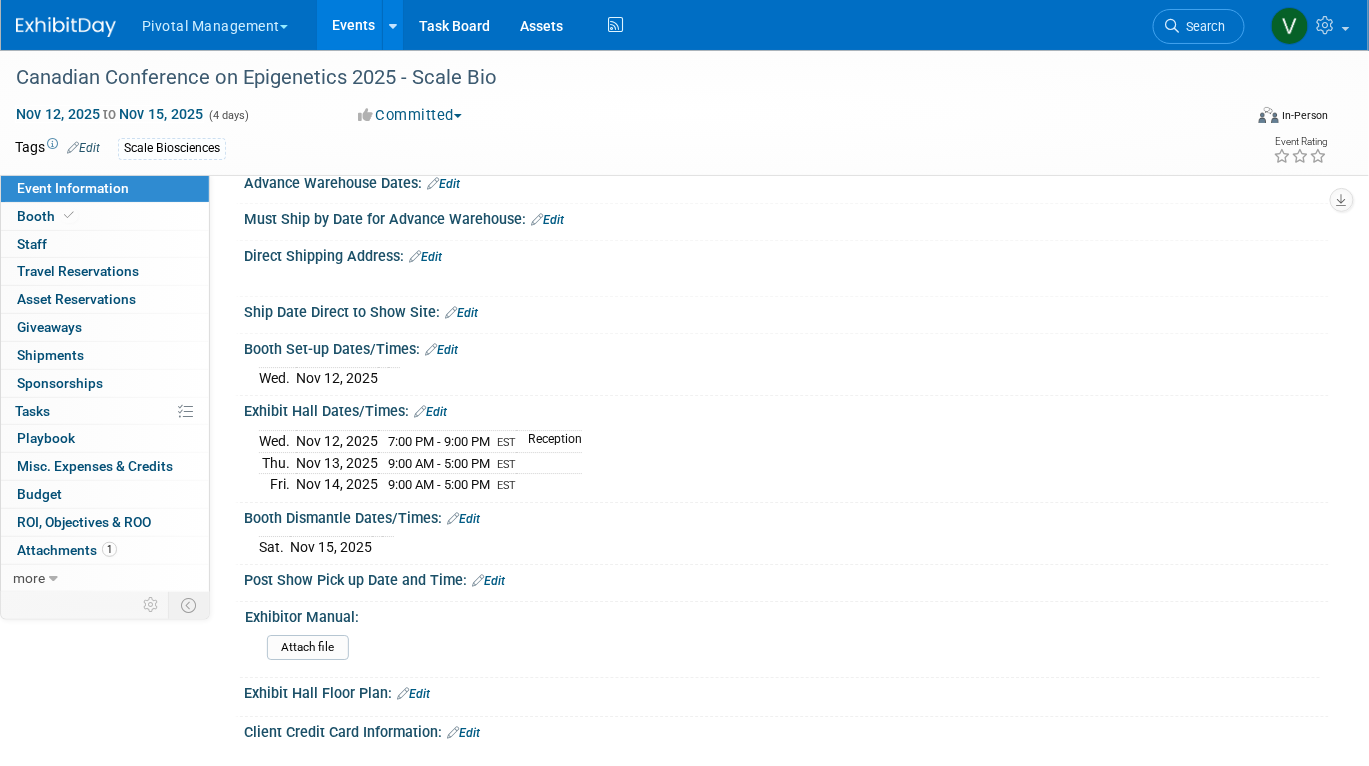 click on "Edit" at bounding box center [430, 412] 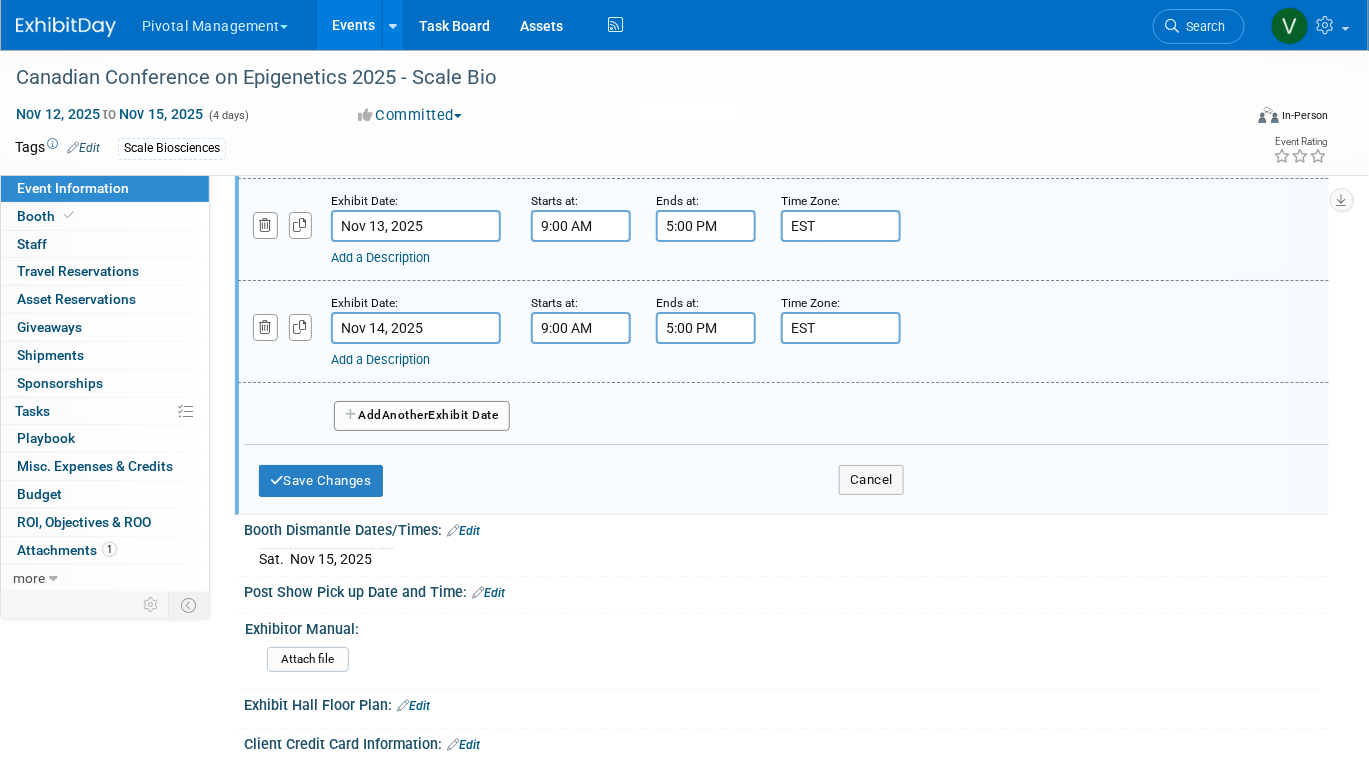 scroll, scrollTop: 2030, scrollLeft: 0, axis: vertical 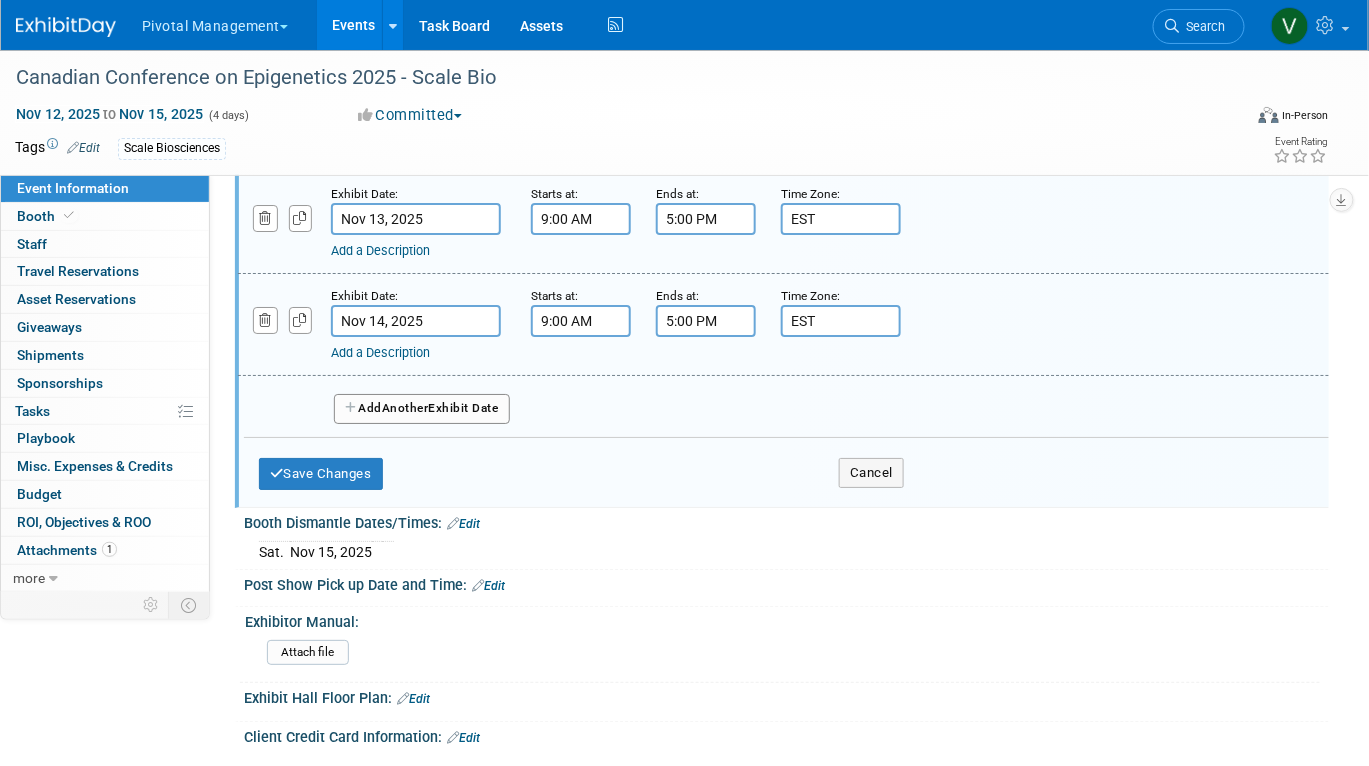 click on "Another" at bounding box center [405, 408] 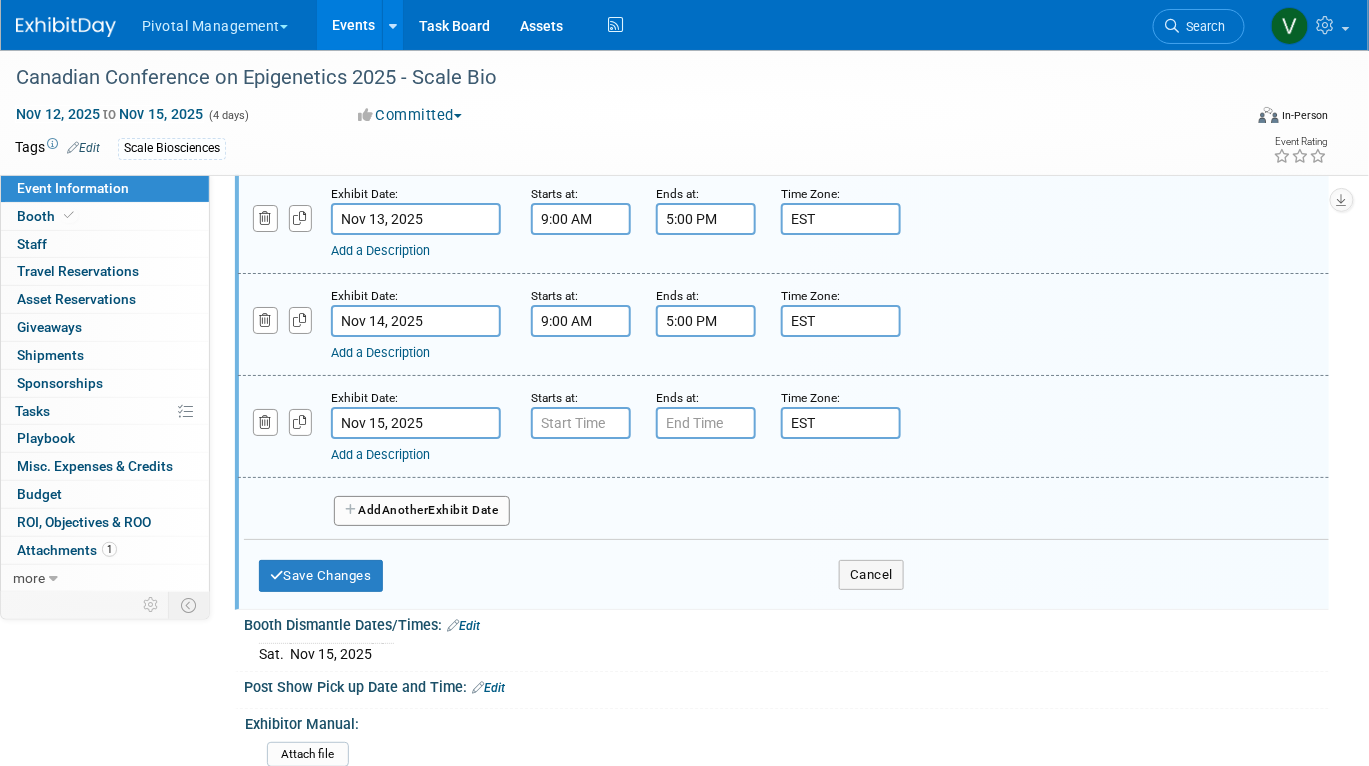 click on "Nov 15, 2025" at bounding box center [416, 423] 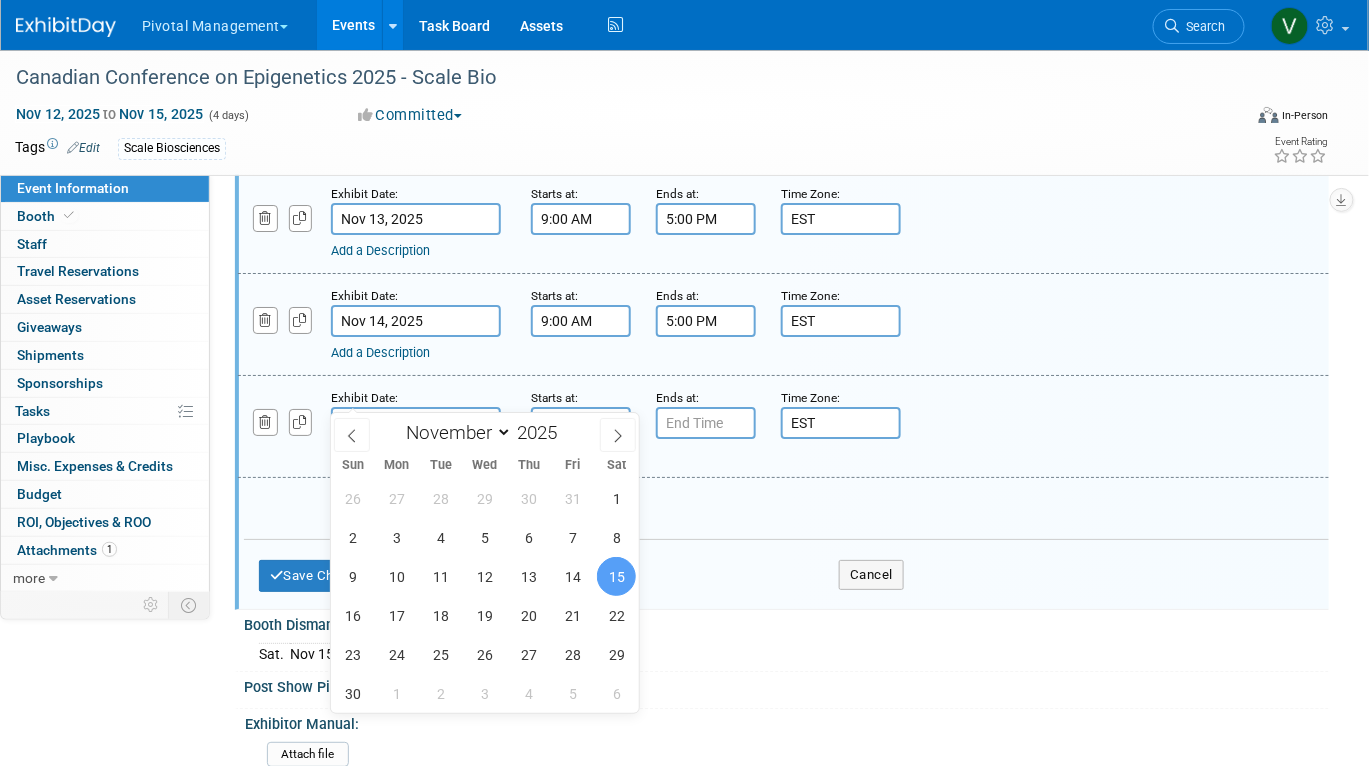click on "Nov 15, 2025" at bounding box center (416, 423) 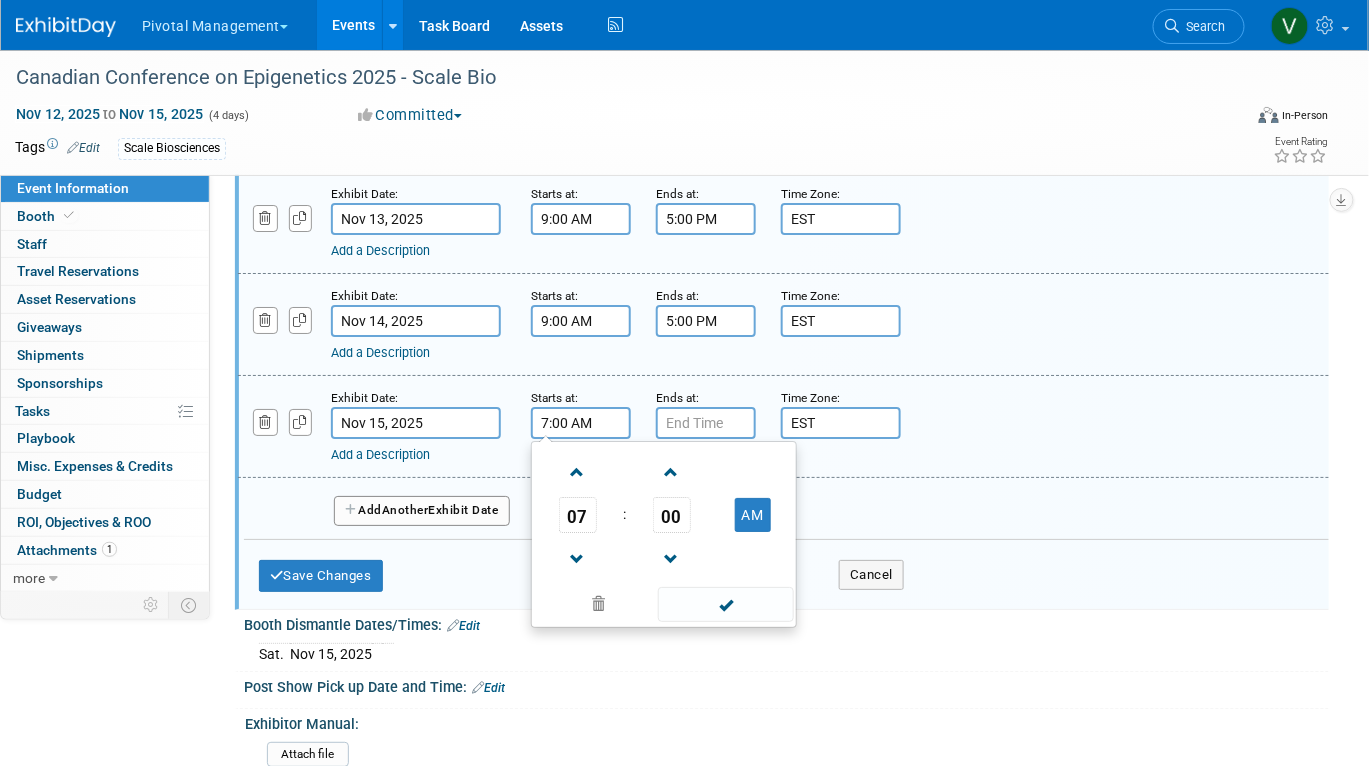 click on "7:00 AM" at bounding box center (581, 423) 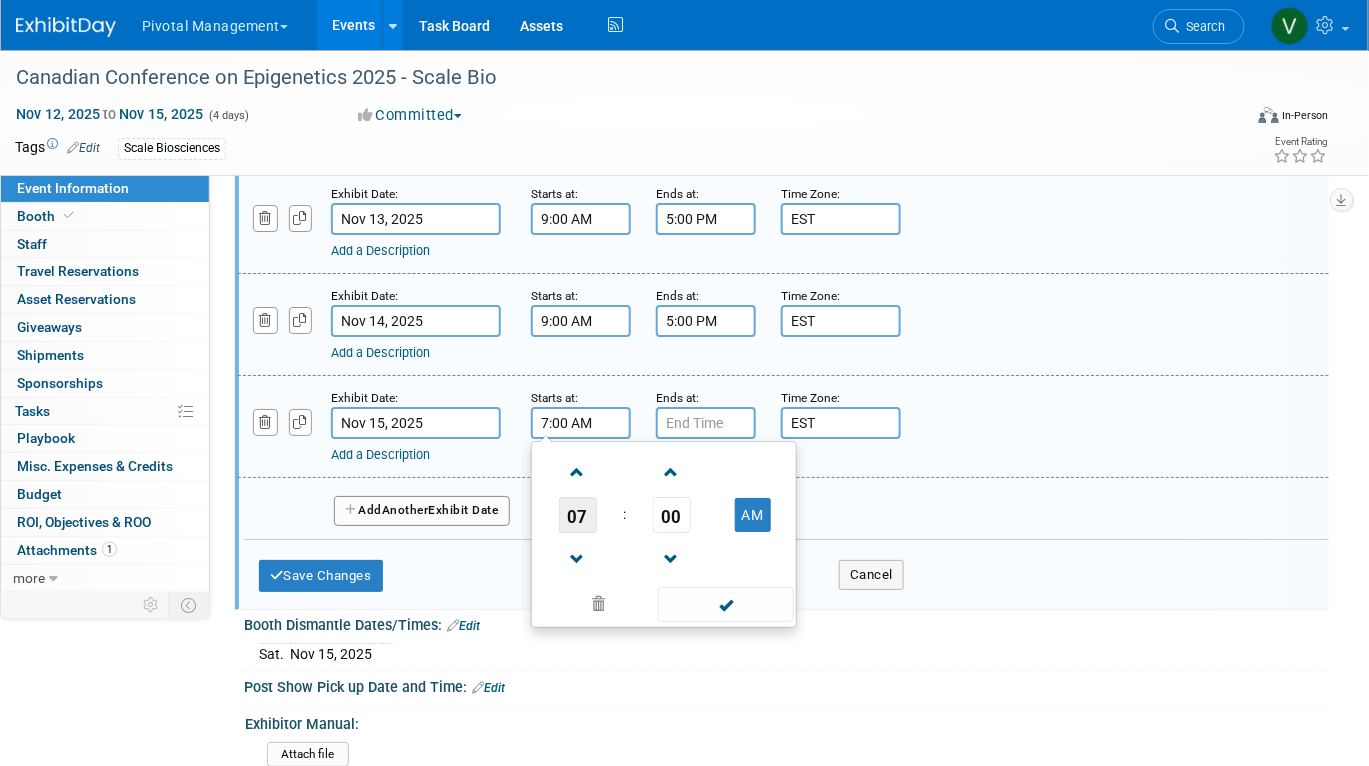 click on "07" at bounding box center (578, 515) 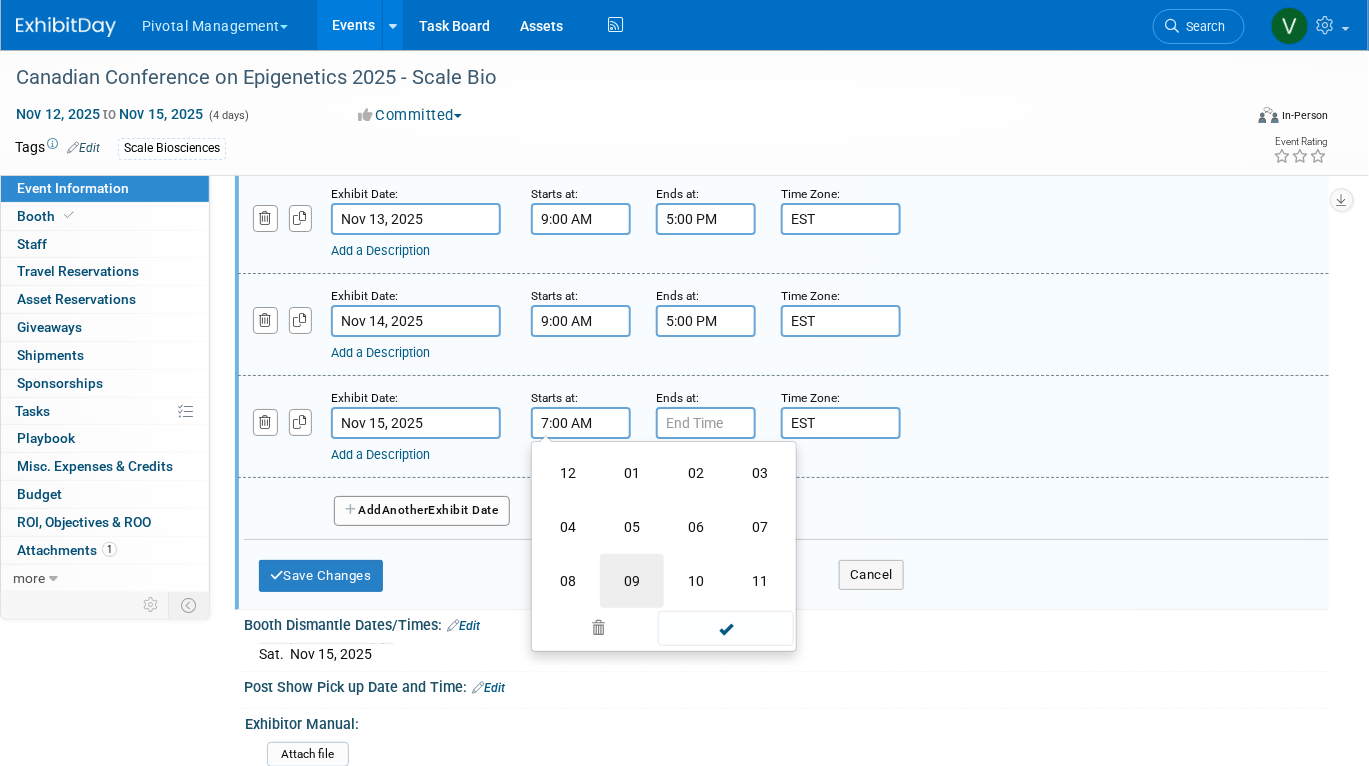 click on "09" at bounding box center [632, 581] 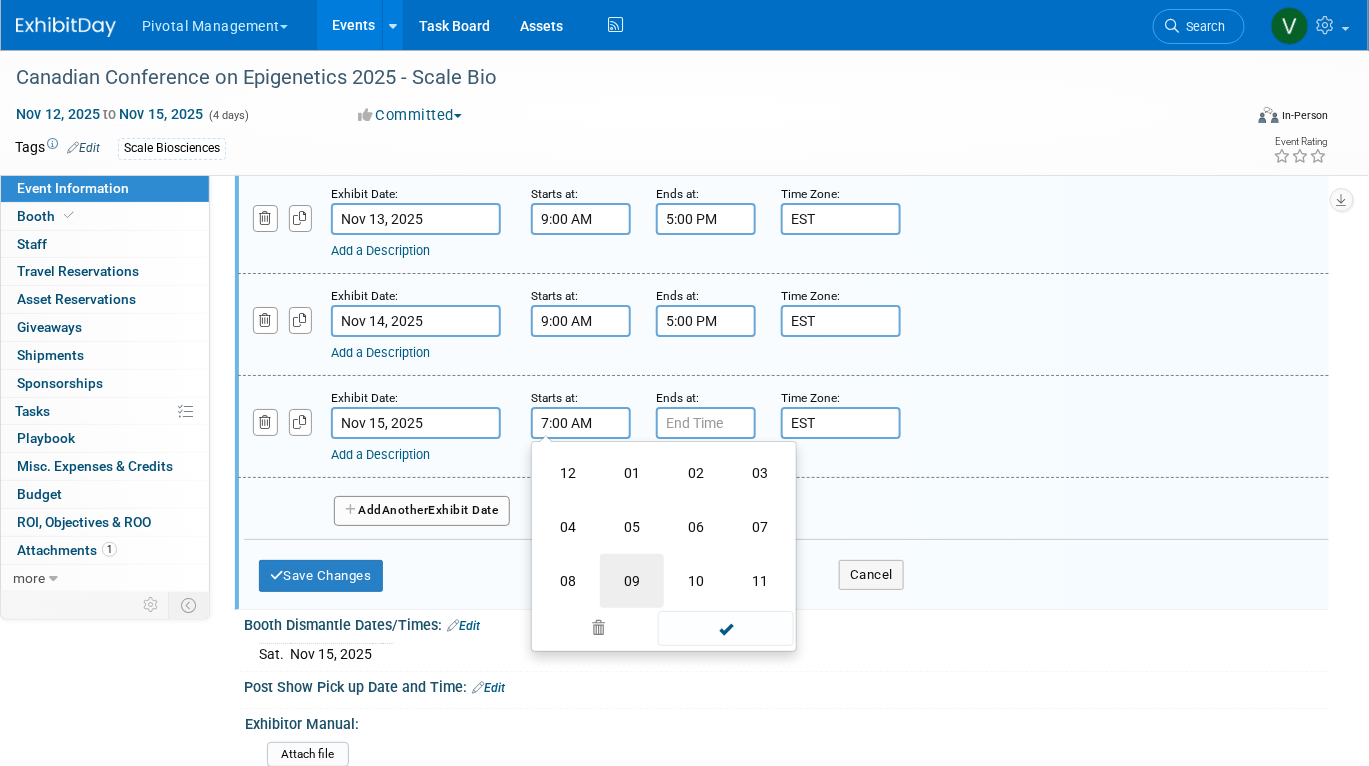 type on "9:00 AM" 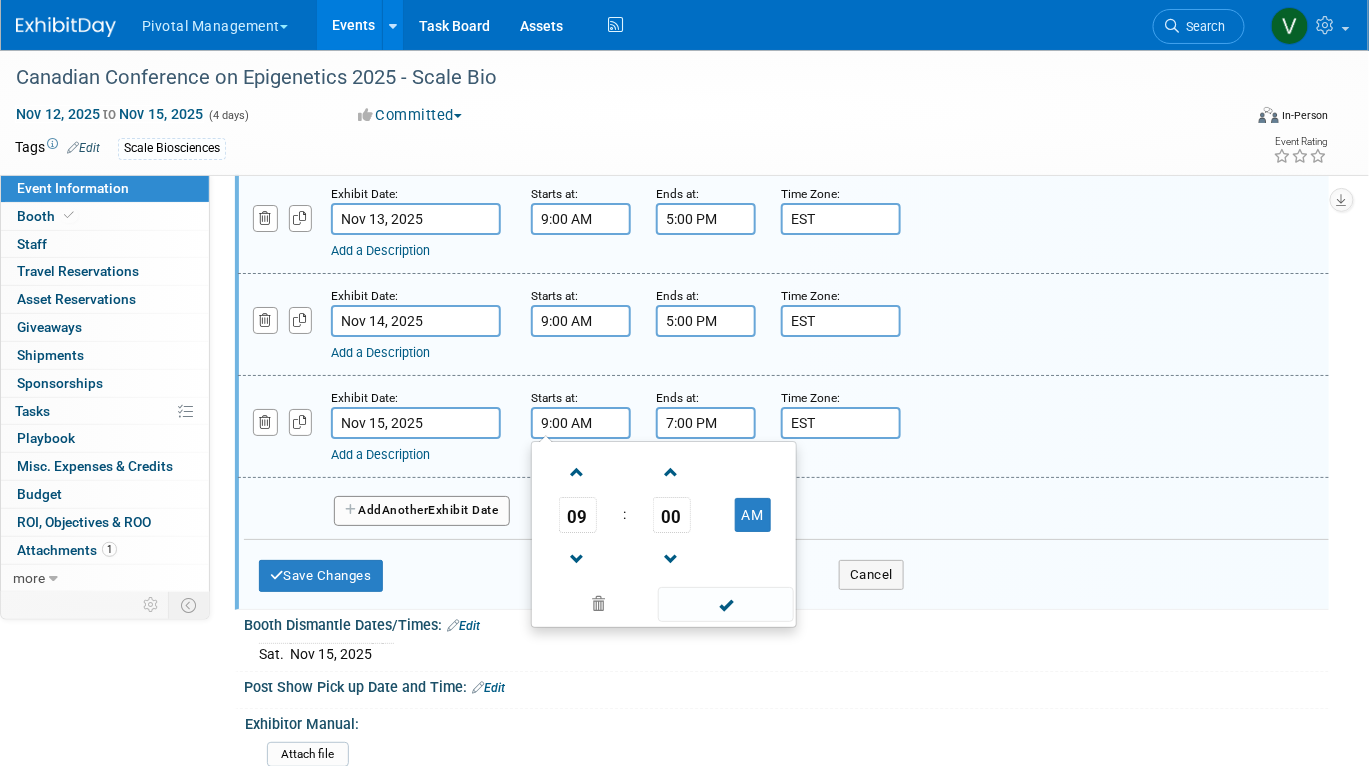 click on "7:00 PM" at bounding box center [706, 423] 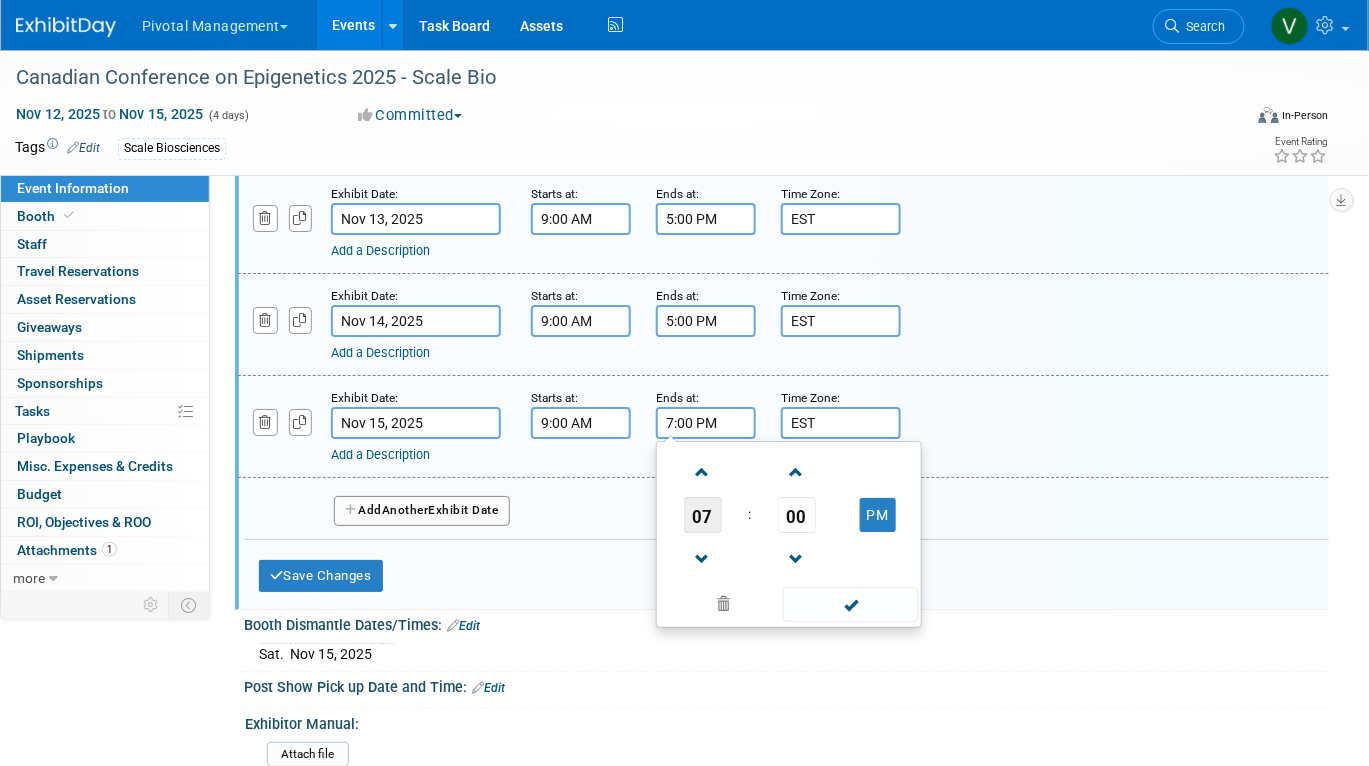 click on "07" at bounding box center (703, 515) 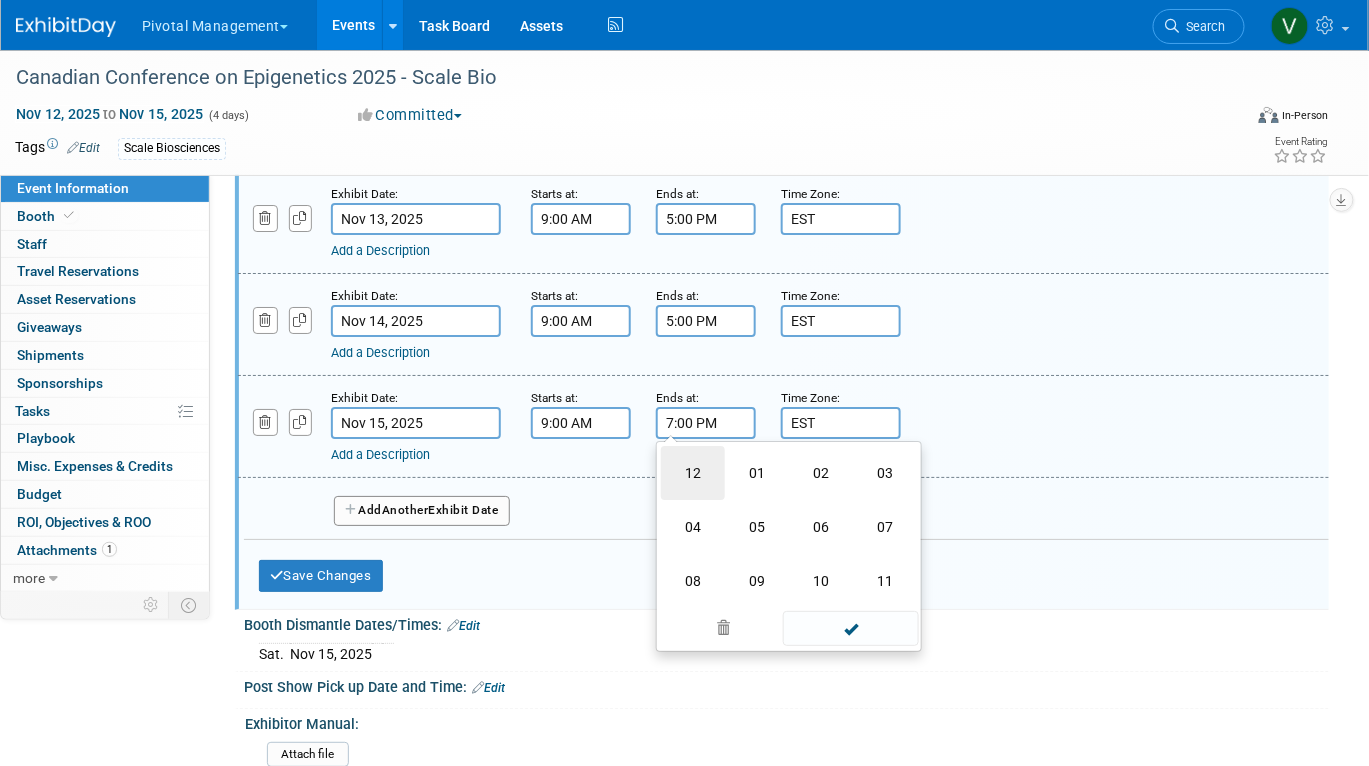 click on "12" at bounding box center (693, 473) 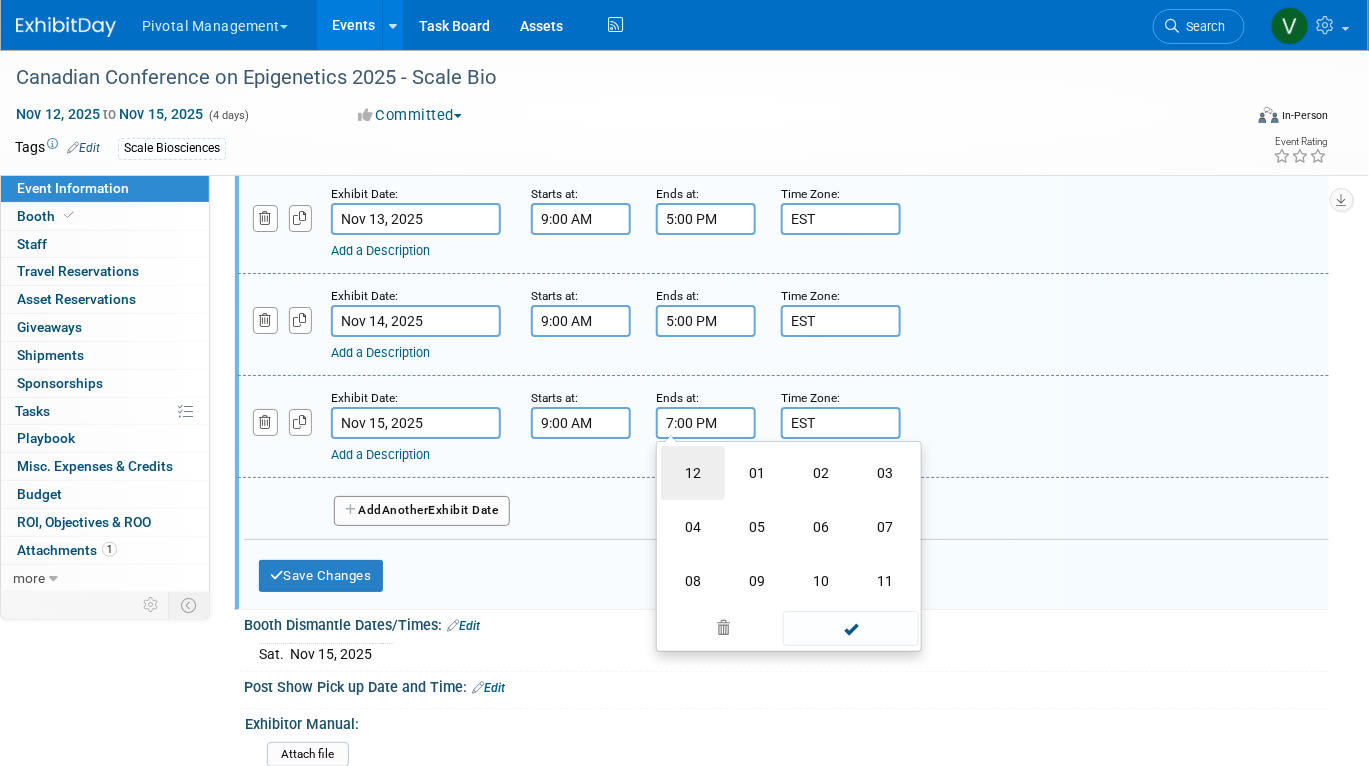 type on "12:00 PM" 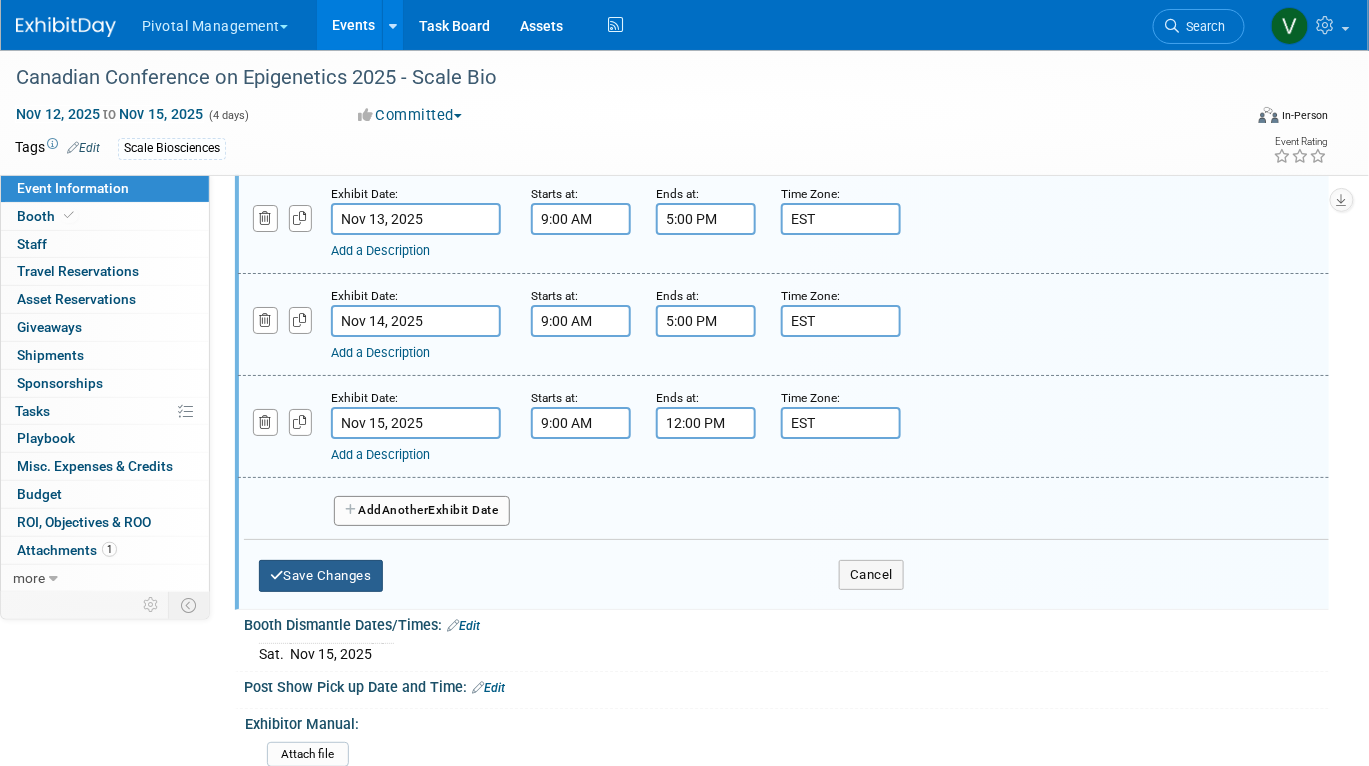 click on "Save Changes" at bounding box center (321, 576) 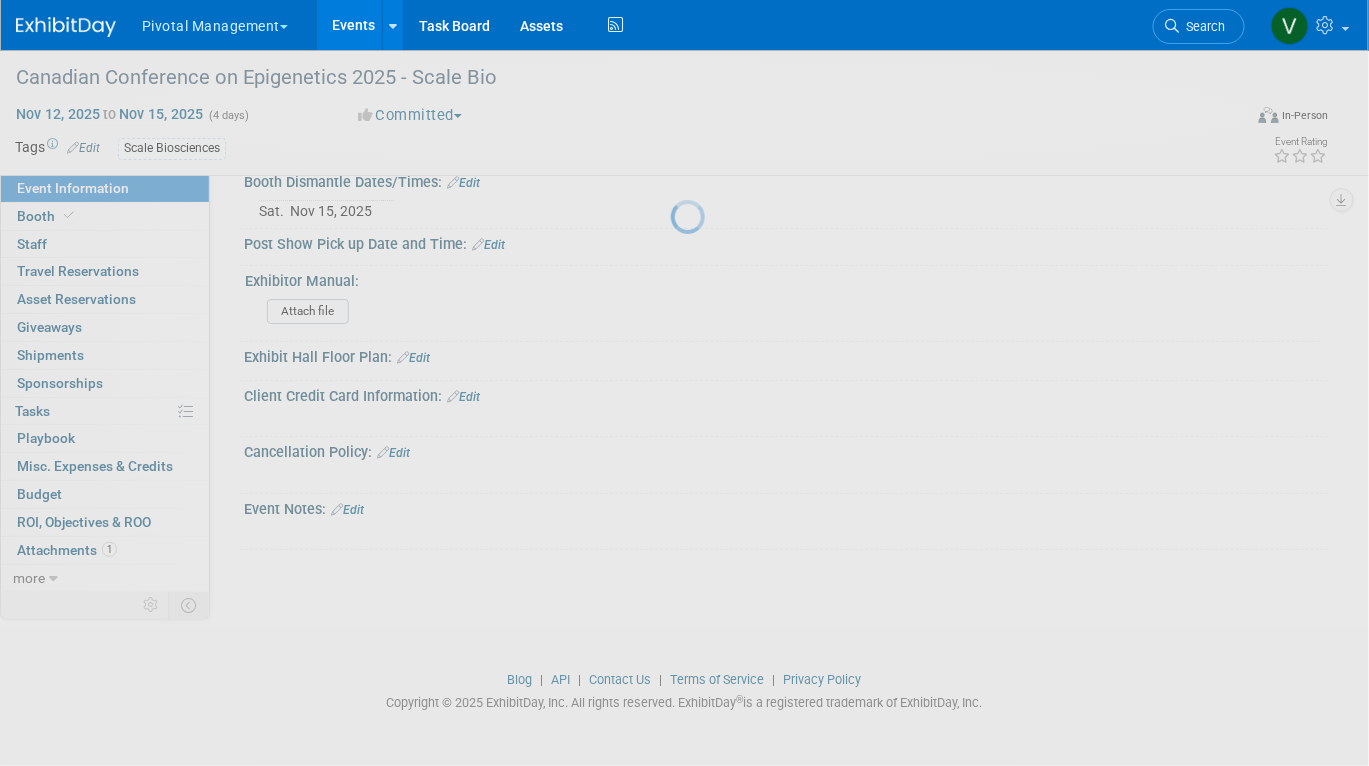 scroll, scrollTop: 1877, scrollLeft: 0, axis: vertical 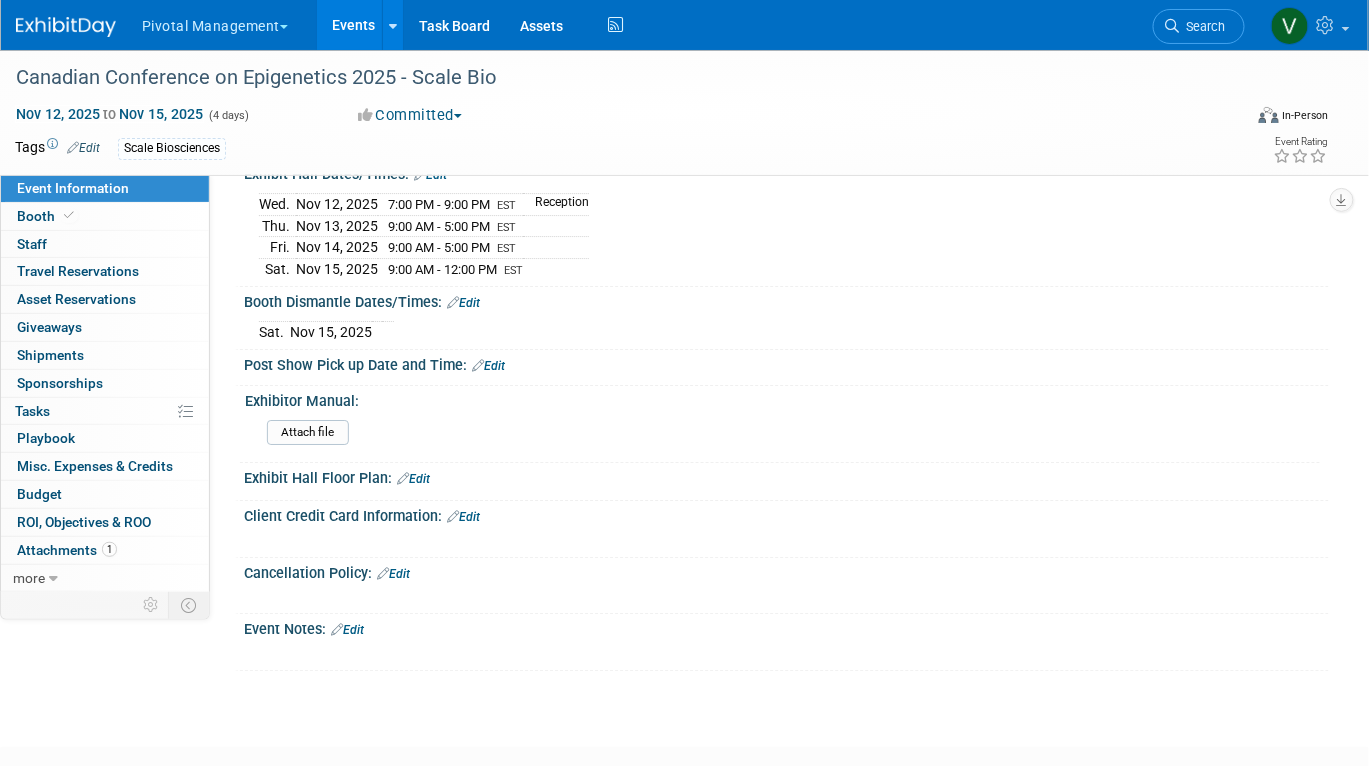click on "Edit" at bounding box center (413, 479) 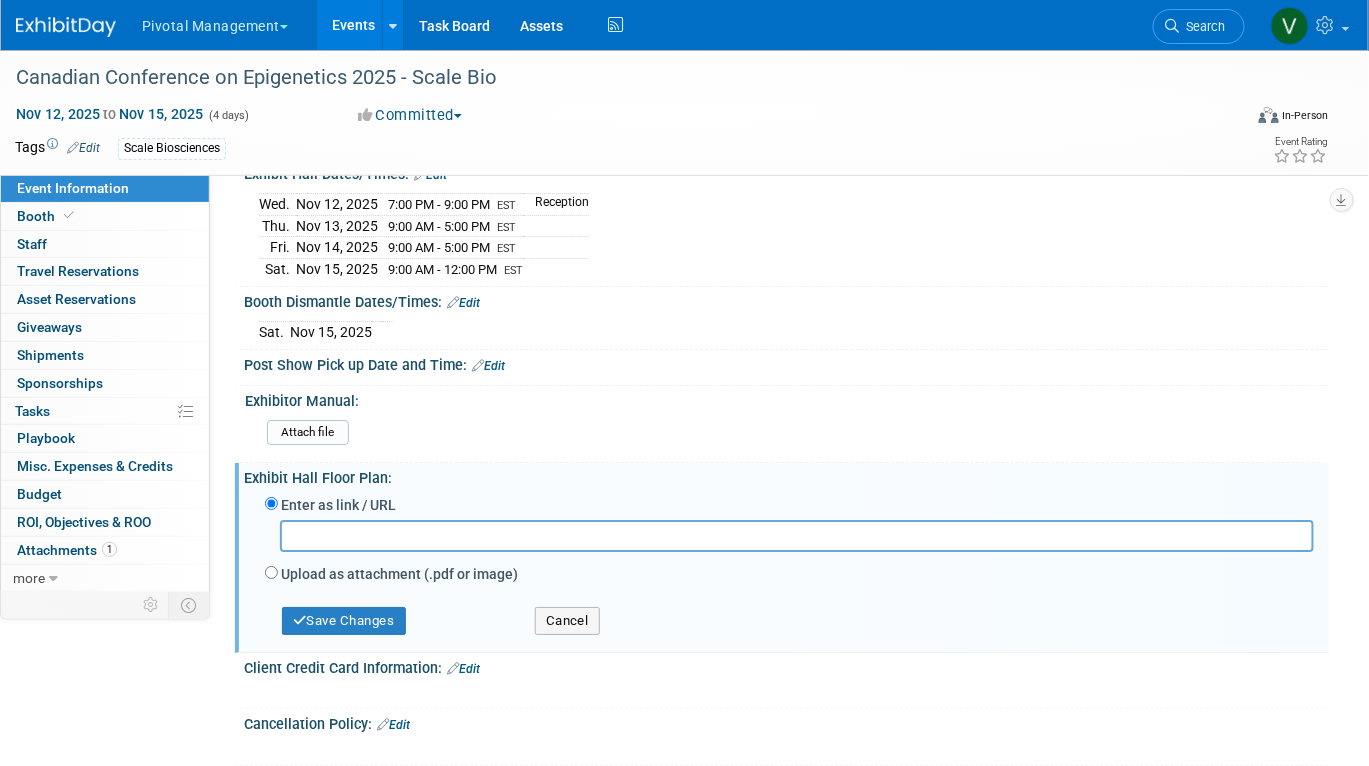 click on "Upload as attachment (.pdf or image)" at bounding box center (399, 574) 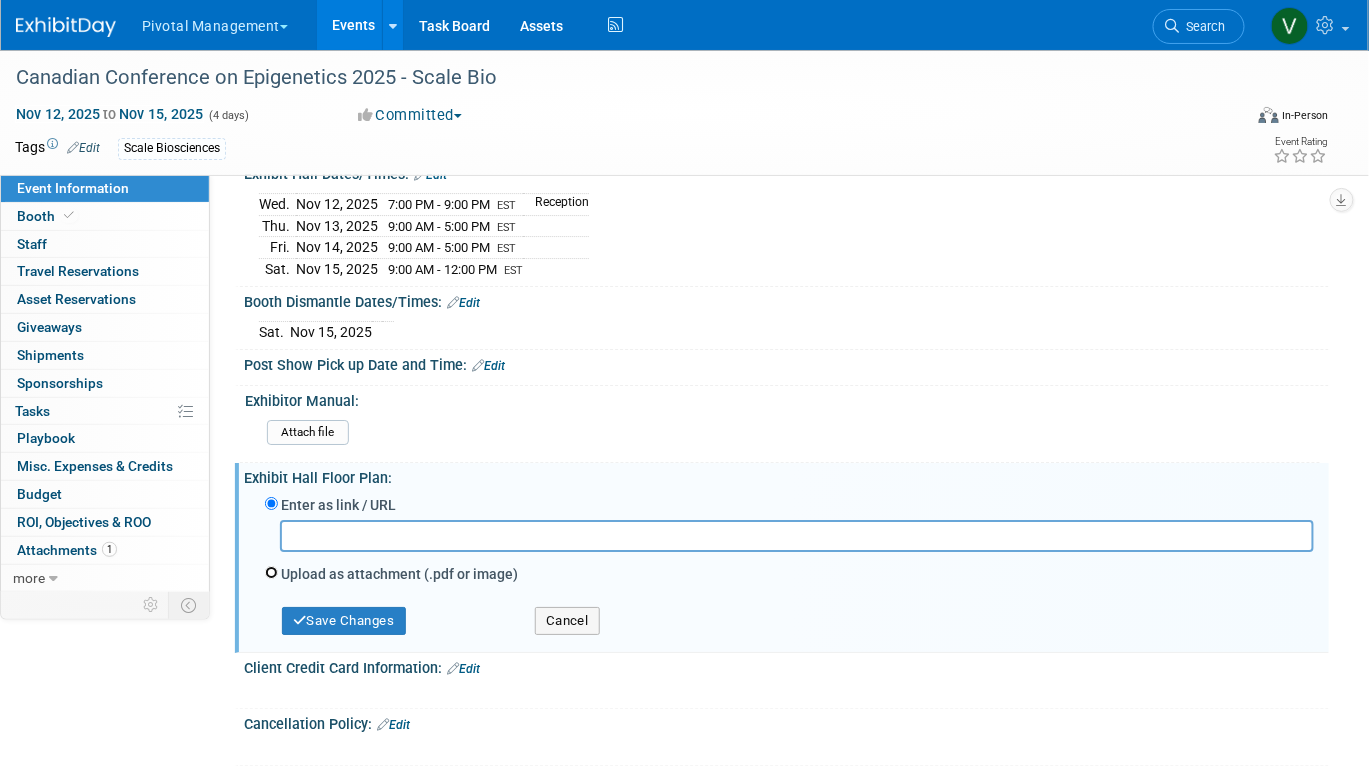 click on "Upload as attachment (.pdf or image)" at bounding box center [271, 572] 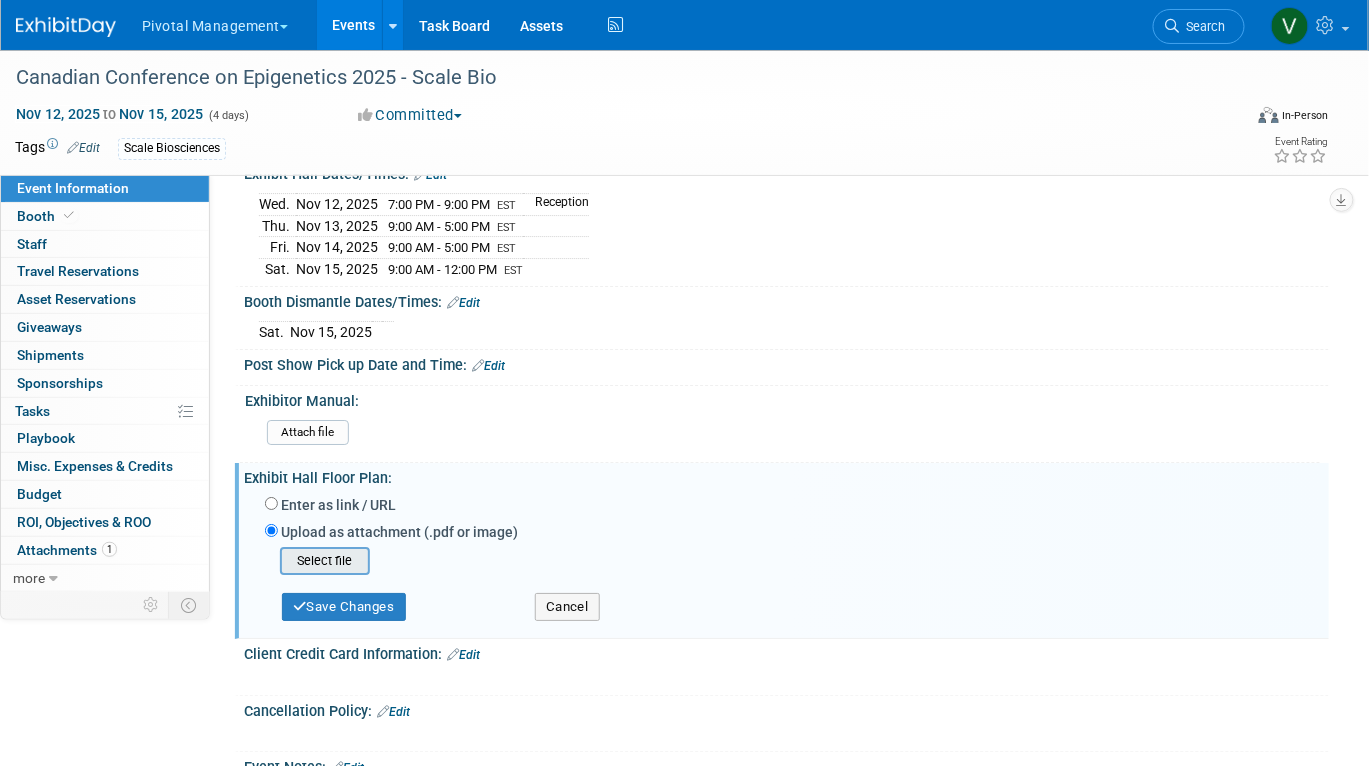 click at bounding box center (249, 561) 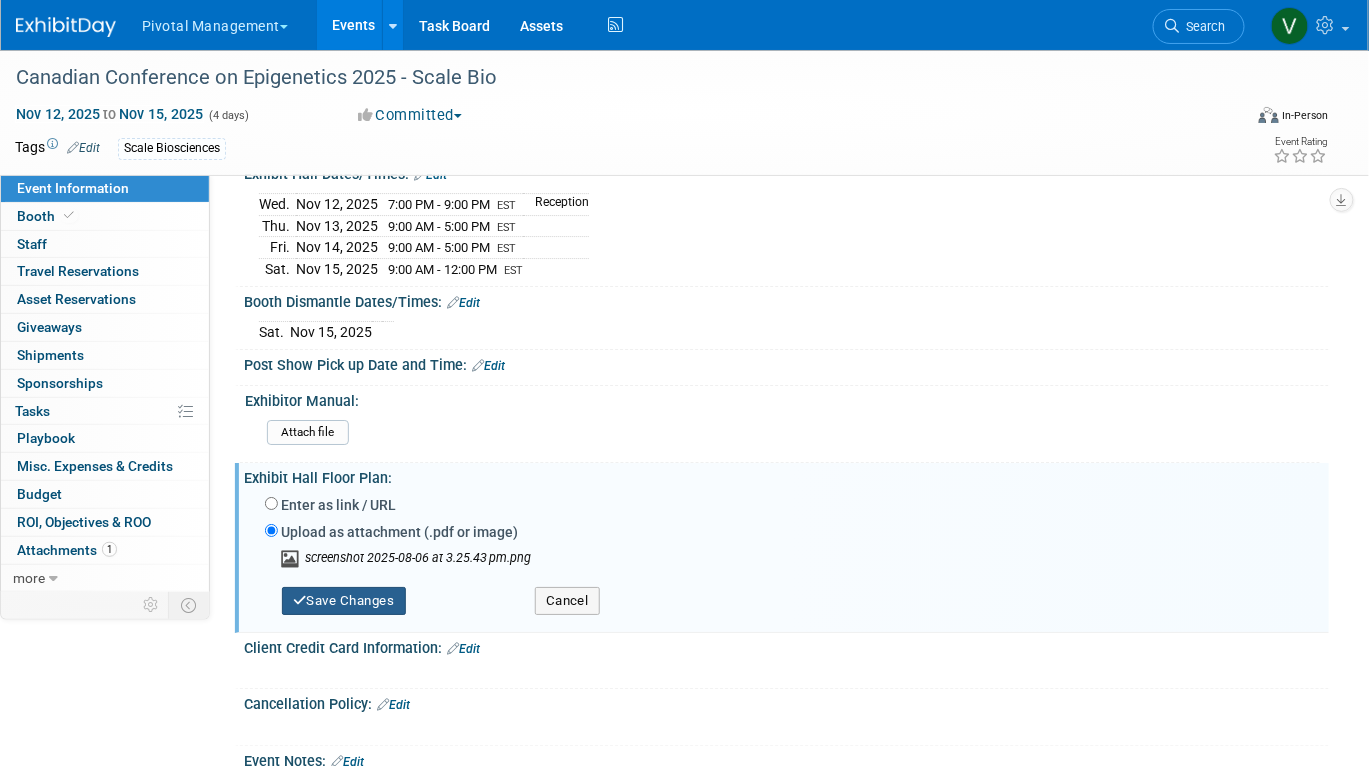 click on "Save Changes" at bounding box center (344, 601) 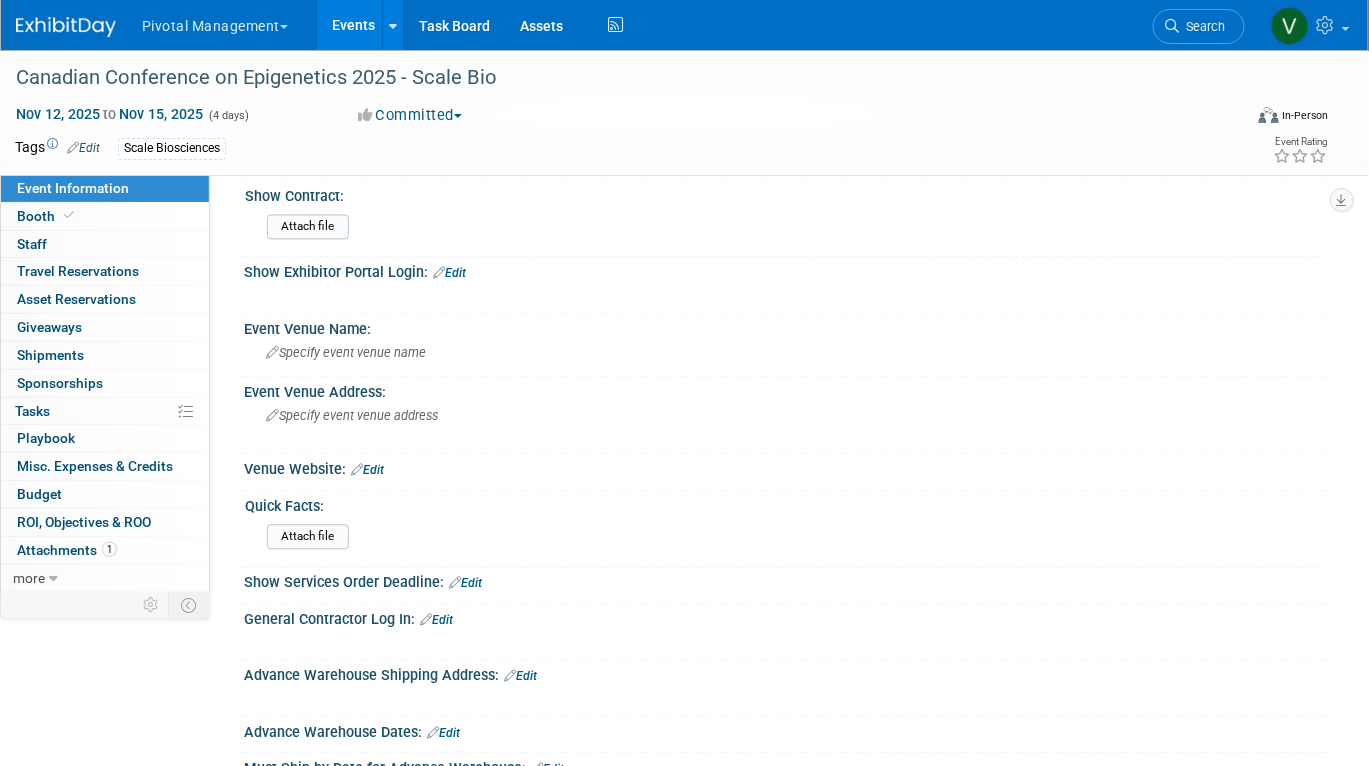 scroll, scrollTop: 1093, scrollLeft: 0, axis: vertical 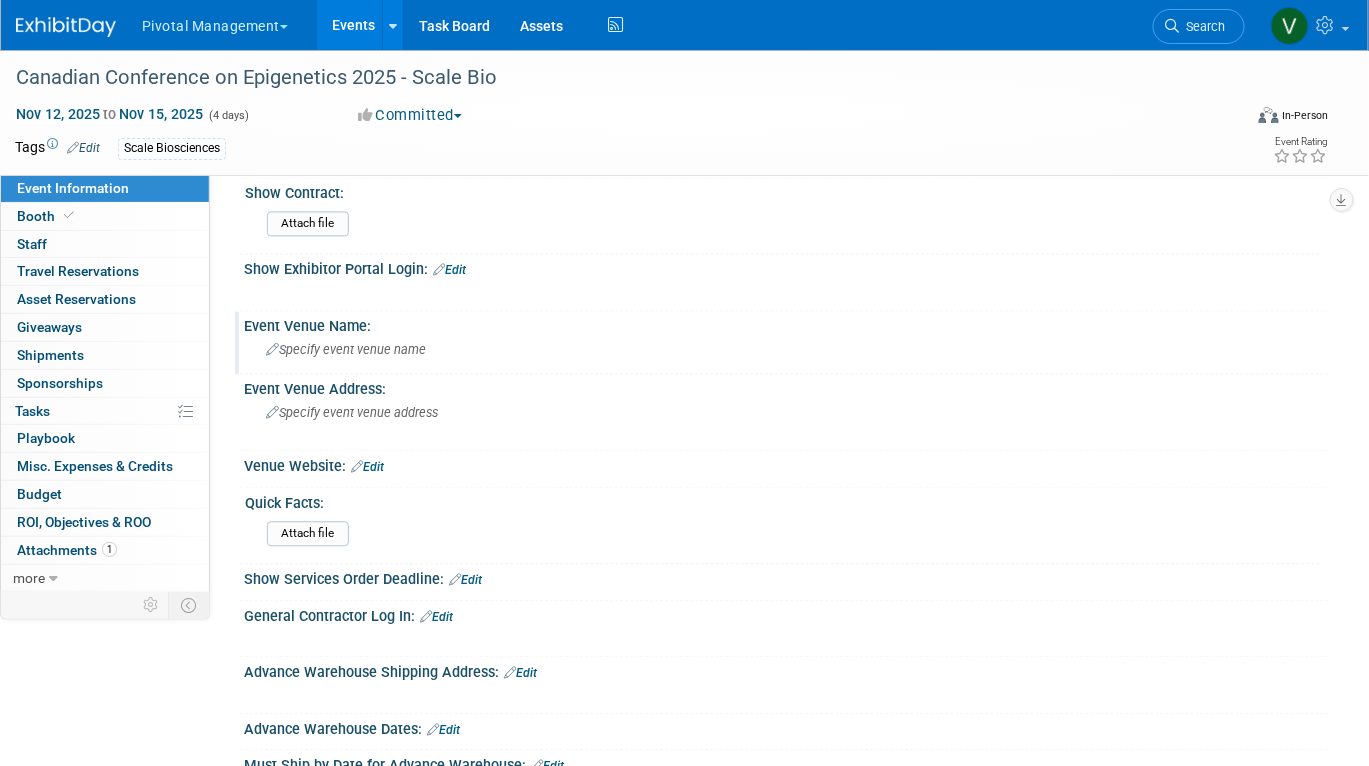 click on "Specify event venue name" at bounding box center (786, 350) 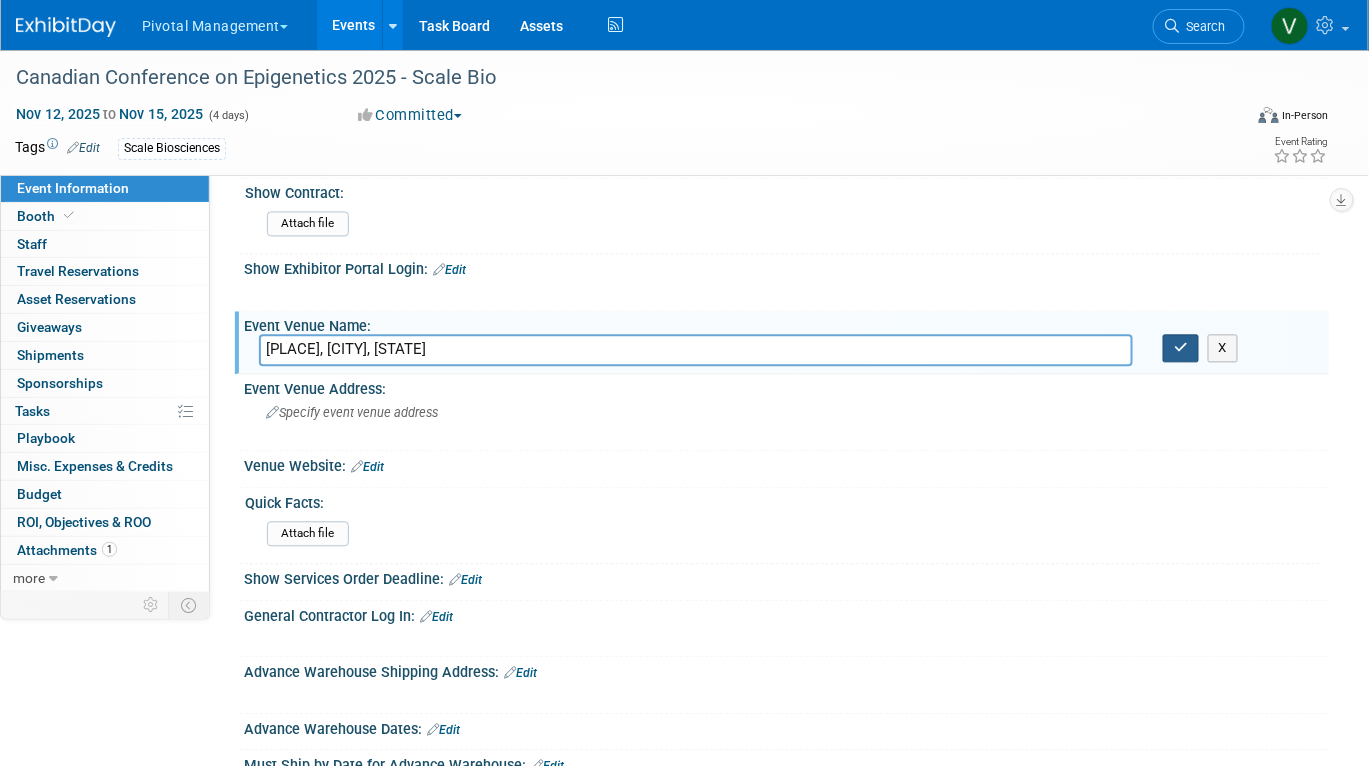 type on "Banff Centre for Arts and Creativity, Banff, AB" 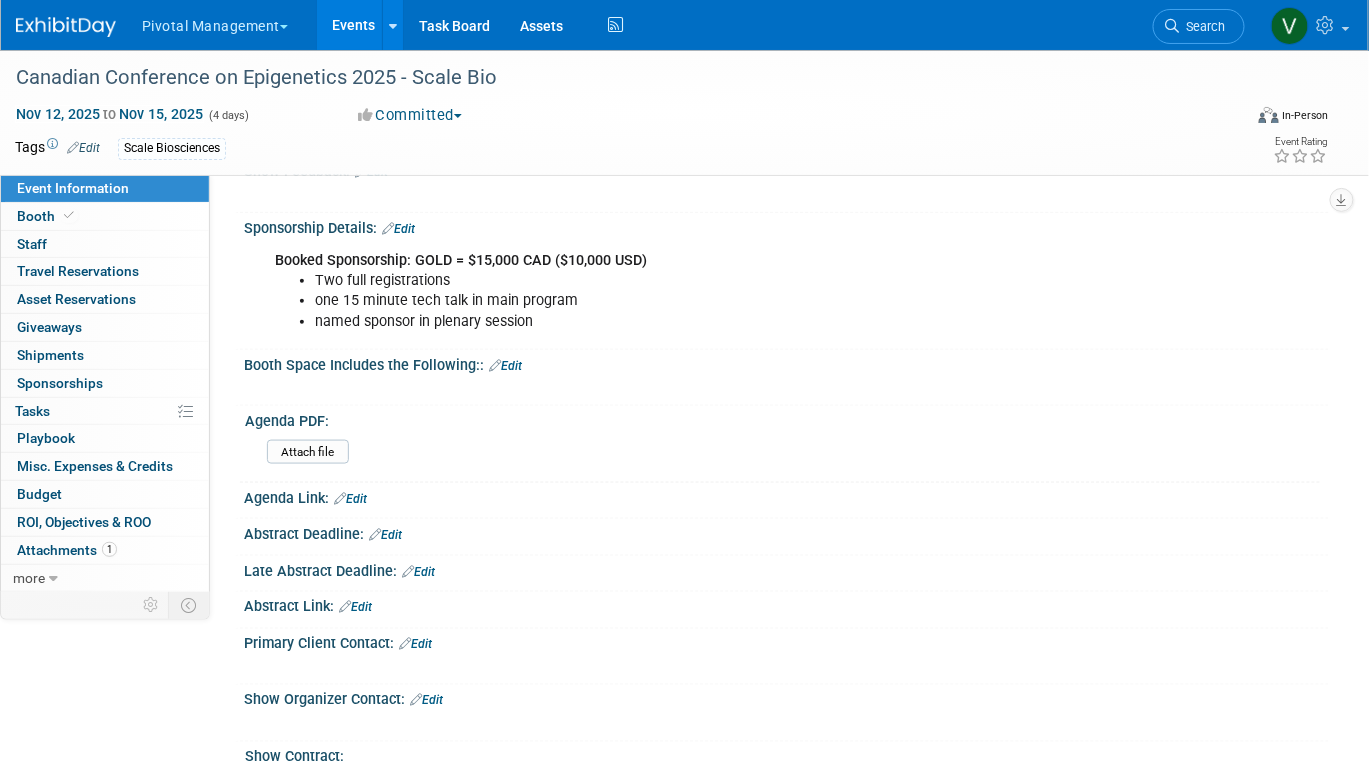 scroll, scrollTop: 188, scrollLeft: 0, axis: vertical 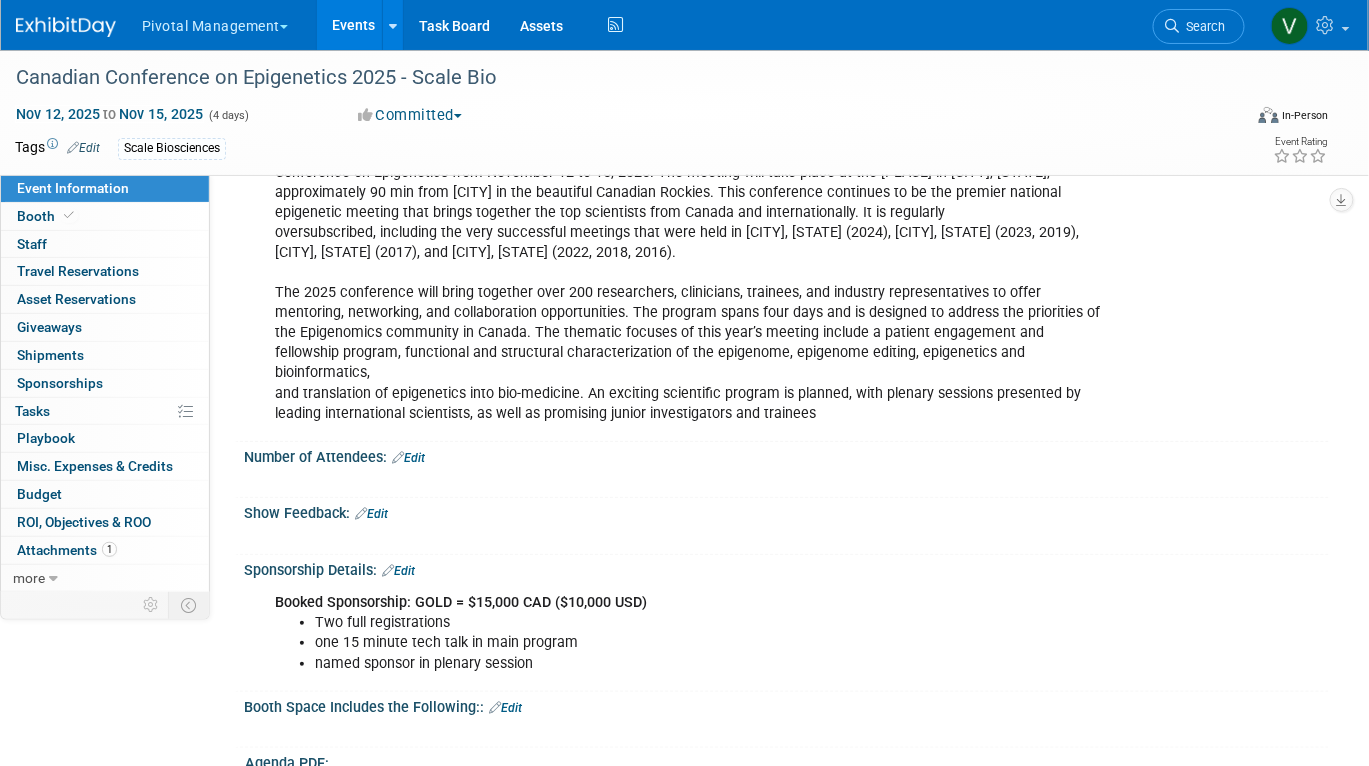 click on "Events" at bounding box center (353, 25) 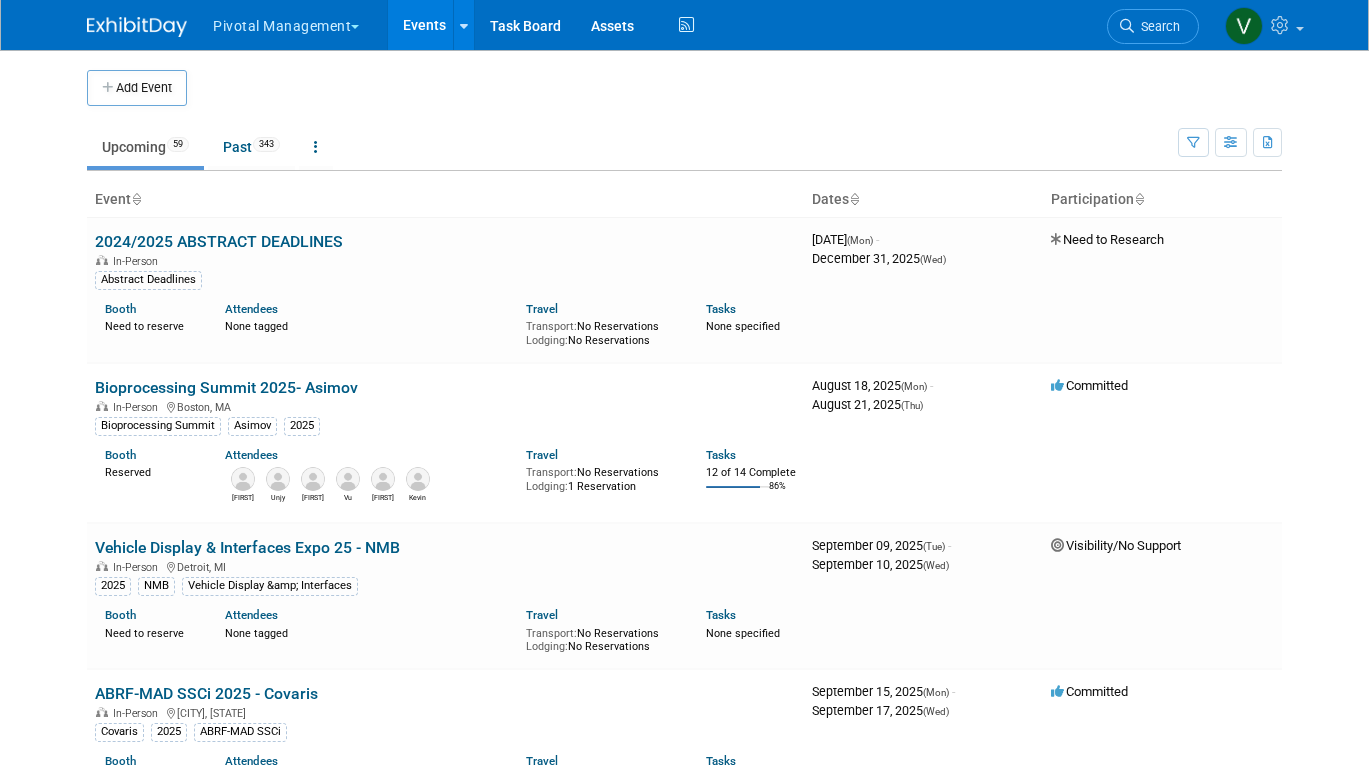 scroll, scrollTop: 0, scrollLeft: 0, axis: both 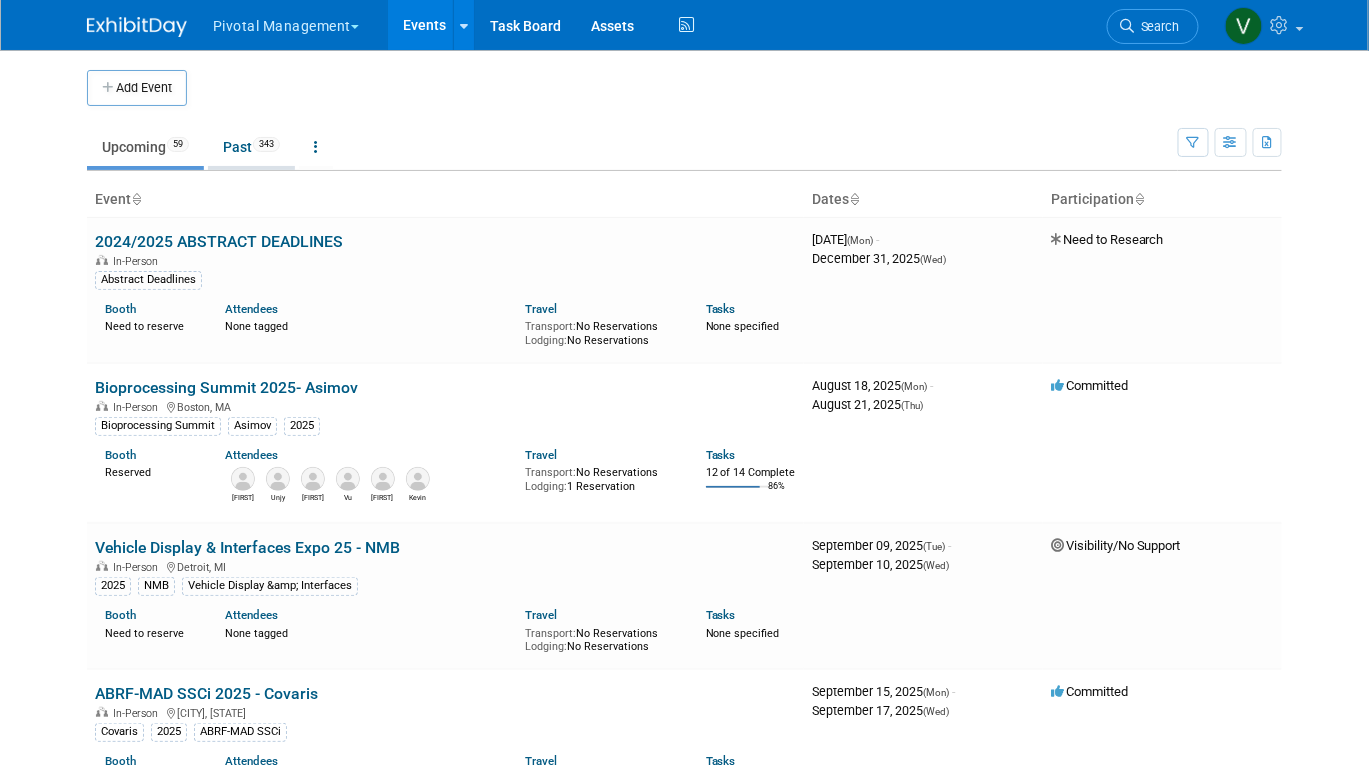 click on "Past
343" at bounding box center [251, 147] 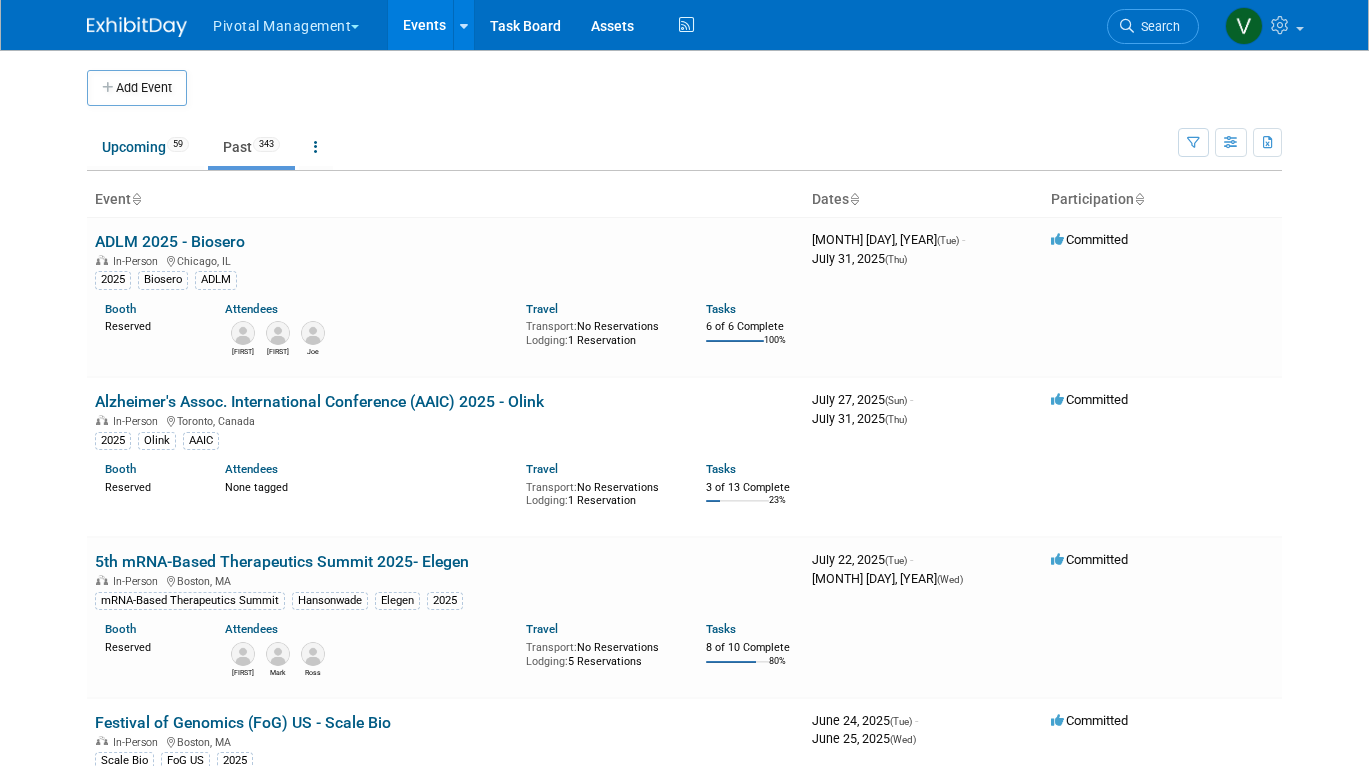 scroll, scrollTop: 0, scrollLeft: 0, axis: both 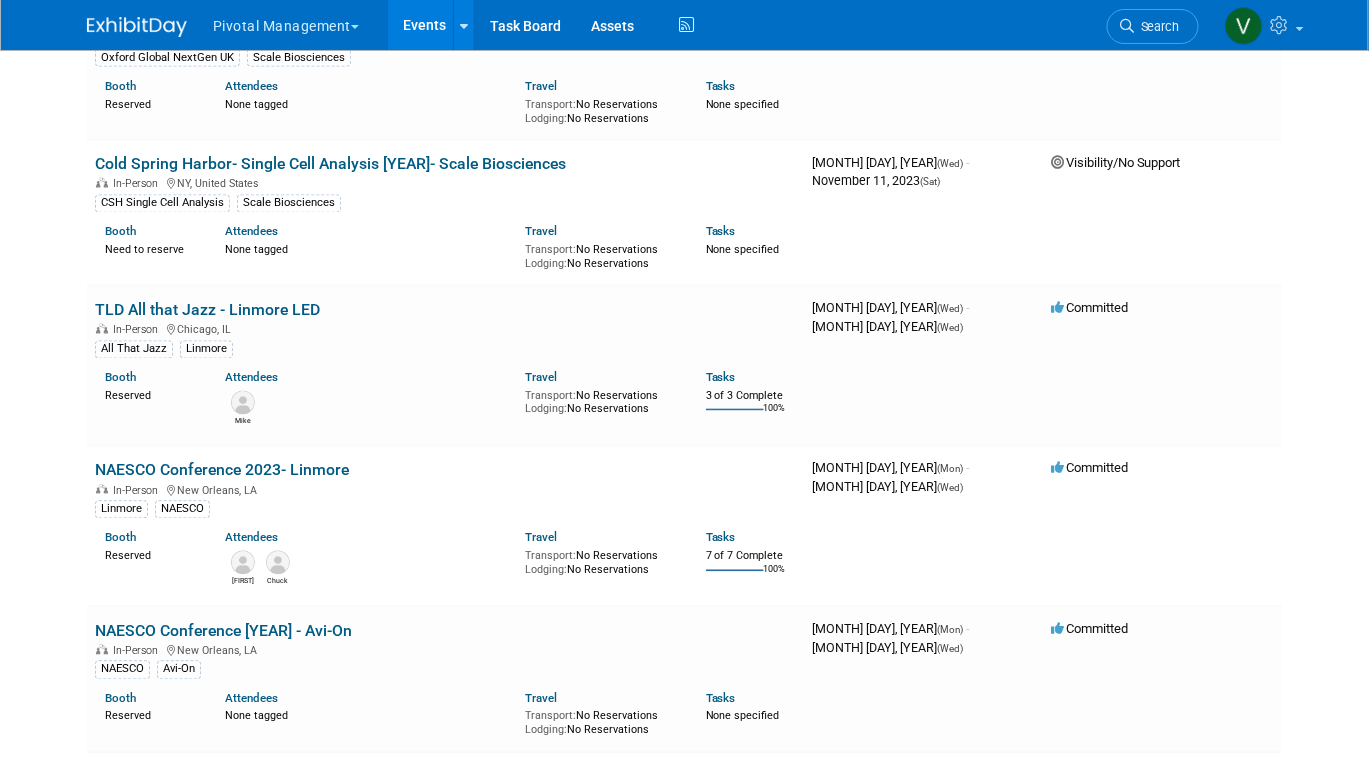 click on "Events" at bounding box center (424, 25) 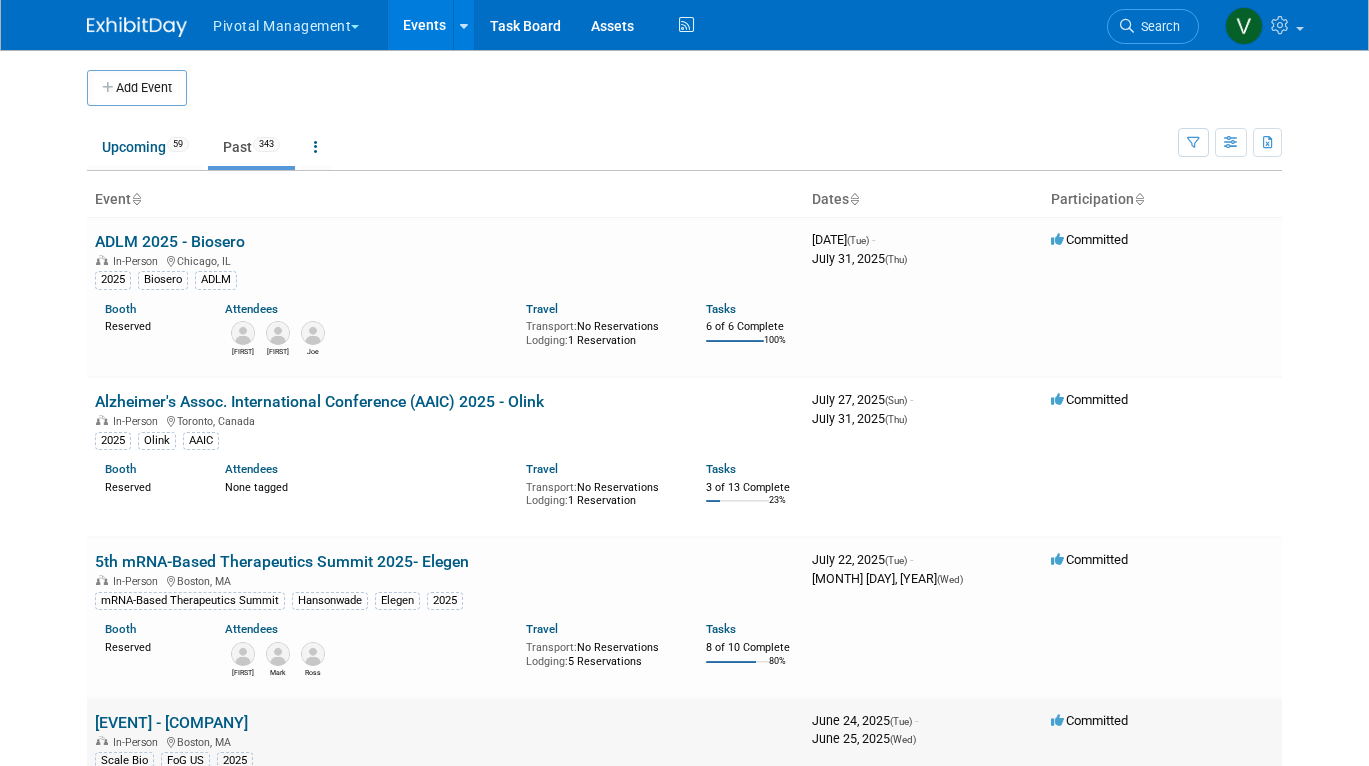 scroll, scrollTop: 0, scrollLeft: 0, axis: both 